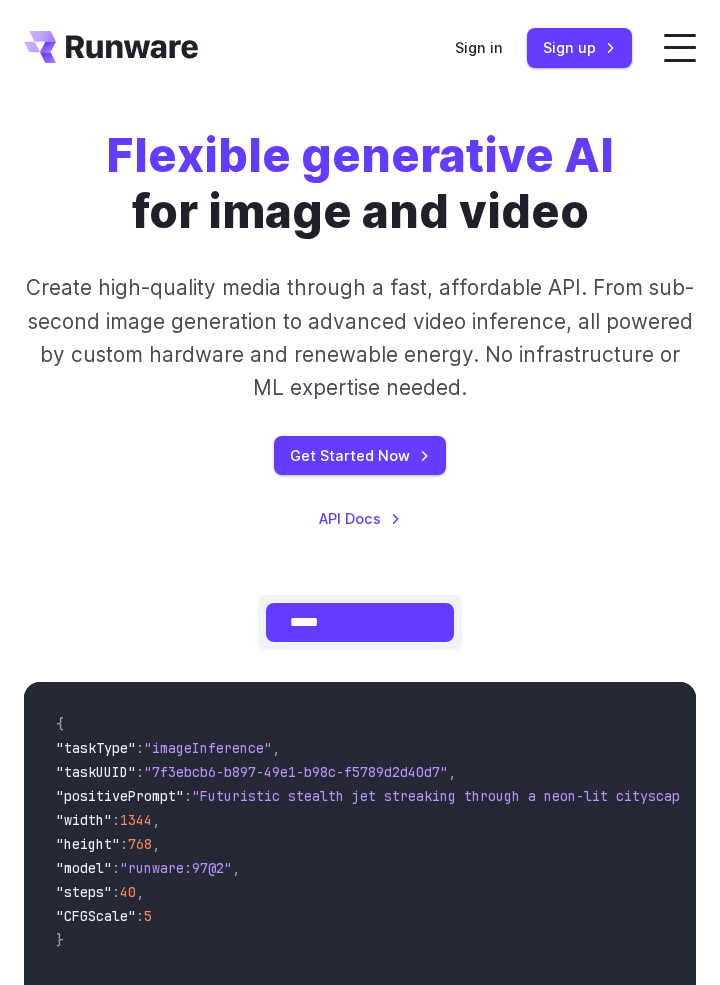 scroll, scrollTop: 0, scrollLeft: 0, axis: both 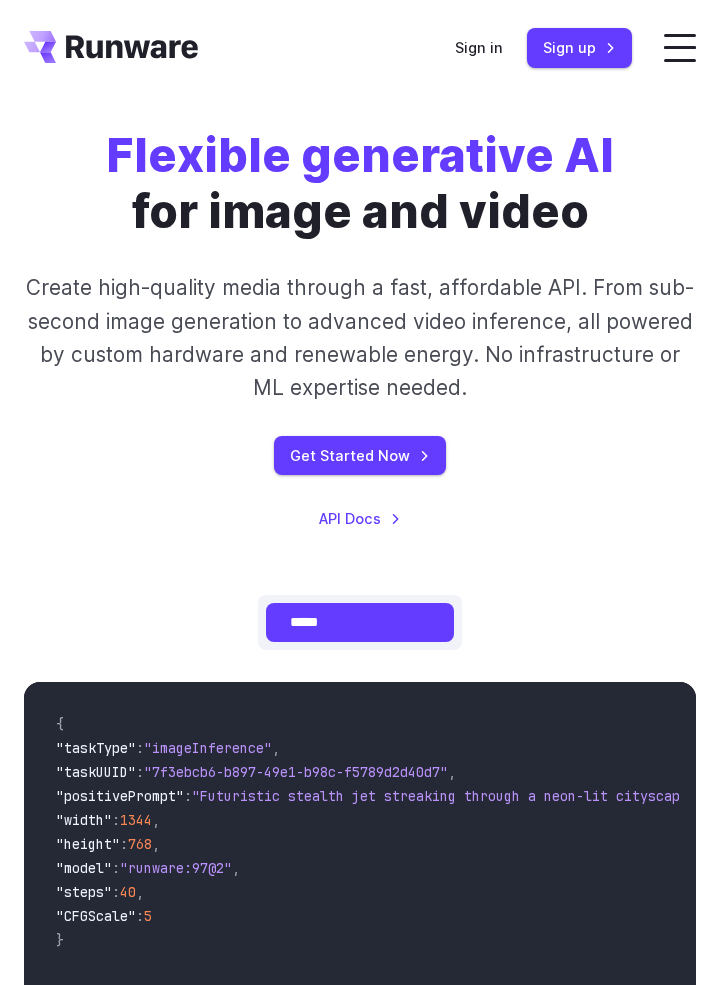 click on "**********" at bounding box center [360, 622] 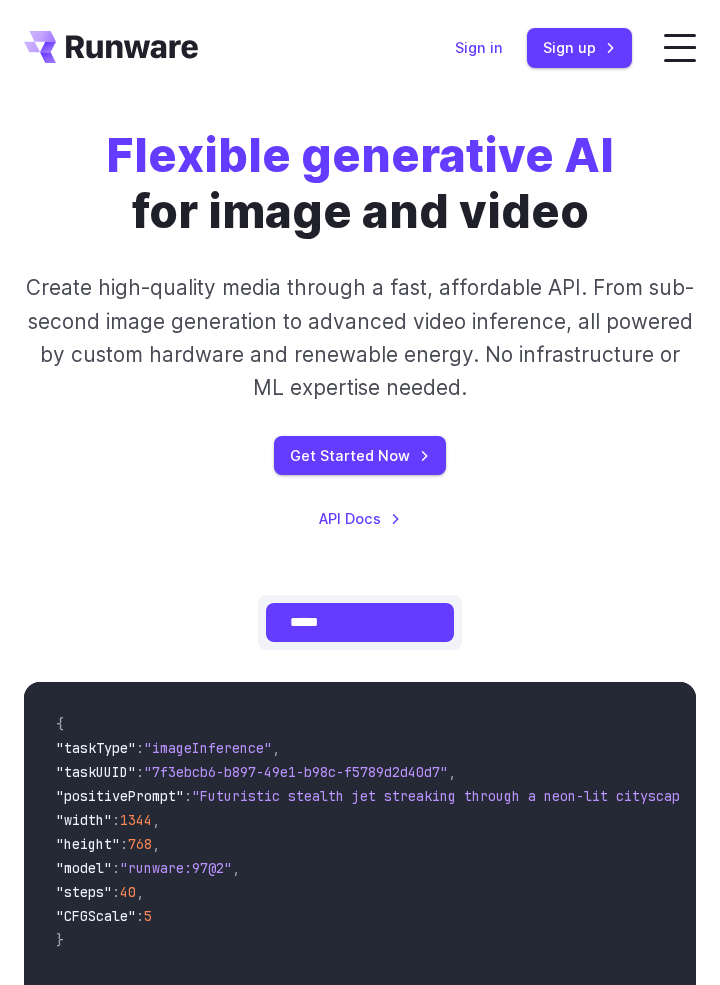 click on "Sign in" at bounding box center (479, 47) 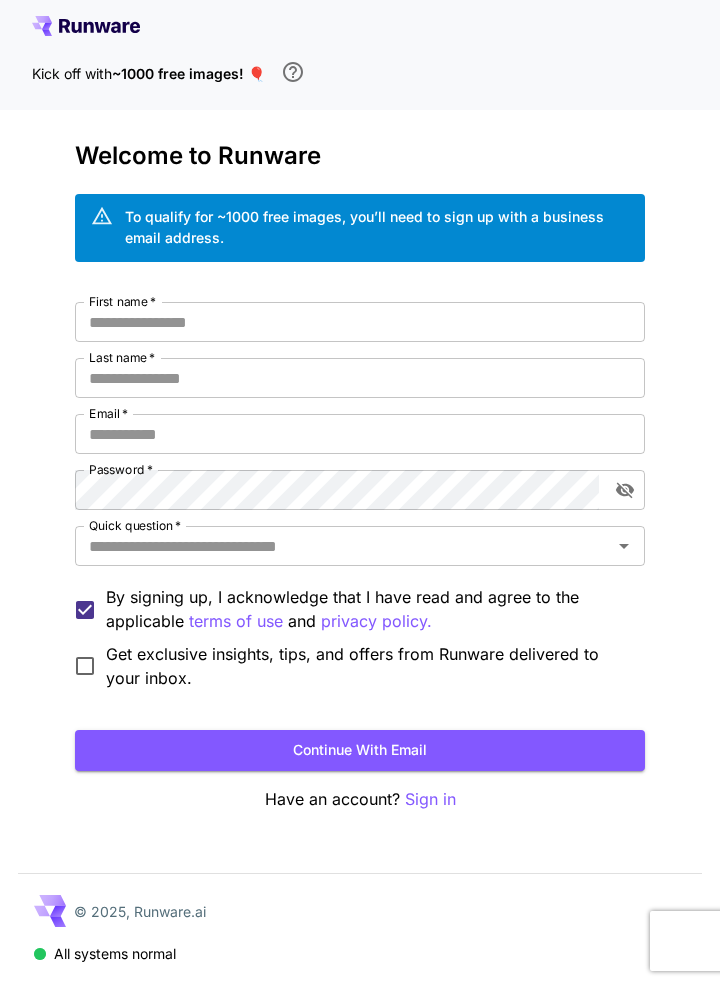 scroll, scrollTop: 0, scrollLeft: 0, axis: both 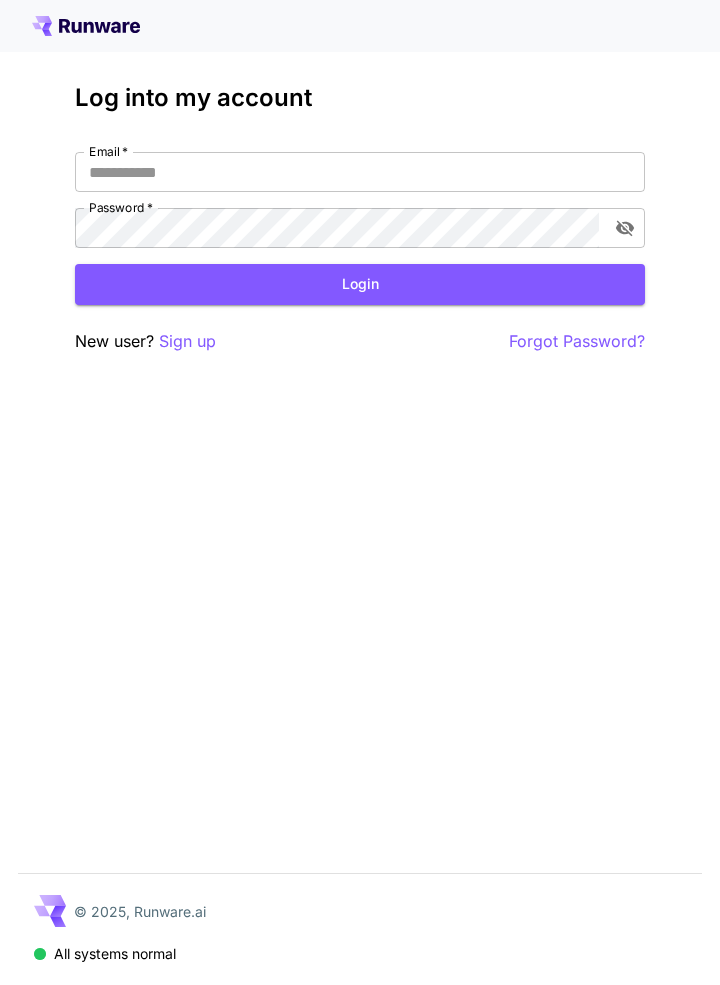 click on "Sign up" at bounding box center (187, 341) 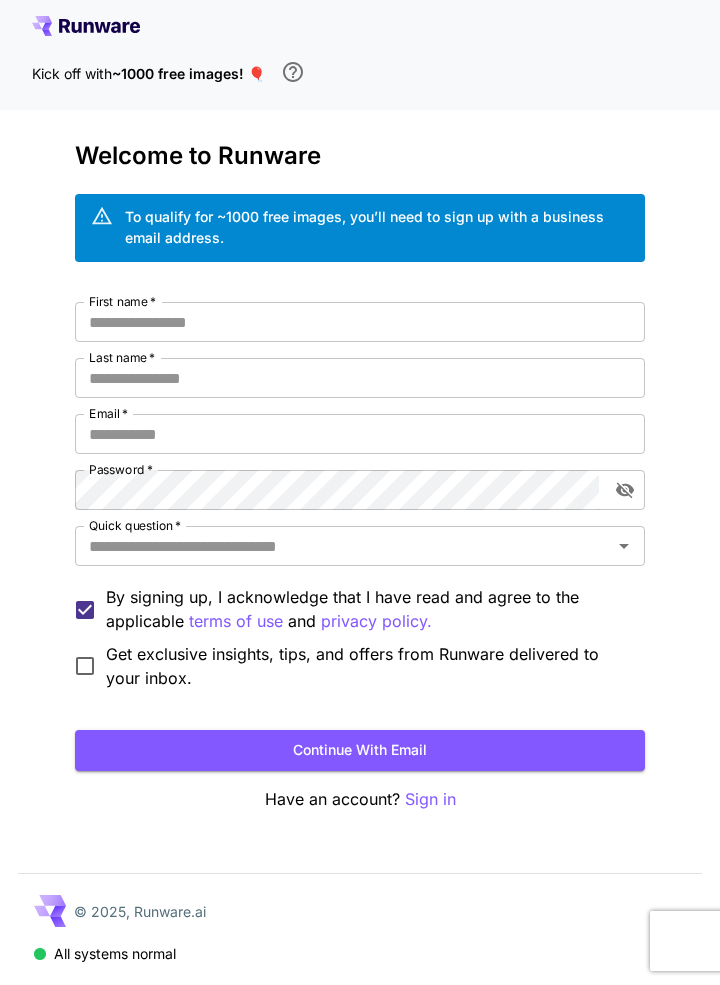 click on "First name   *" at bounding box center [360, 322] 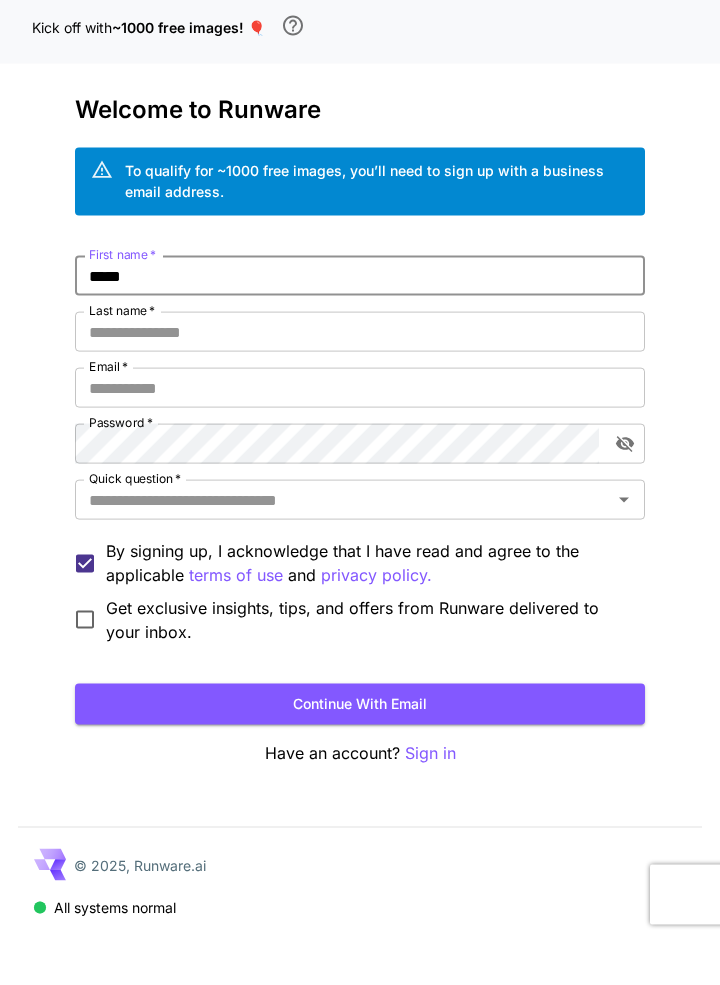 type on "*****" 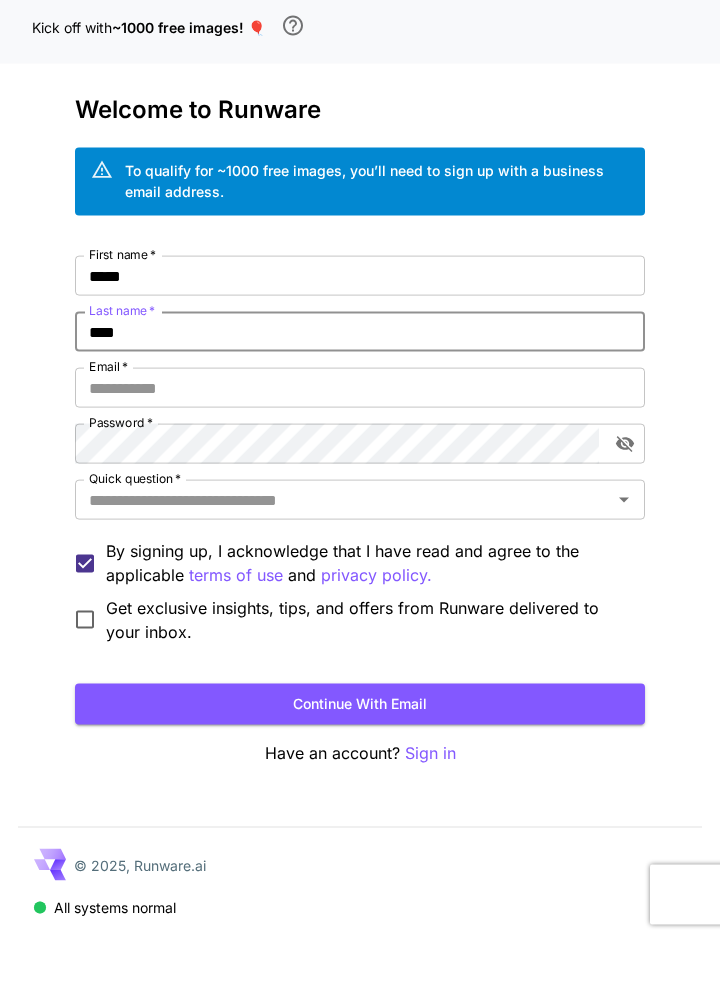 type on "****" 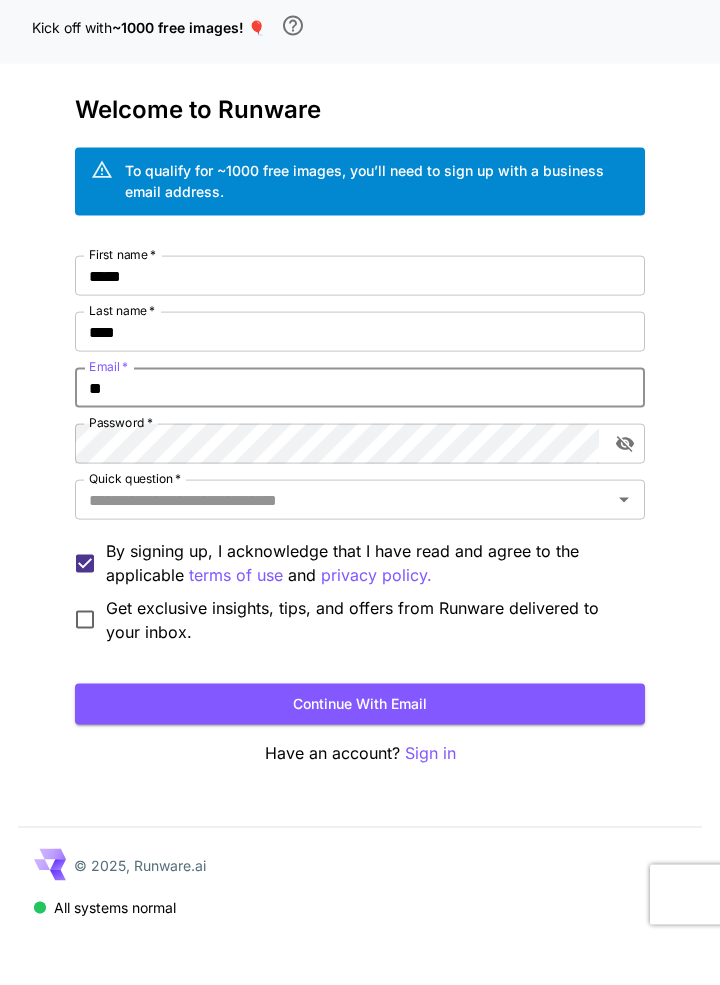 type on "*" 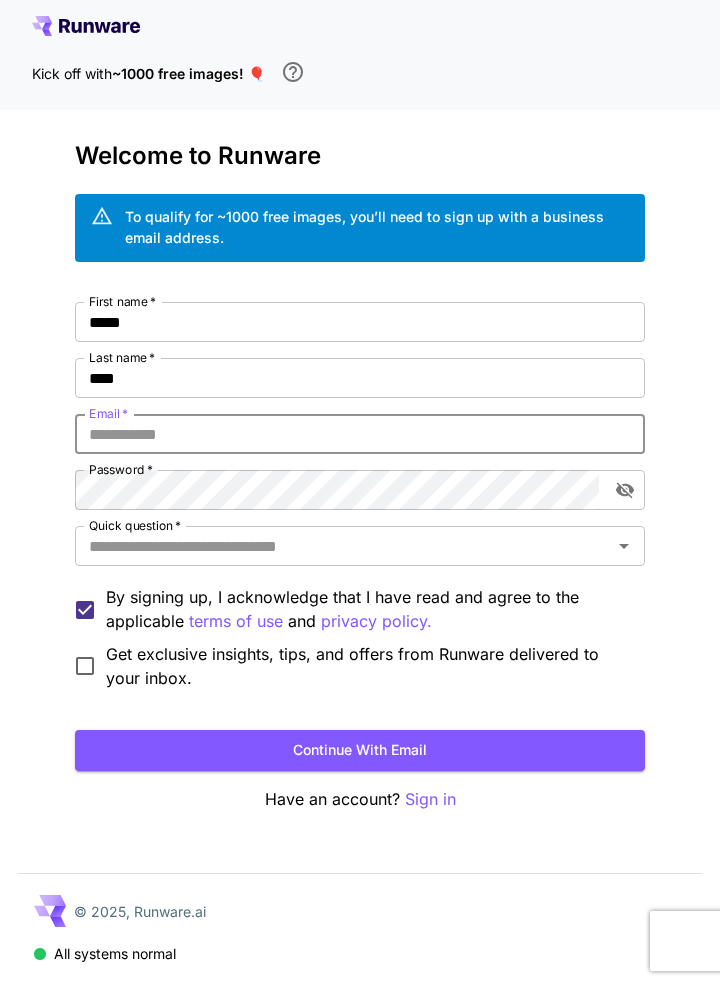 click on "Email   *" at bounding box center [360, 434] 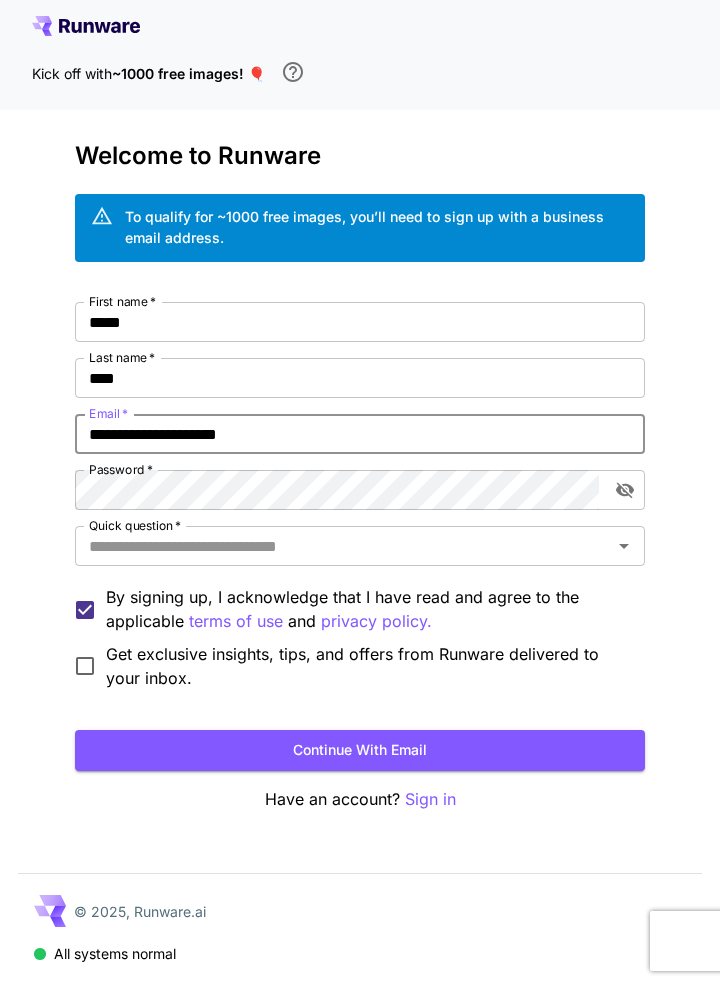 type on "**********" 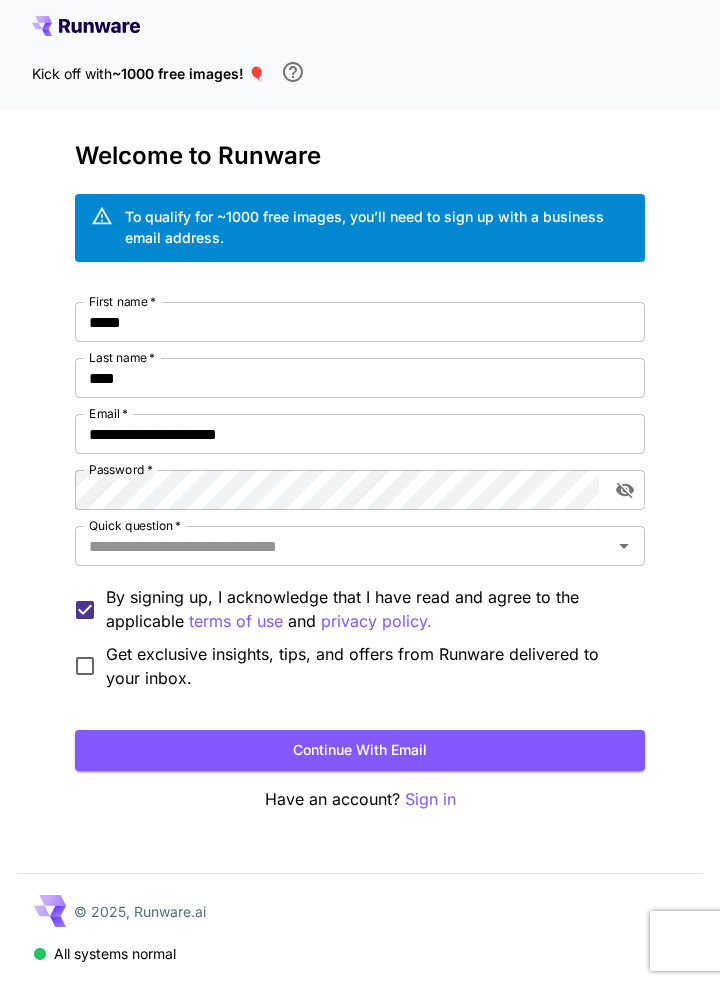 click on "Quick question   *" at bounding box center (343, 546) 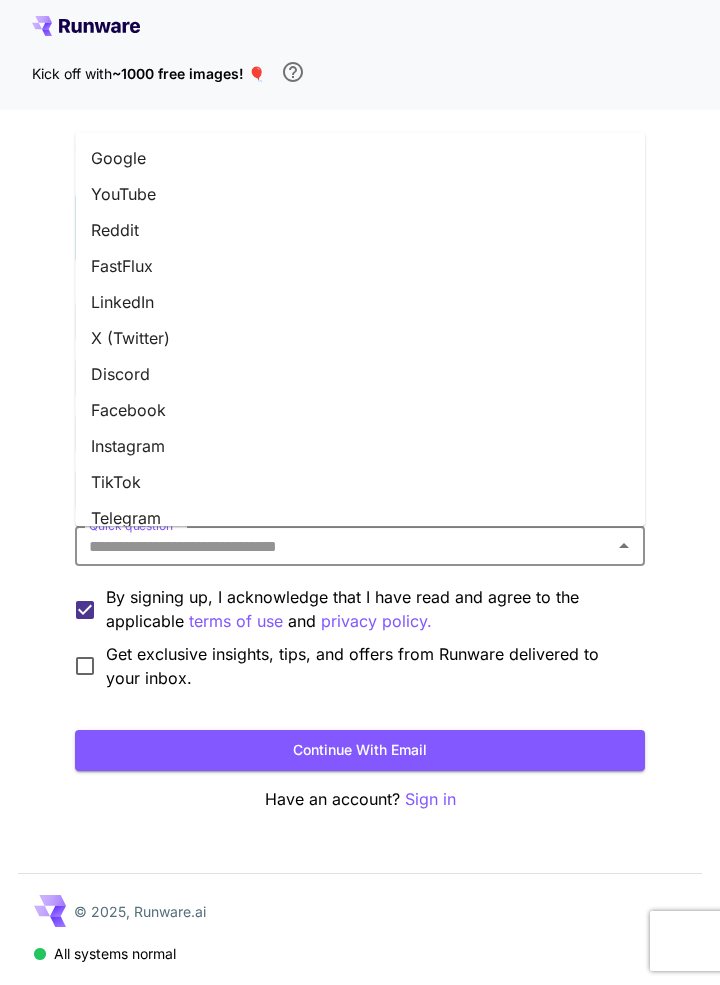 click on "YouTube" at bounding box center (360, 194) 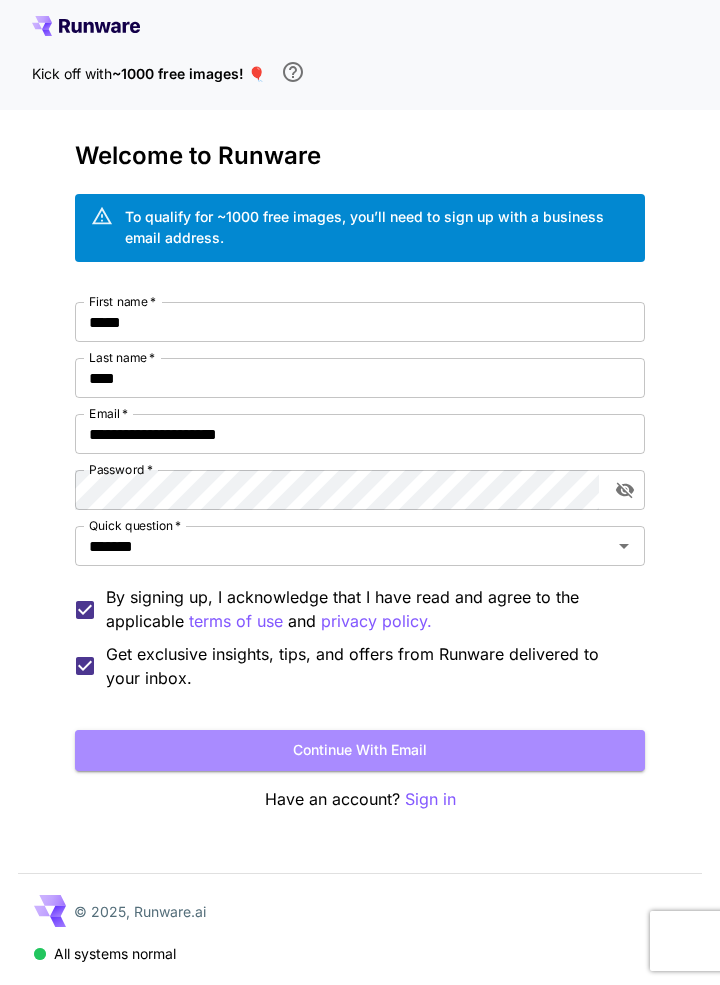 click on "Continue with email" at bounding box center (360, 750) 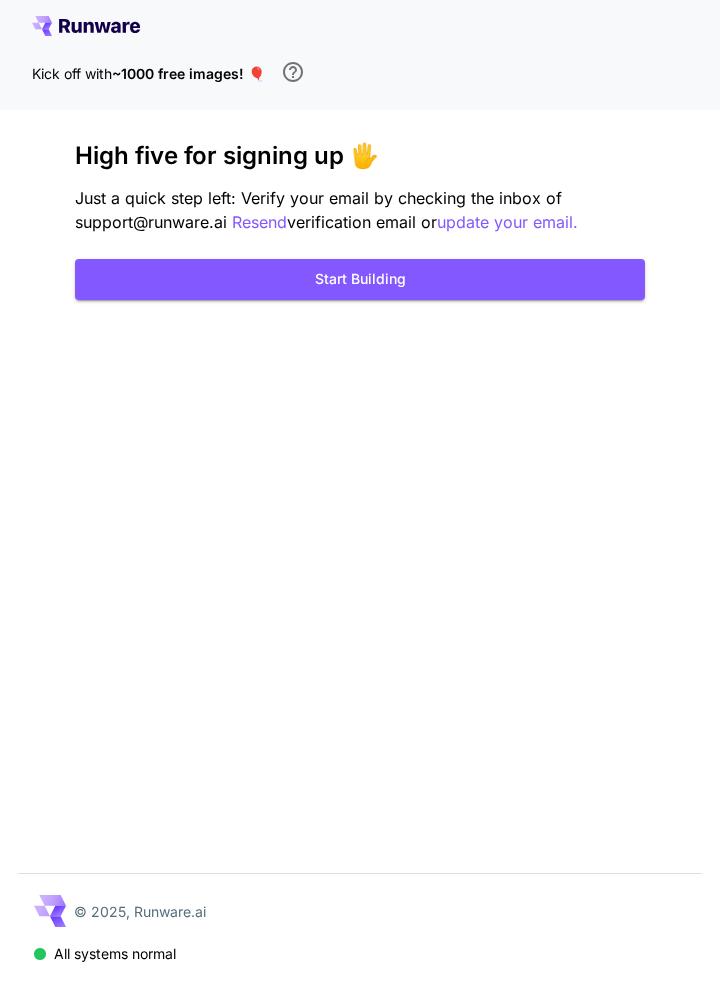 click on "Start Building" at bounding box center [360, 279] 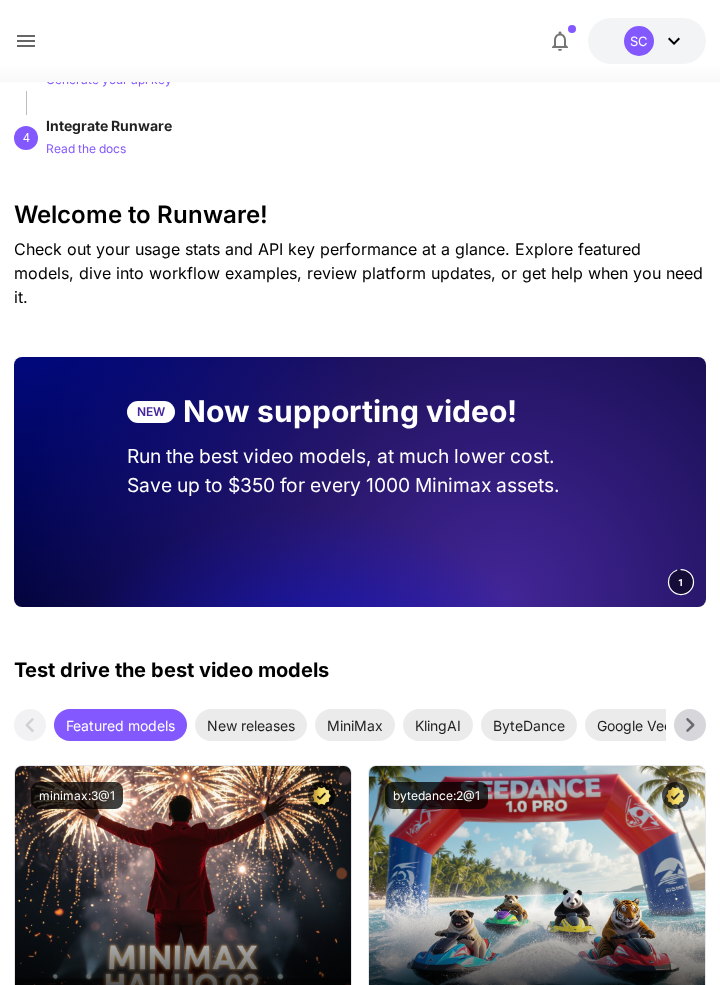 scroll, scrollTop: 0, scrollLeft: 0, axis: both 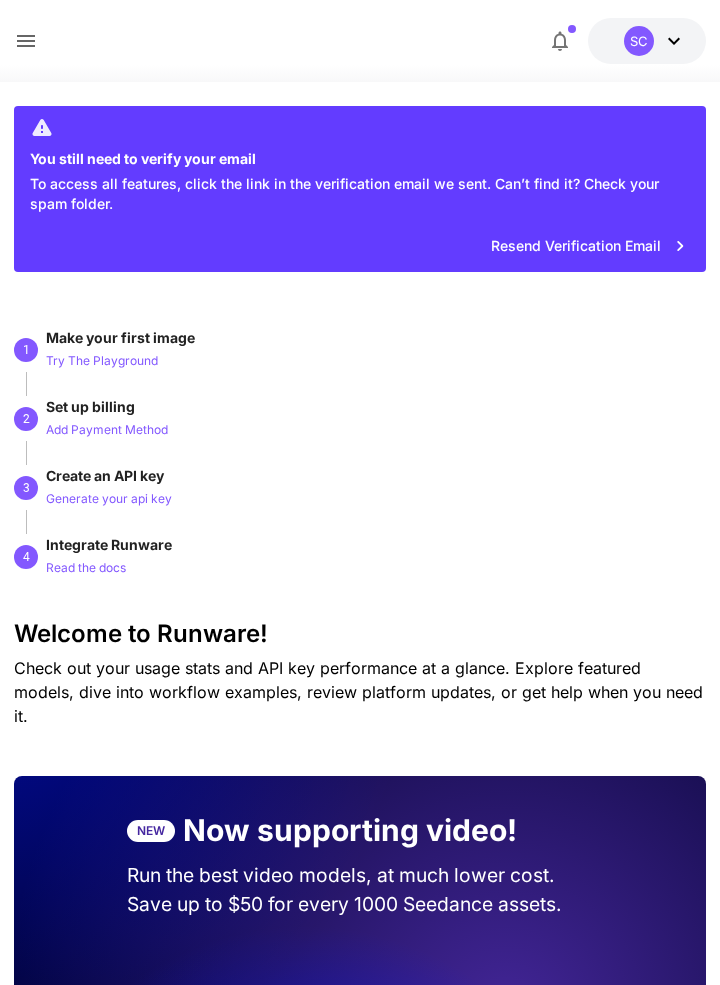 click on "Resend Verification Email" at bounding box center (589, 246) 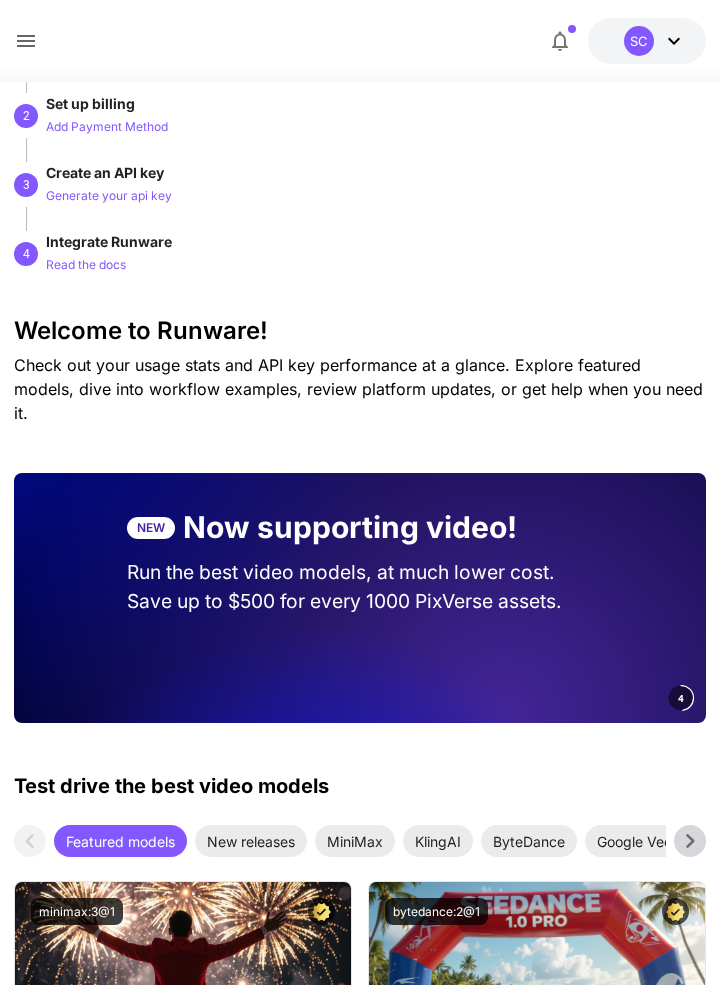 scroll, scrollTop: 0, scrollLeft: 0, axis: both 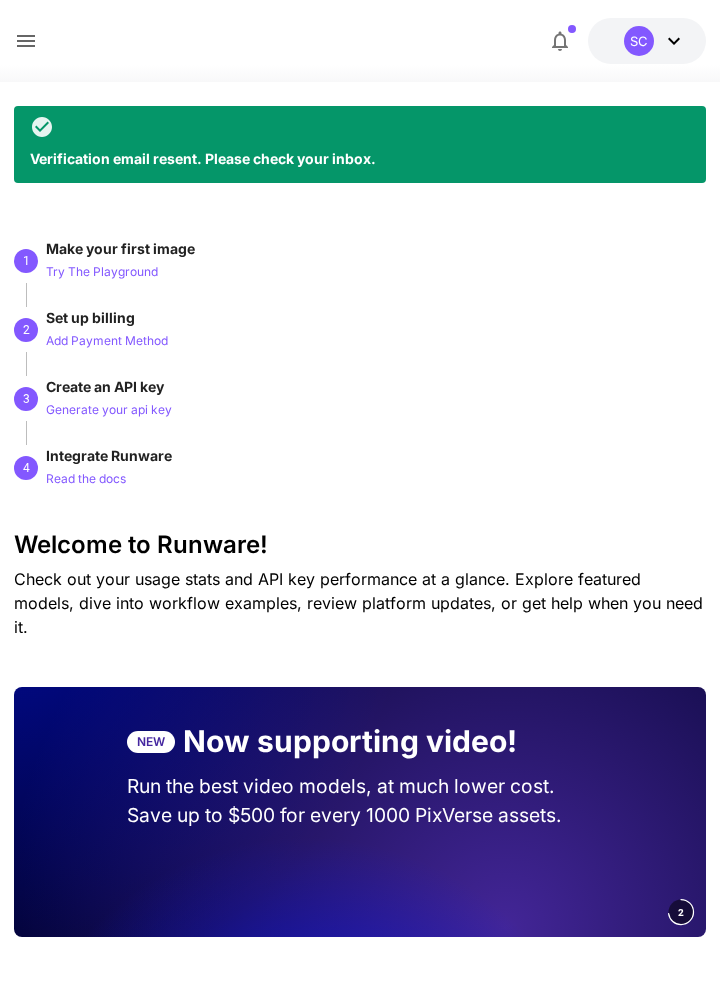 click 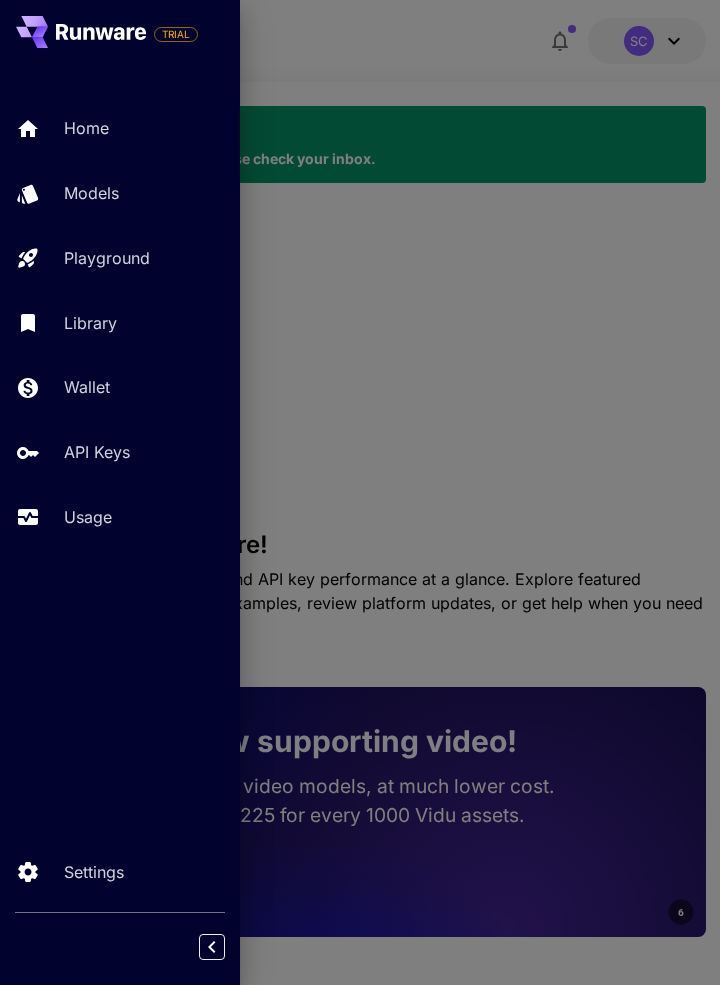 click on "Home" at bounding box center (144, 128) 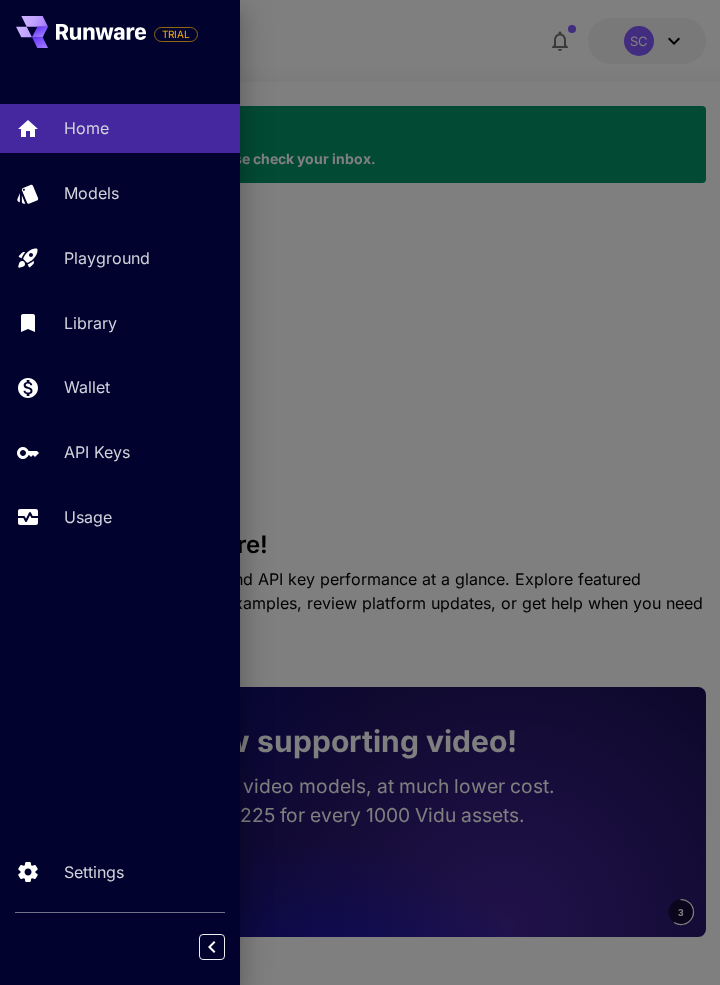 click on "Home" at bounding box center (86, 128) 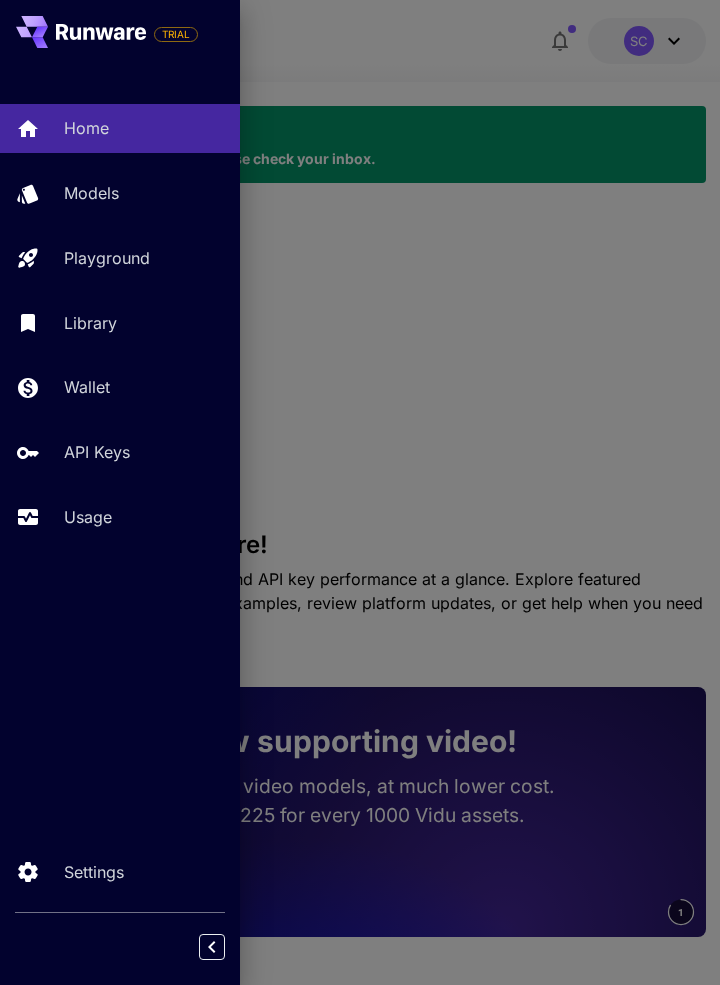 click on "Home" at bounding box center (144, 128) 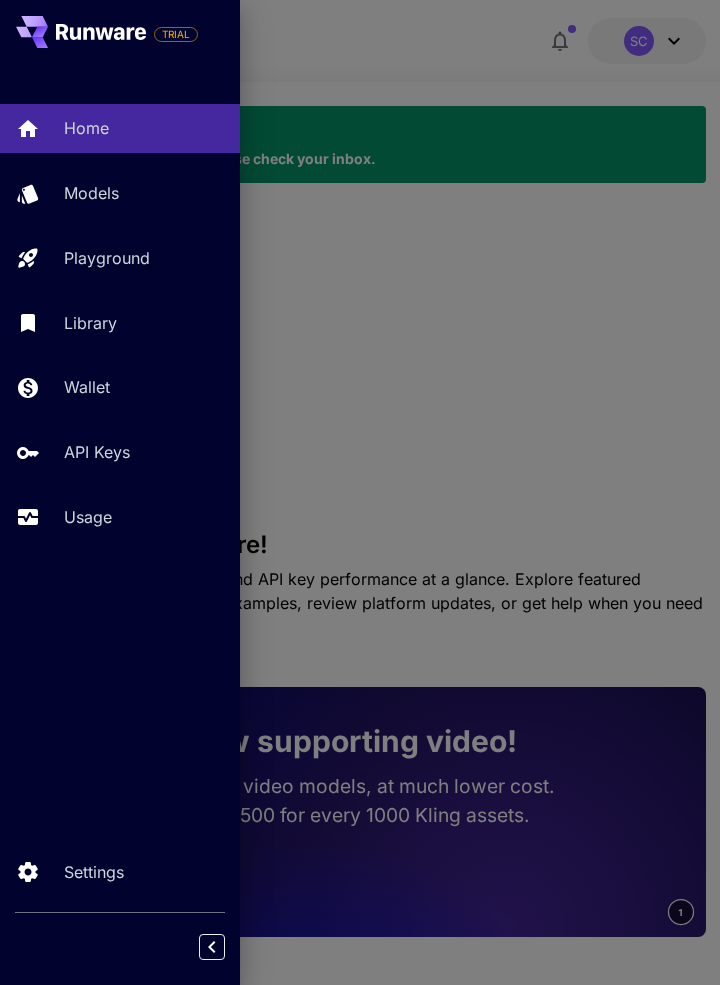 click on "Models" at bounding box center [144, 193] 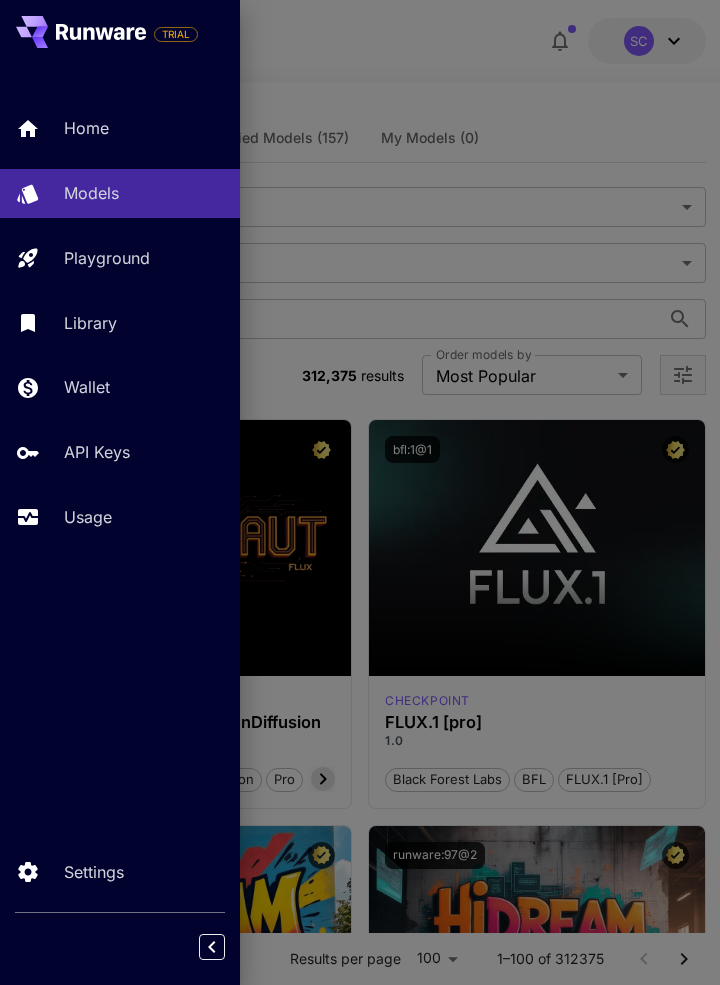 click at bounding box center [360, 492] 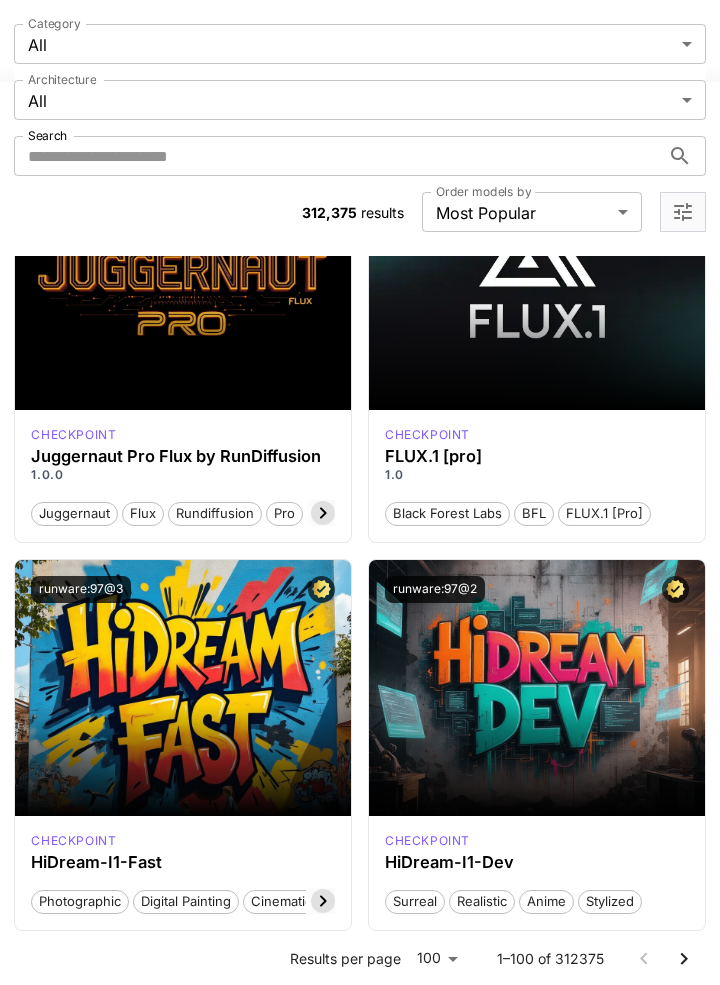 scroll, scrollTop: 0, scrollLeft: 0, axis: both 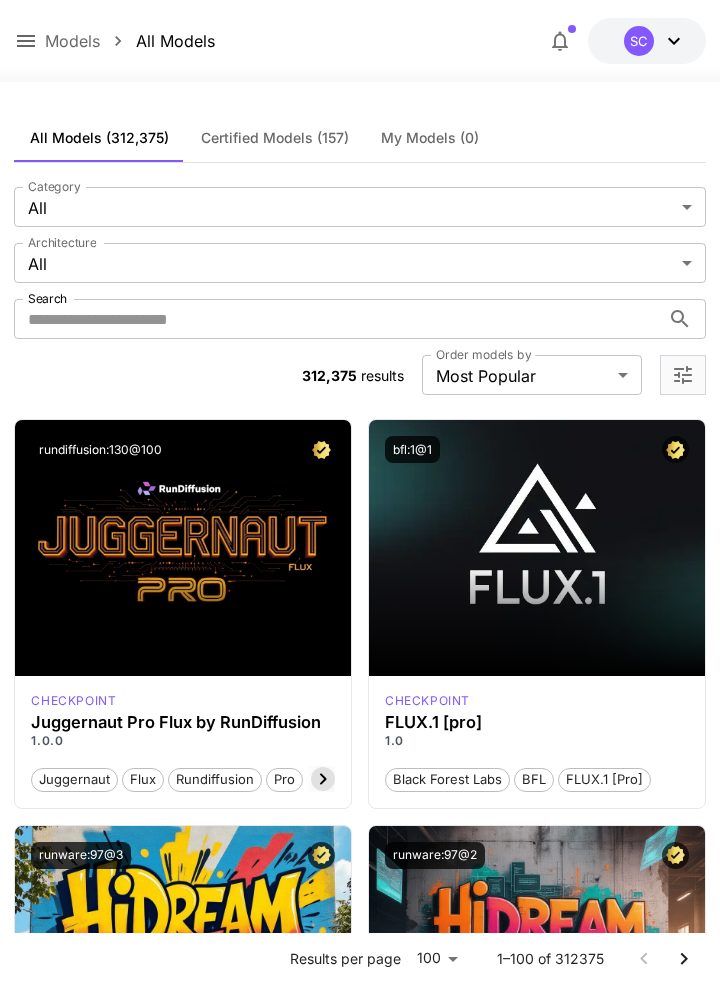 click 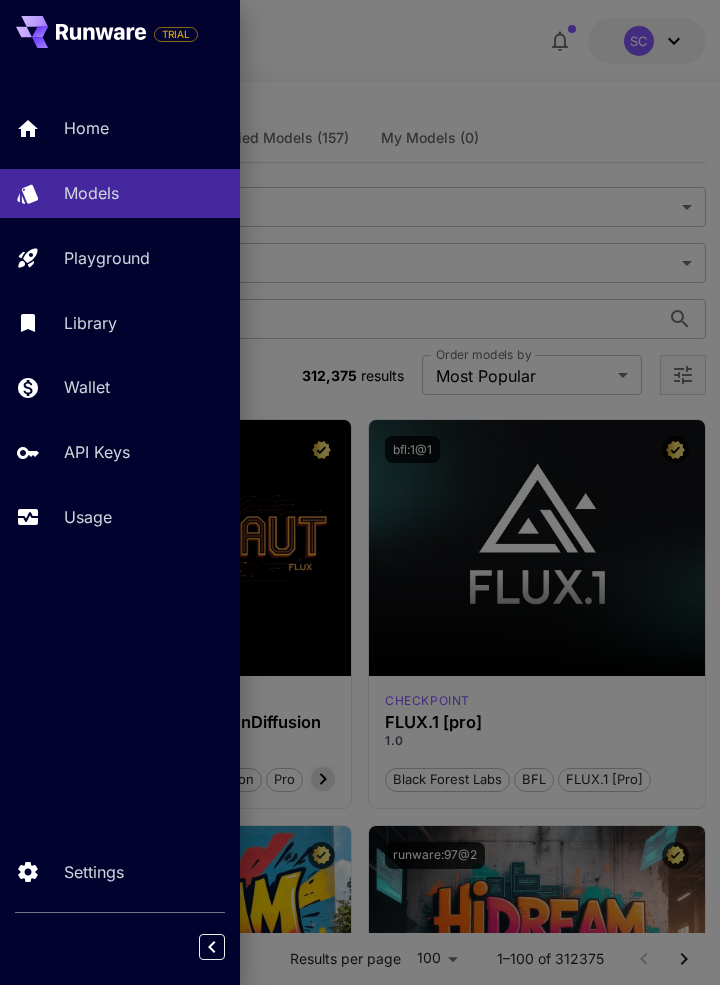 click on "Home" at bounding box center [144, 128] 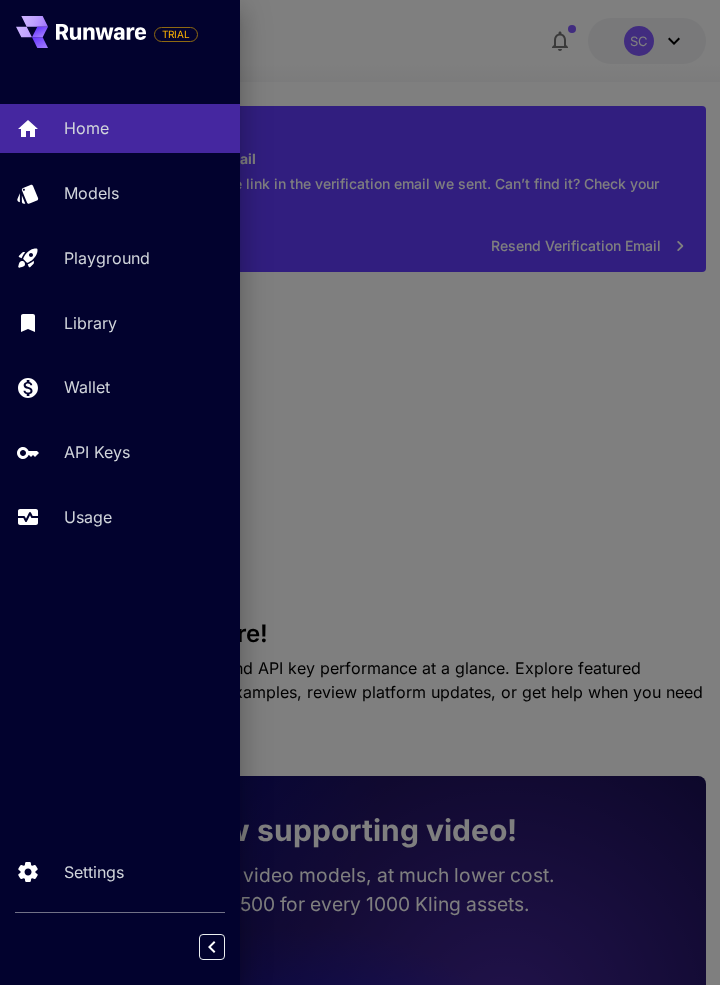 click at bounding box center (360, 492) 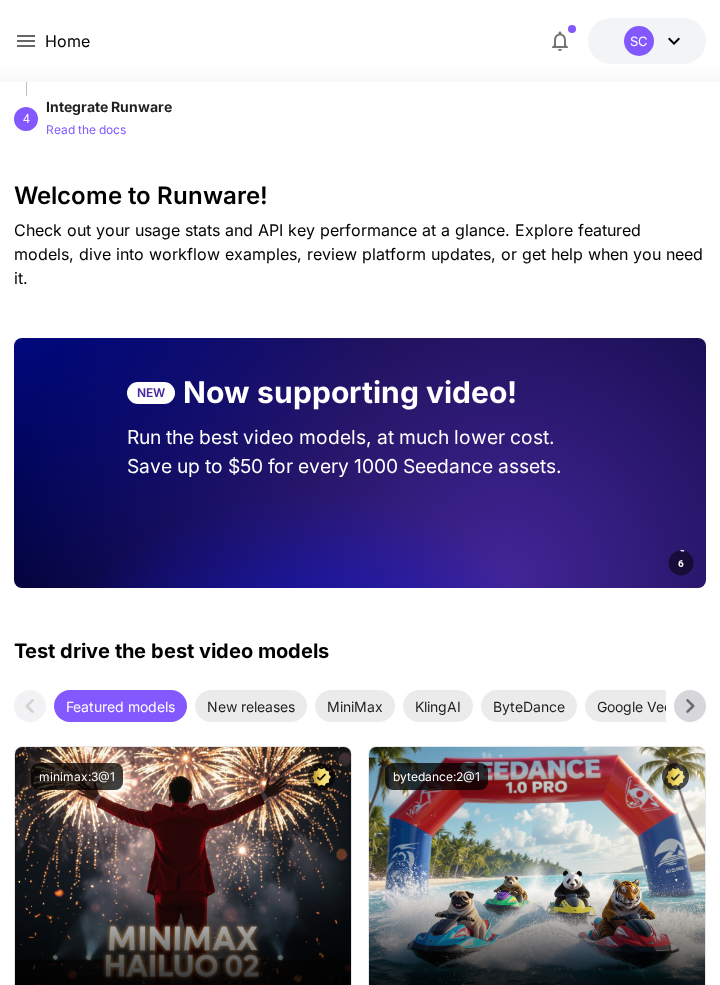 scroll, scrollTop: 0, scrollLeft: 0, axis: both 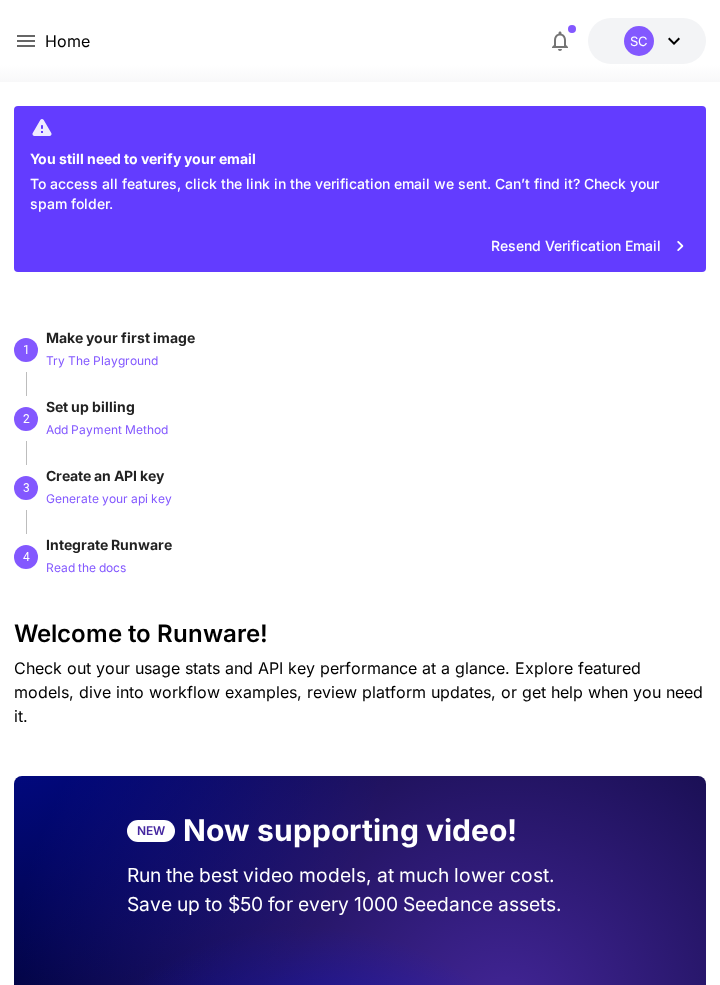 click 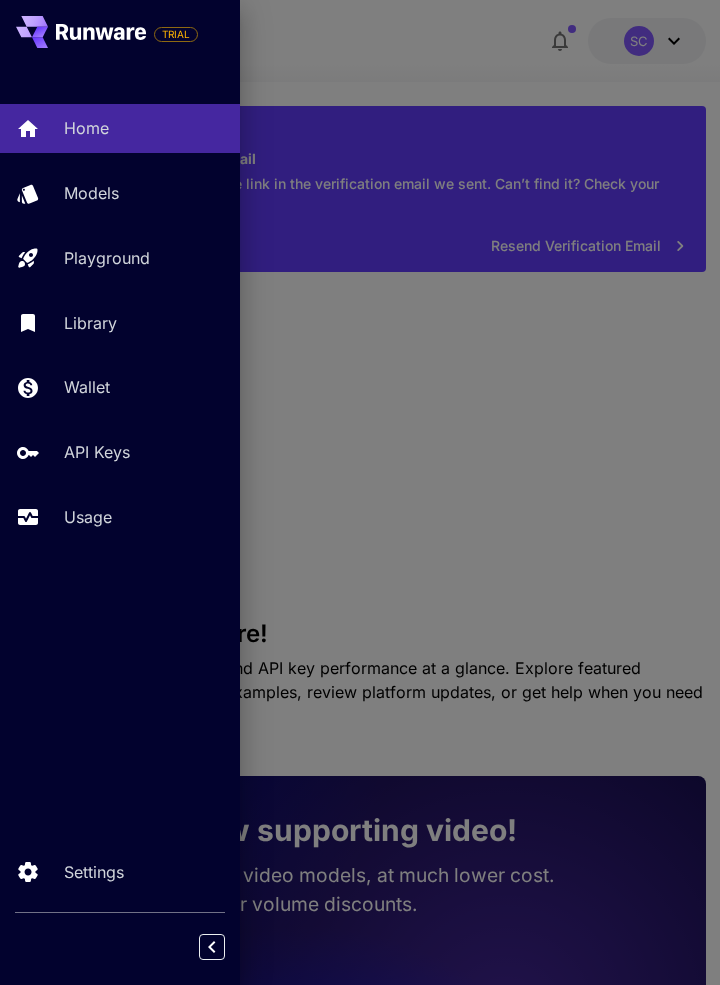 click on "Models" at bounding box center [91, 193] 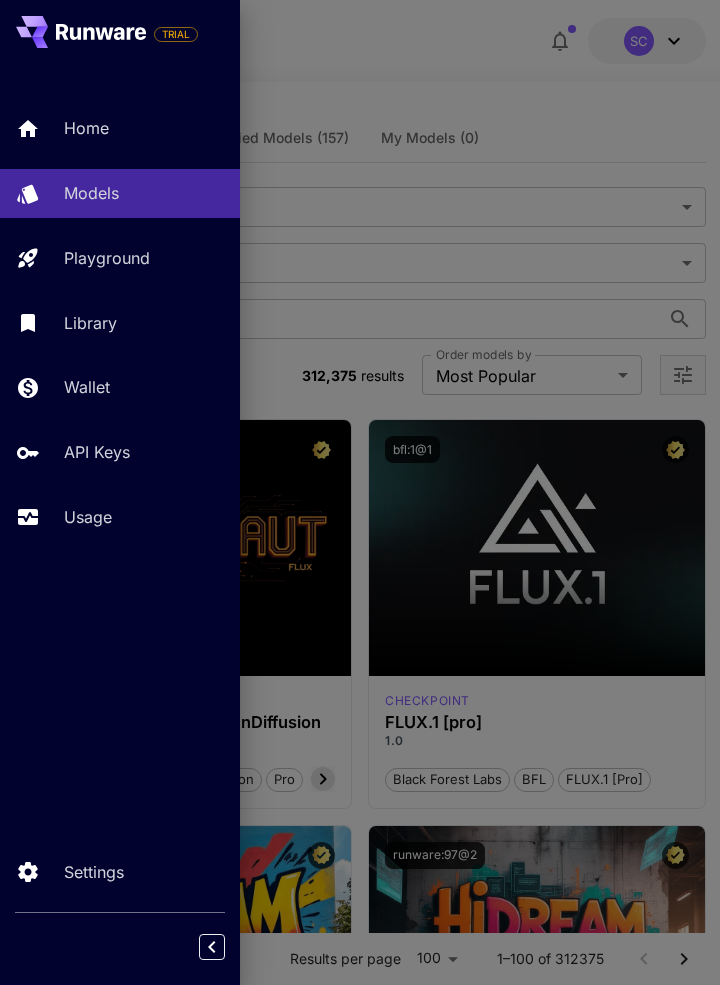 click at bounding box center [360, 492] 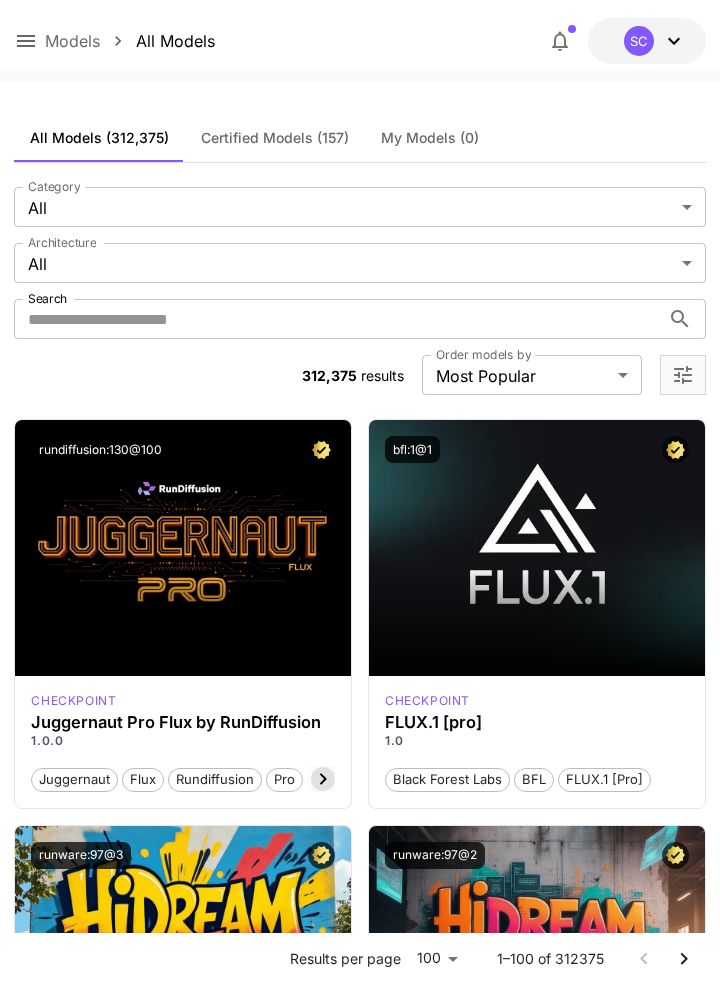 click 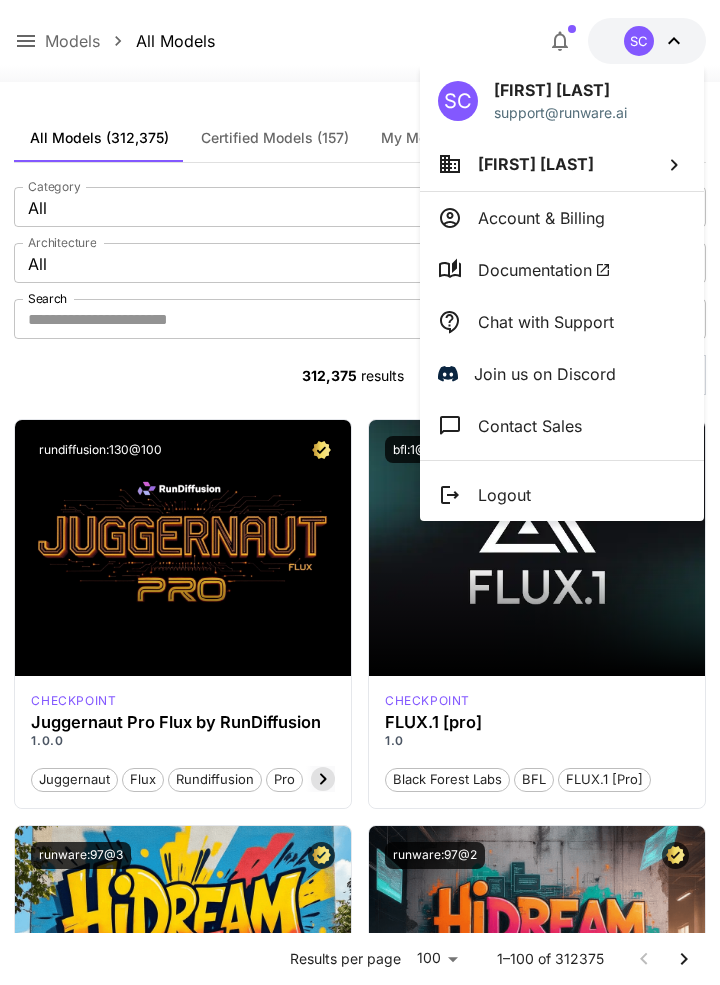 click at bounding box center [360, 492] 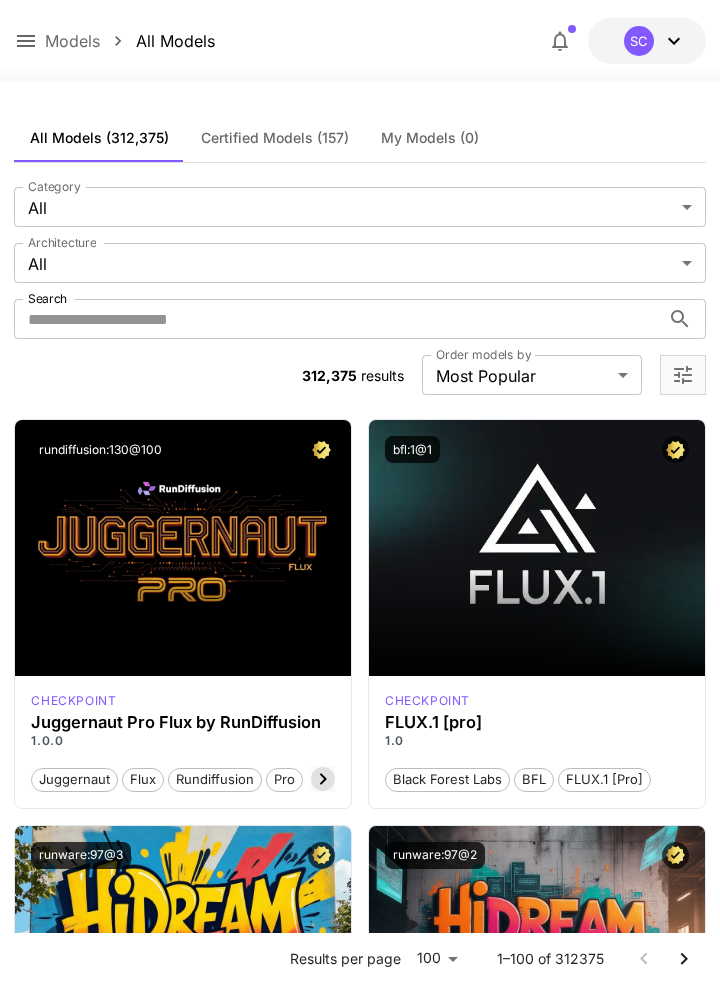 click 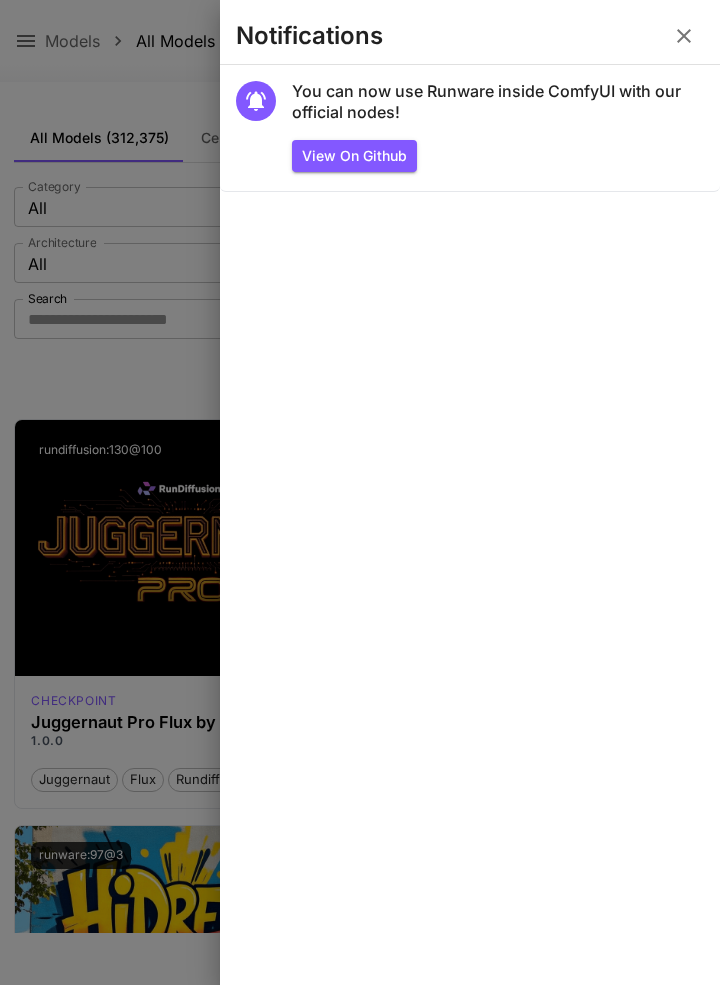 click 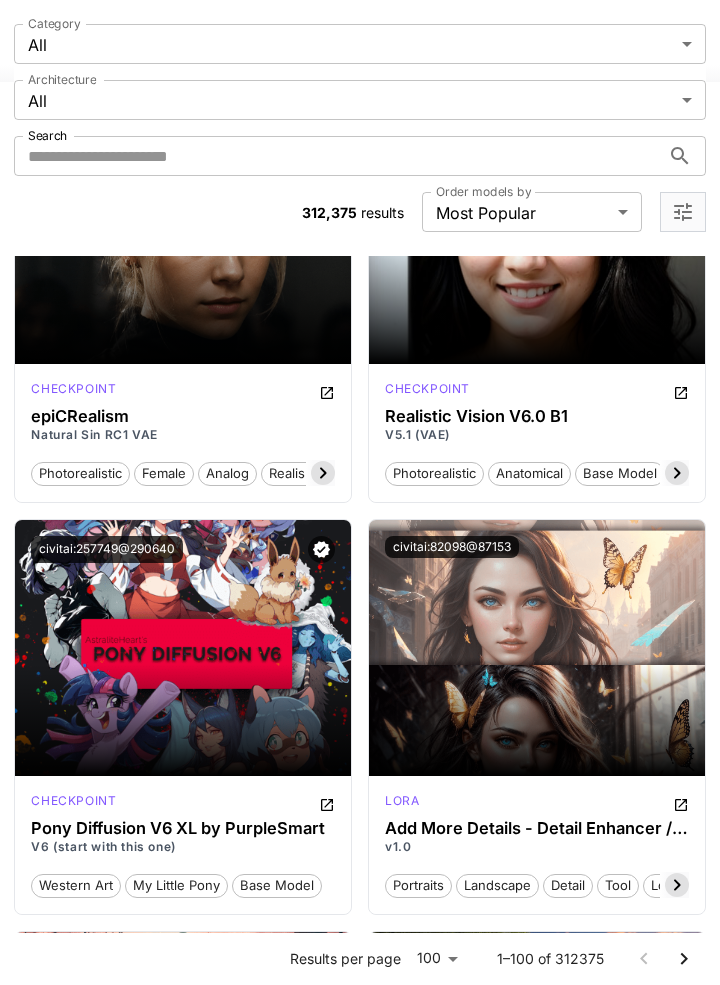 scroll, scrollTop: 5581, scrollLeft: 0, axis: vertical 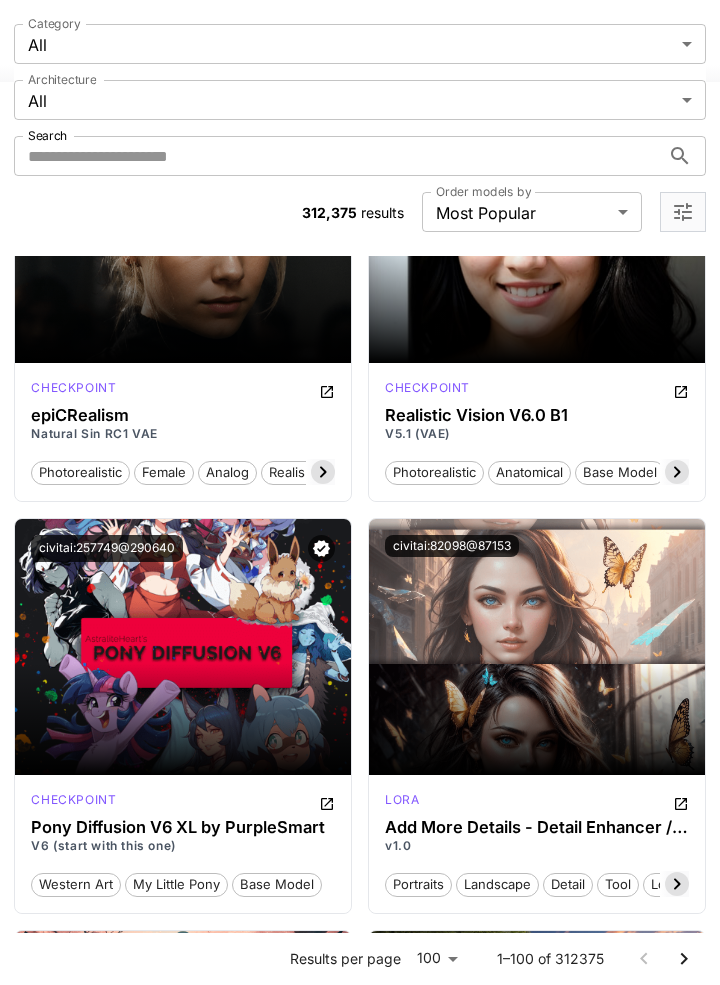 click on "Launch in Playground" at bounding box center [537, 647] 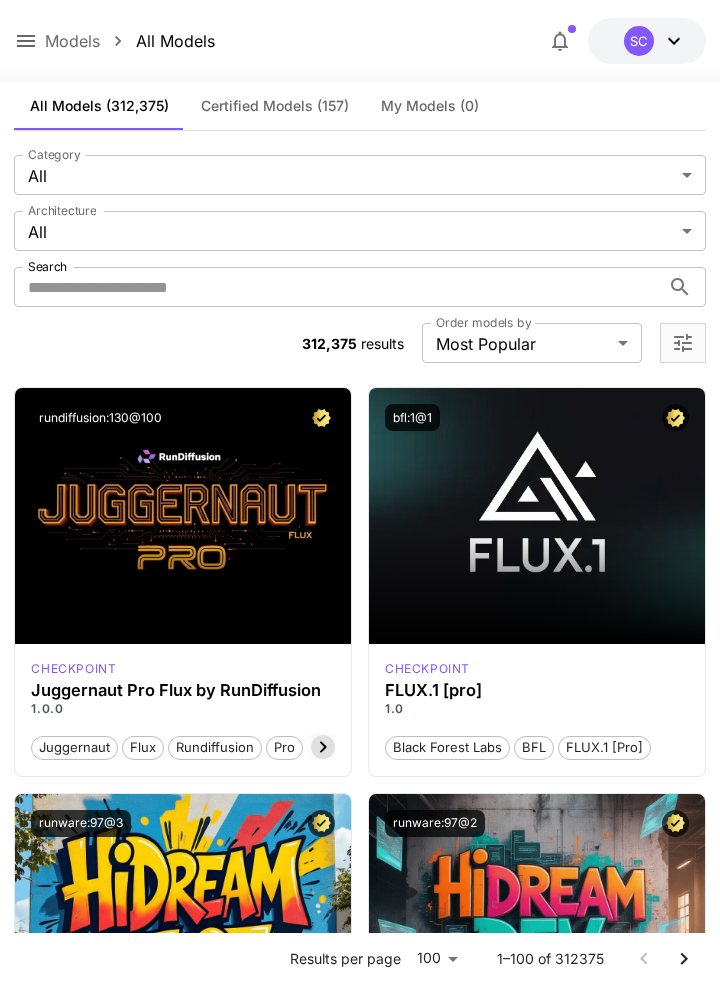 scroll, scrollTop: 34, scrollLeft: 0, axis: vertical 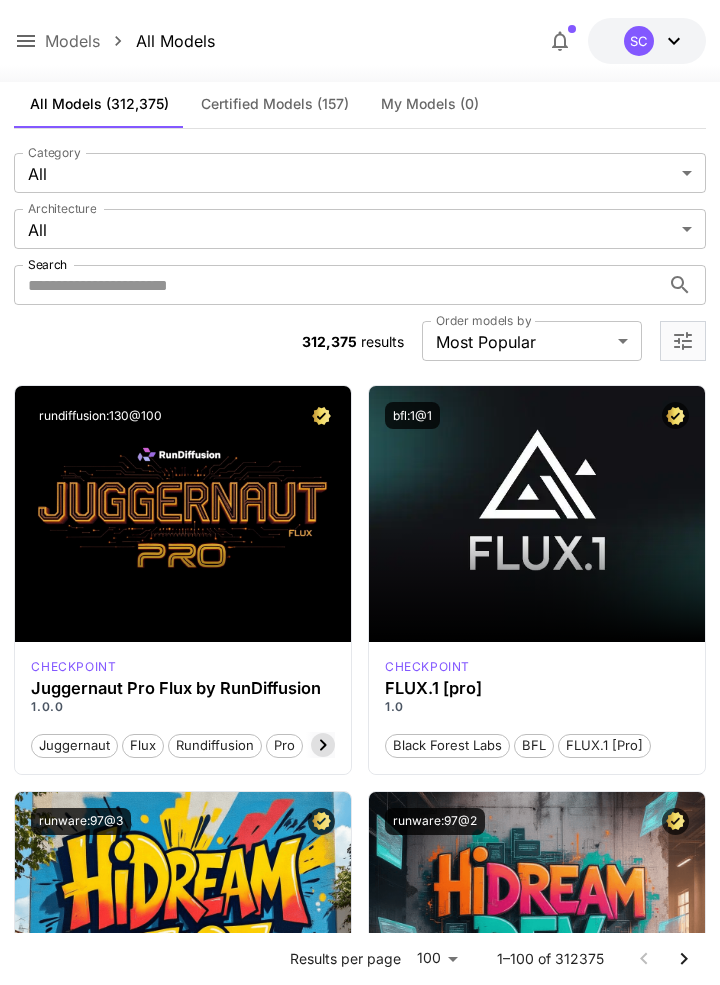 click on "Launch in Playground" at bounding box center [183, 514] 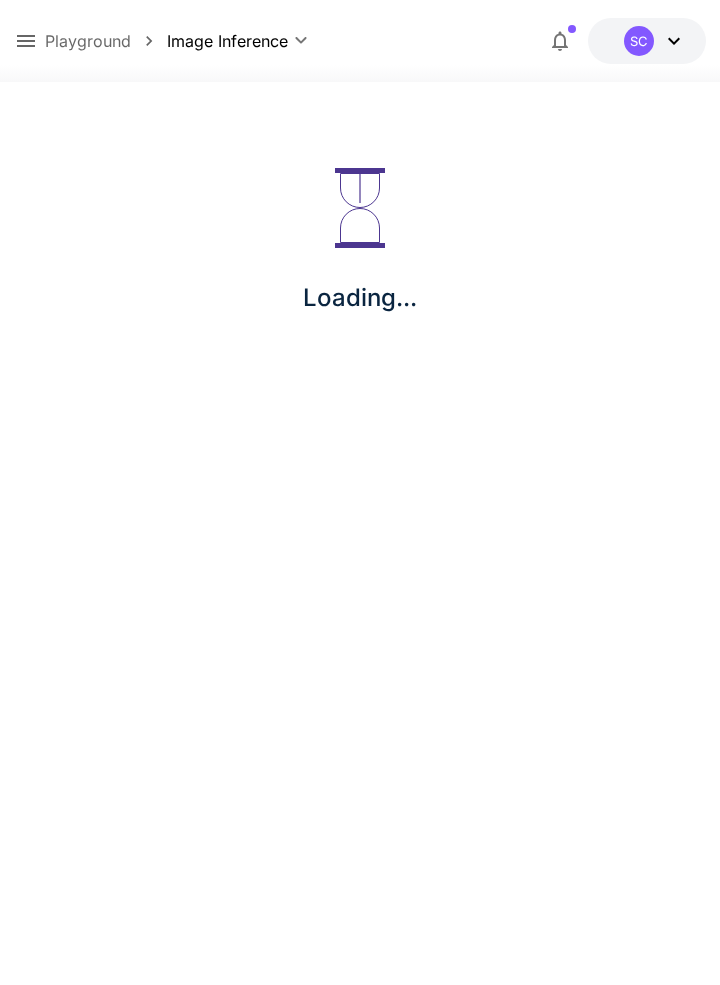 scroll, scrollTop: 0, scrollLeft: 0, axis: both 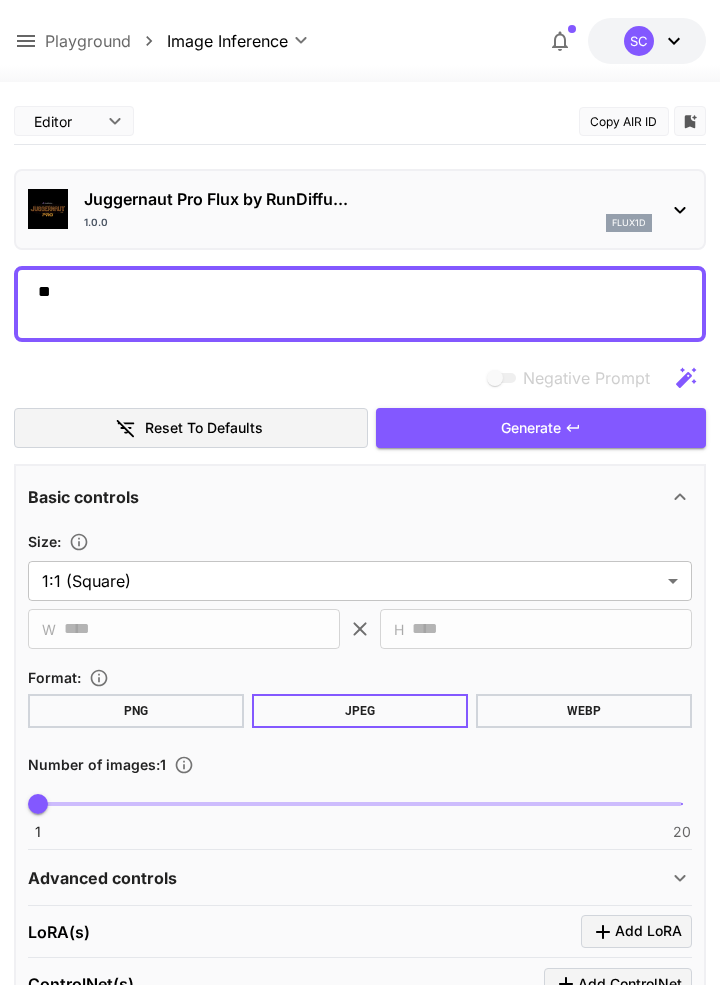 type on "*" 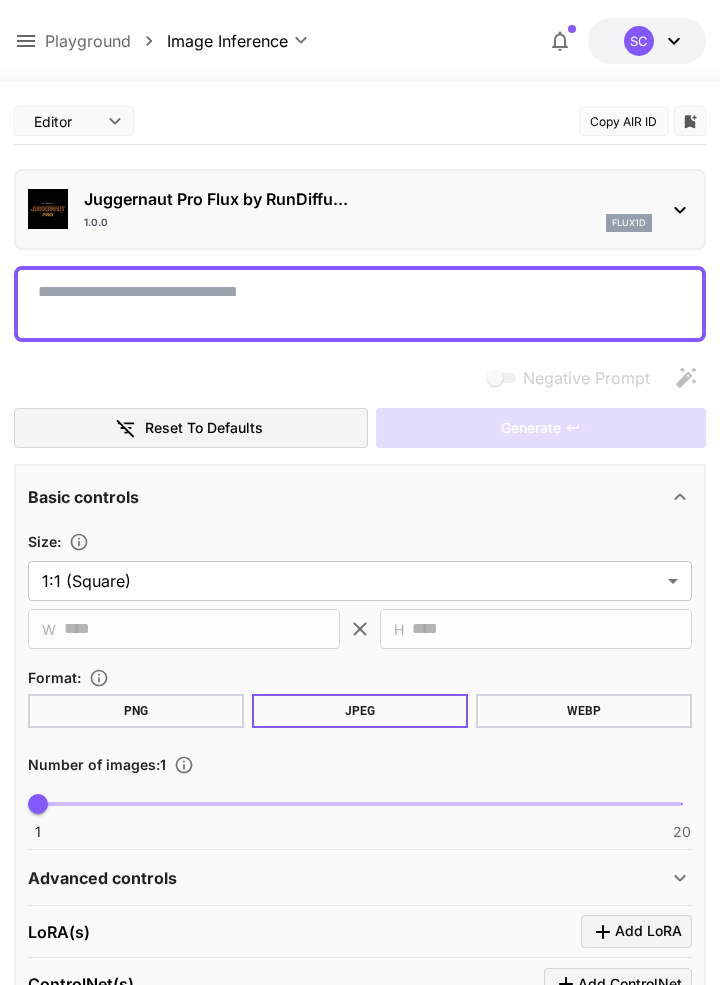 click on "Negative Prompt" at bounding box center [359, 304] 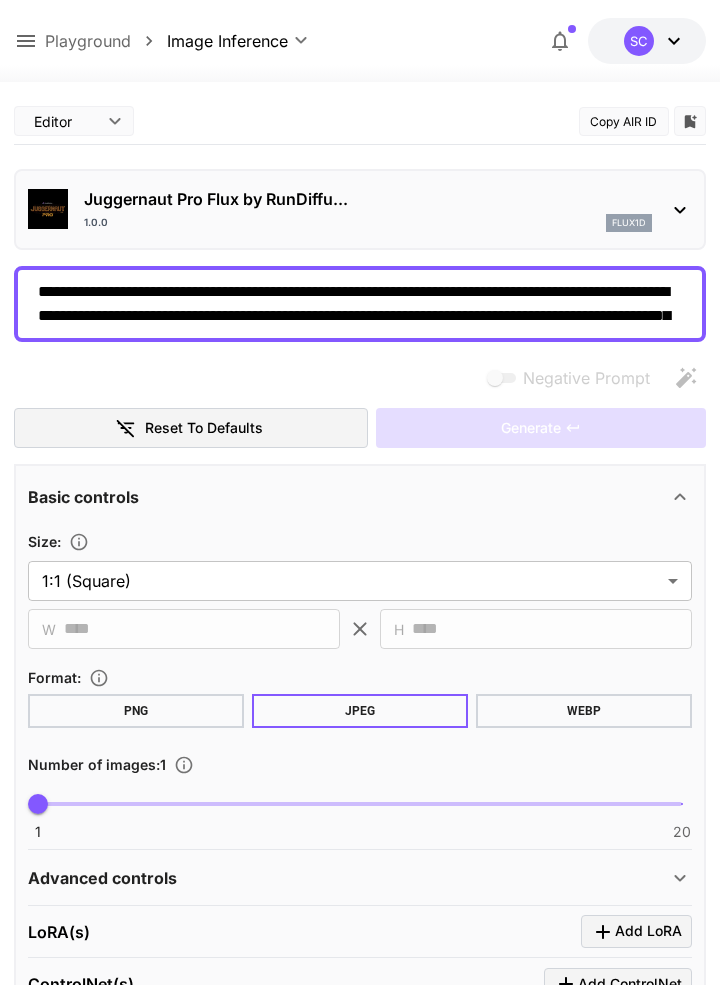 scroll, scrollTop: 0, scrollLeft: 0, axis: both 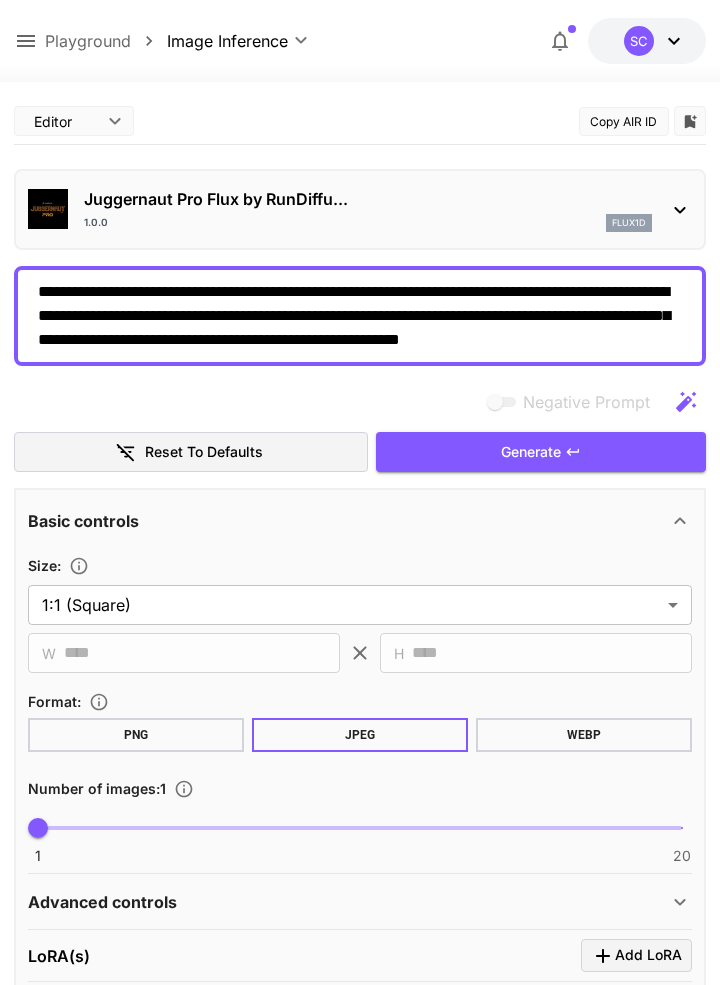 type on "**********" 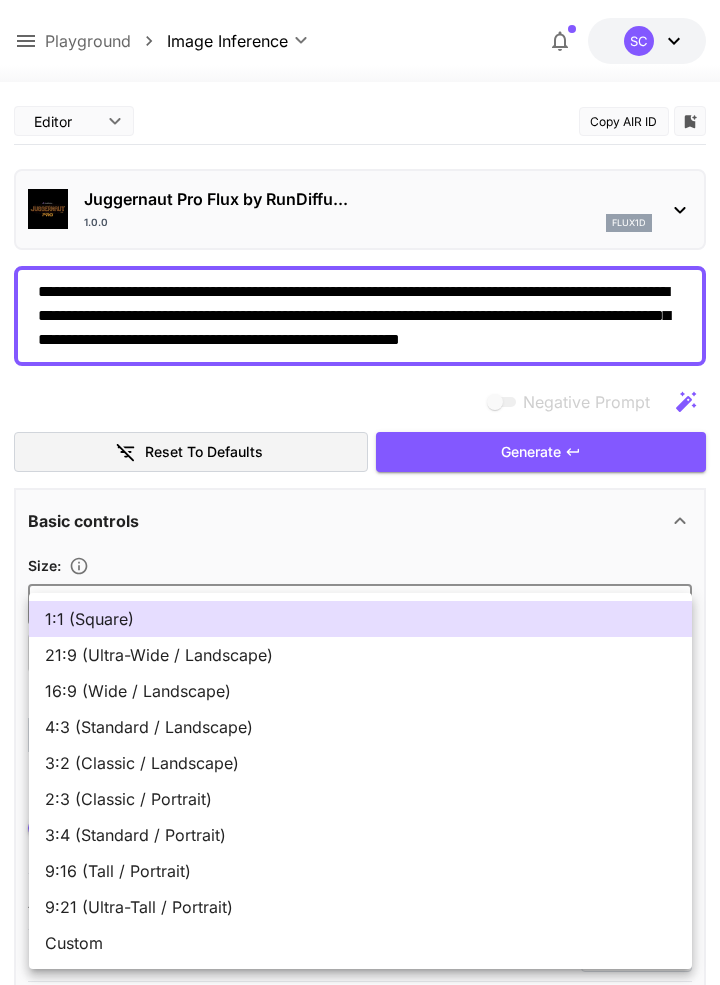 click on "16:9 (Wide / Landscape)" at bounding box center [360, 691] 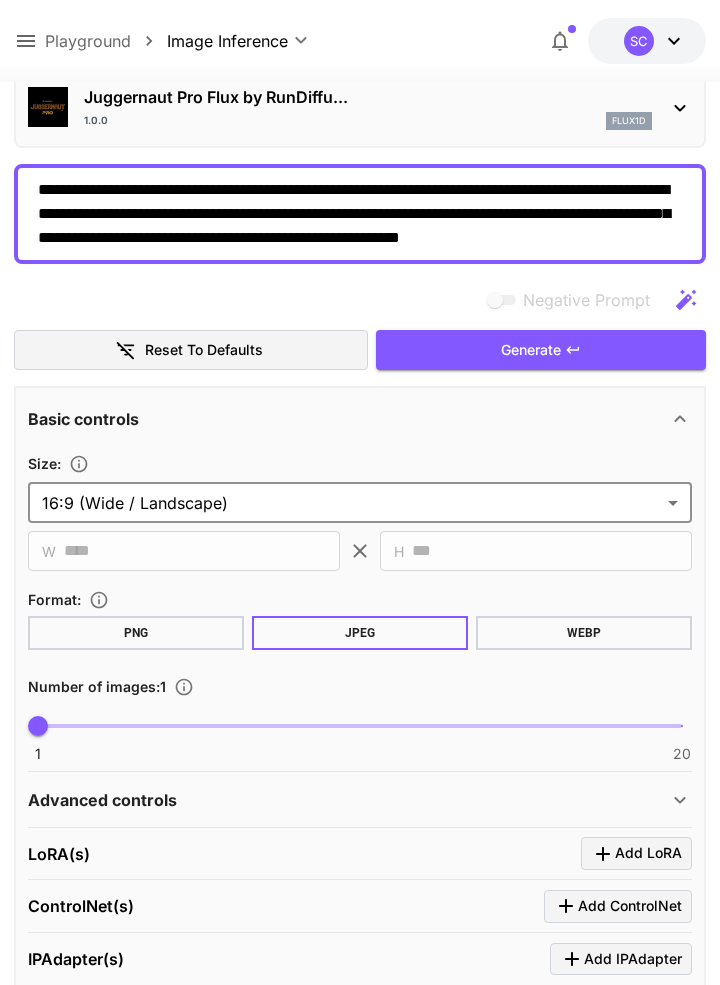 scroll, scrollTop: 103, scrollLeft: 0, axis: vertical 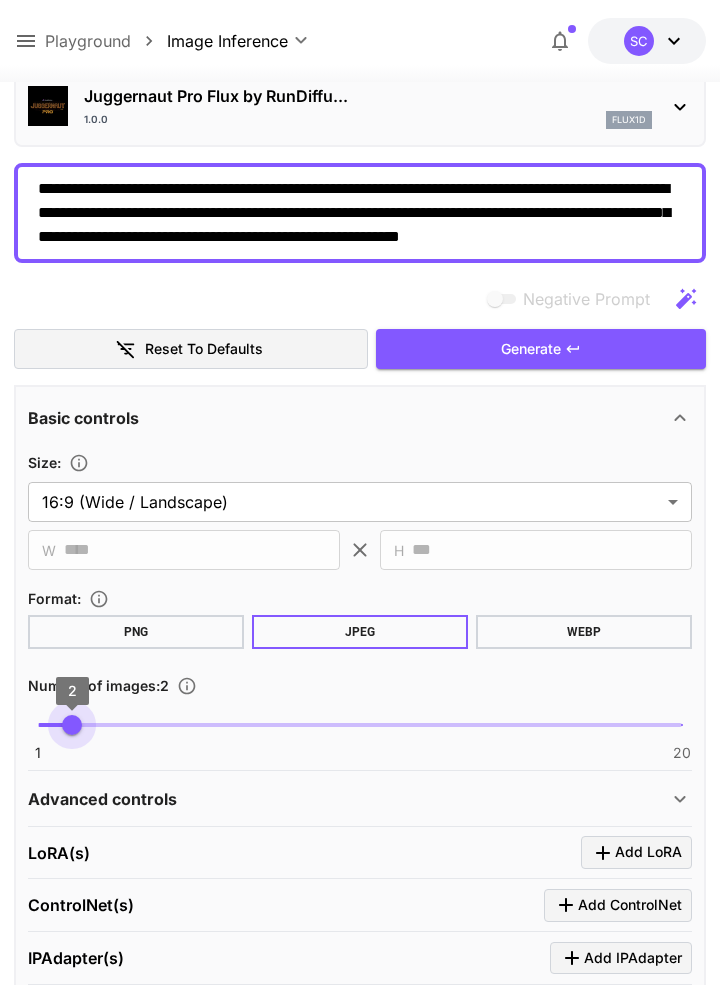 type on "*" 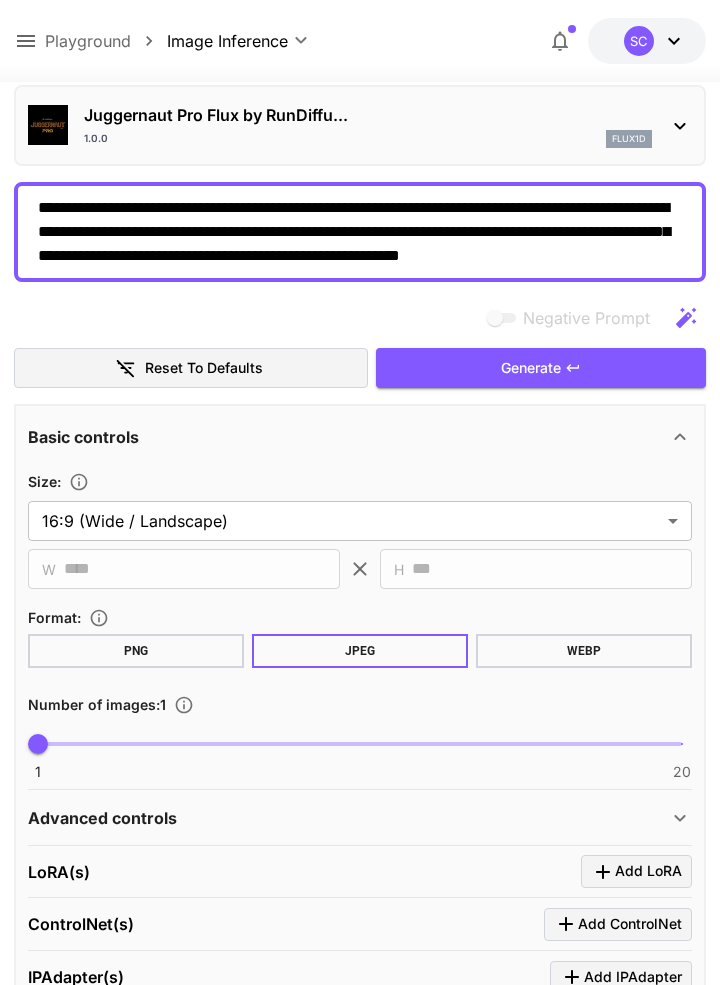 scroll, scrollTop: 0, scrollLeft: 0, axis: both 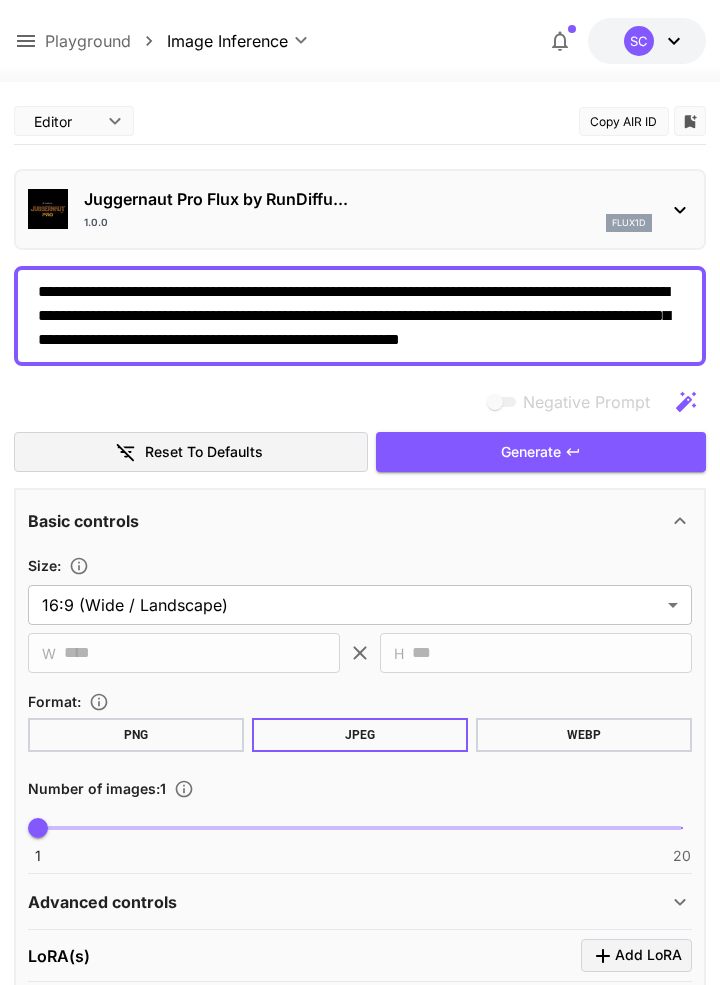 click on "Generate" at bounding box center (541, 452) 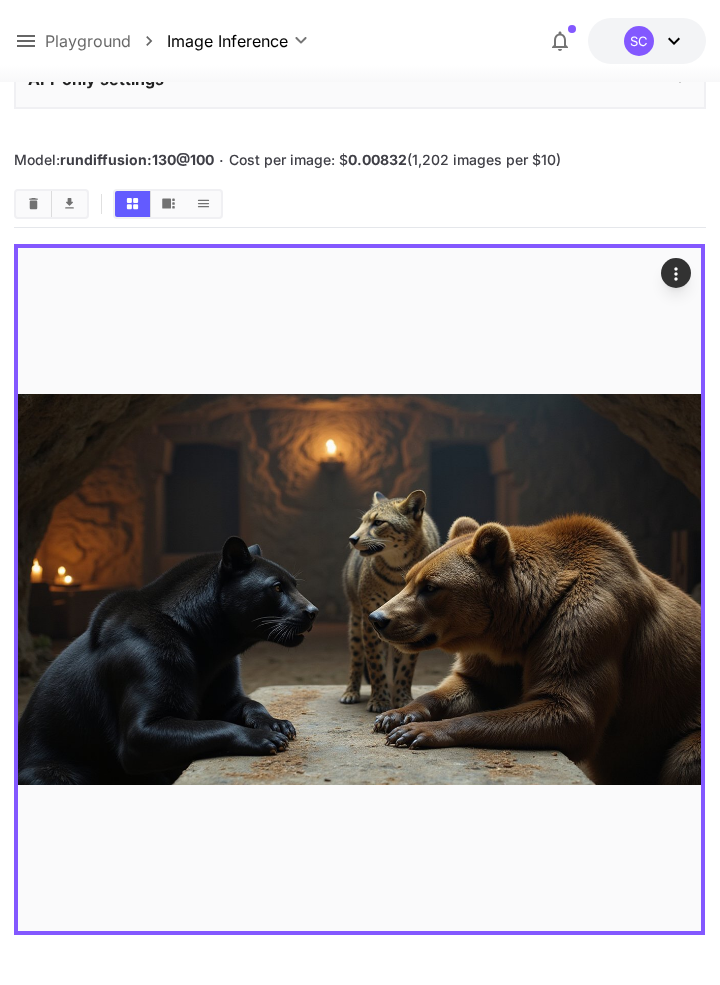 scroll, scrollTop: 1200, scrollLeft: 0, axis: vertical 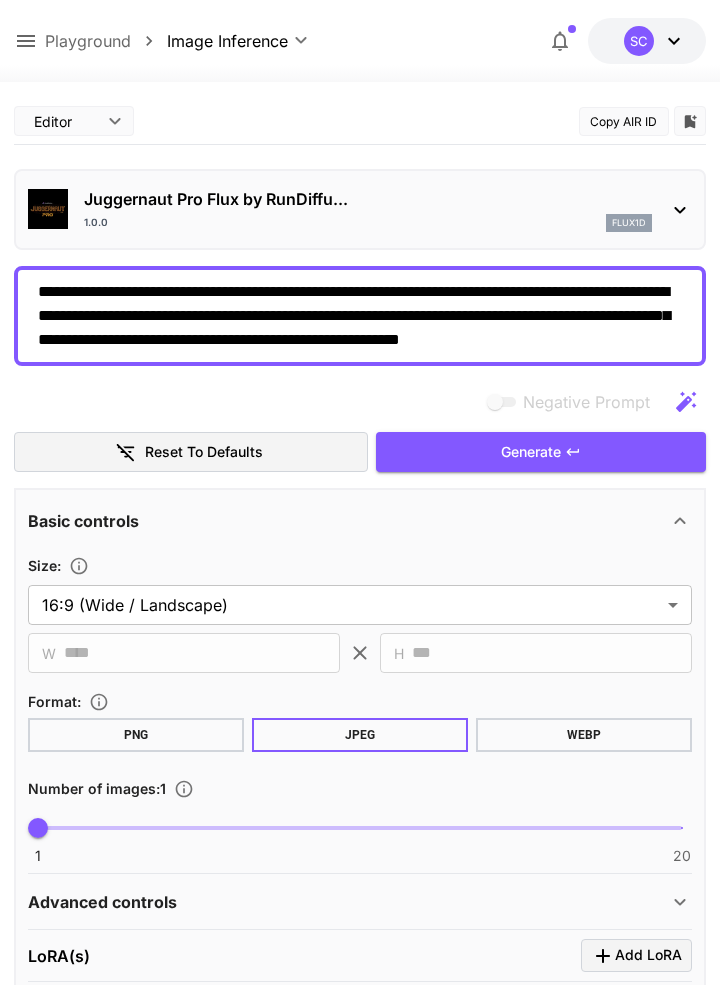 click on "**********" at bounding box center [359, 316] 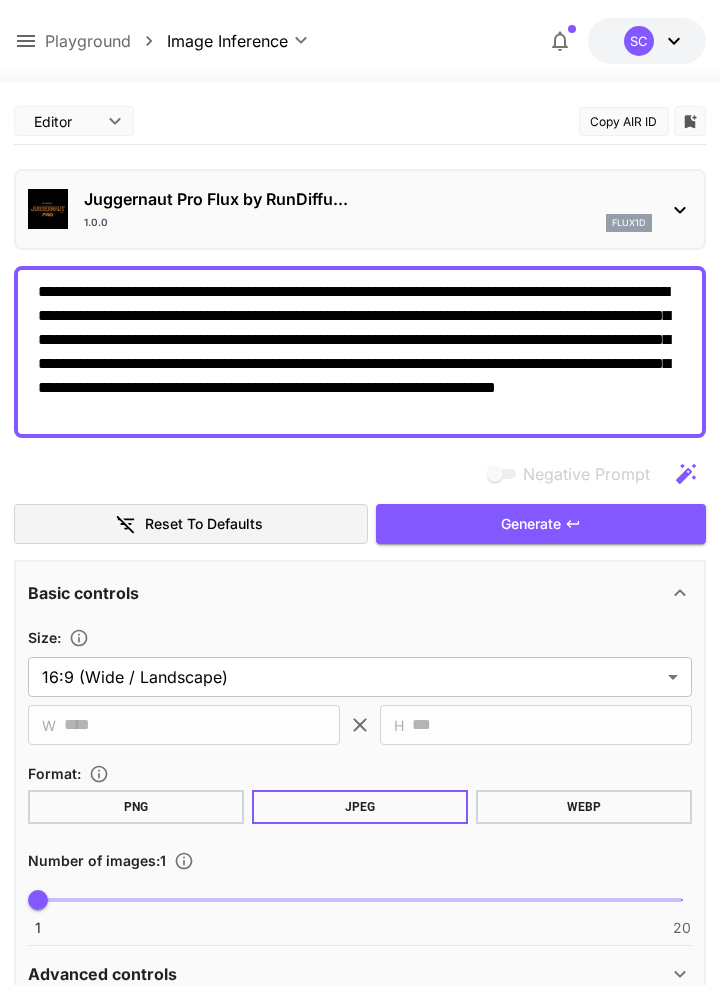 scroll, scrollTop: 0, scrollLeft: 0, axis: both 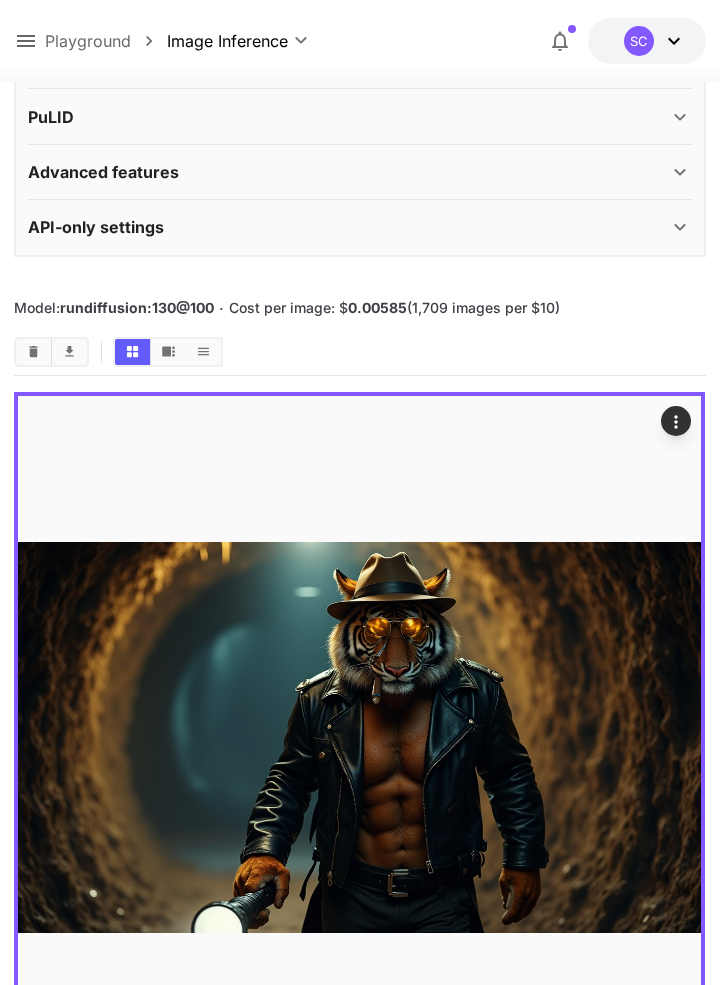 click at bounding box center [359, 737] 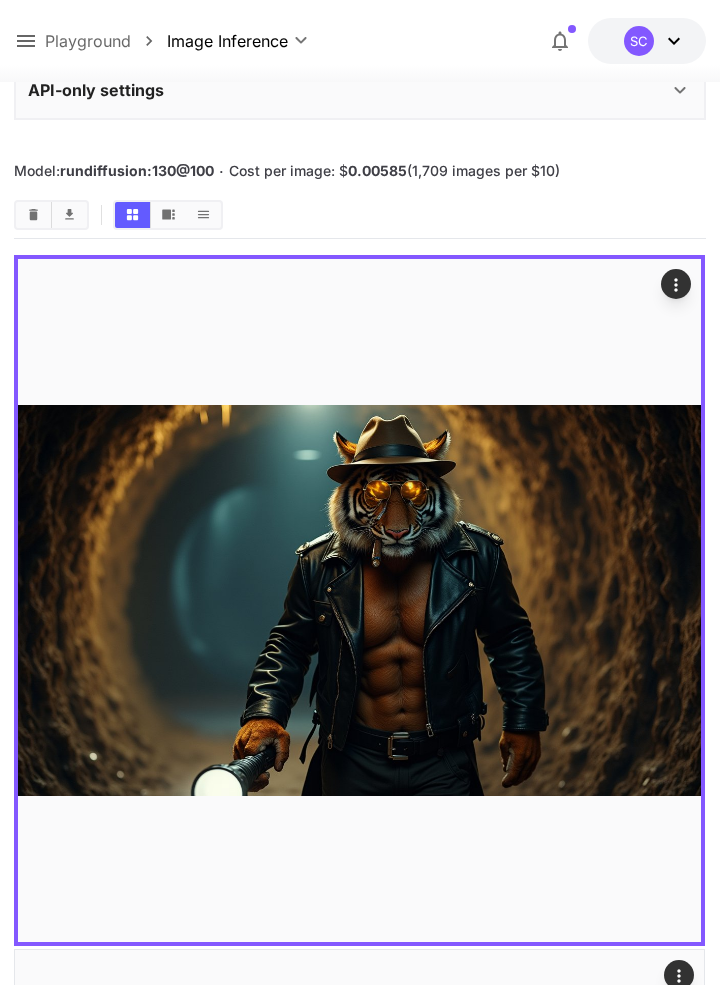 scroll, scrollTop: 1263, scrollLeft: 0, axis: vertical 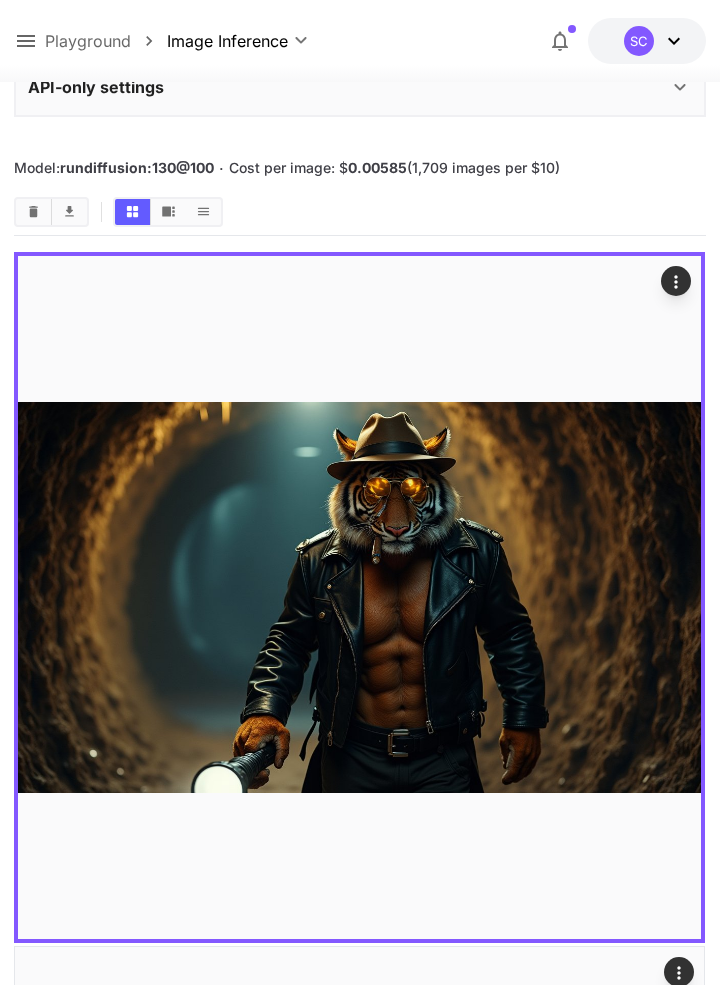 click 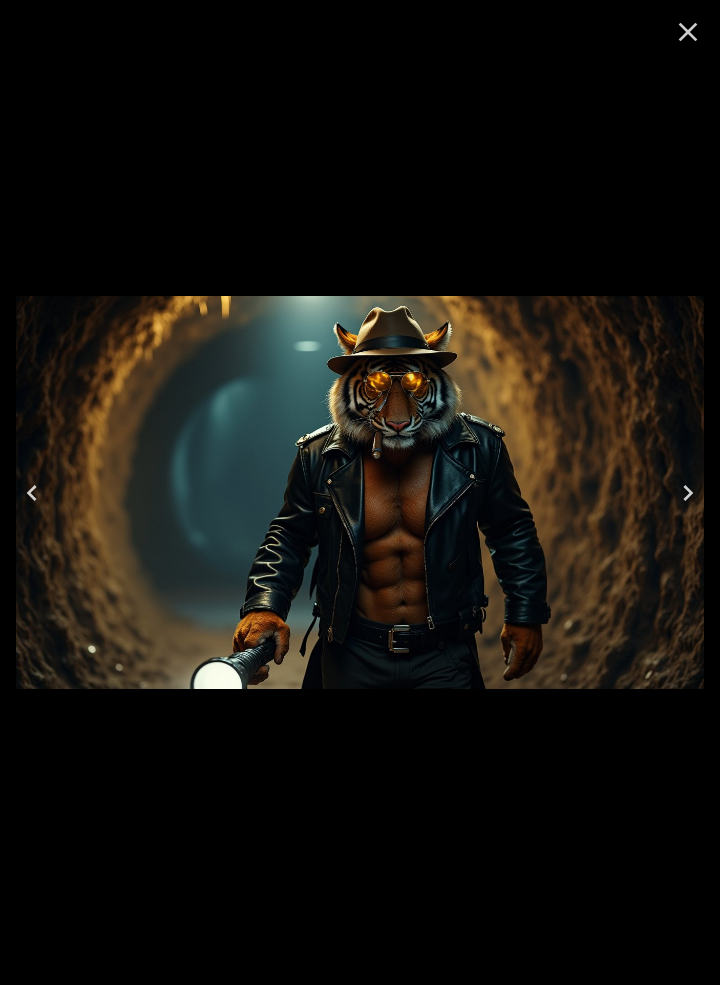 click at bounding box center (360, 492) 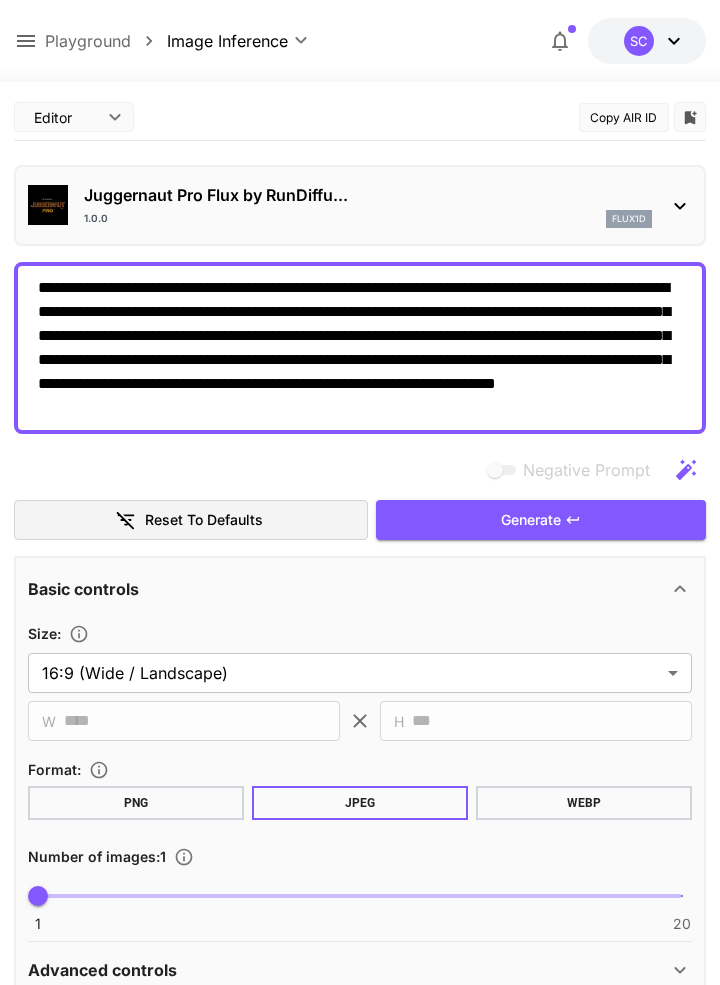scroll, scrollTop: 0, scrollLeft: 0, axis: both 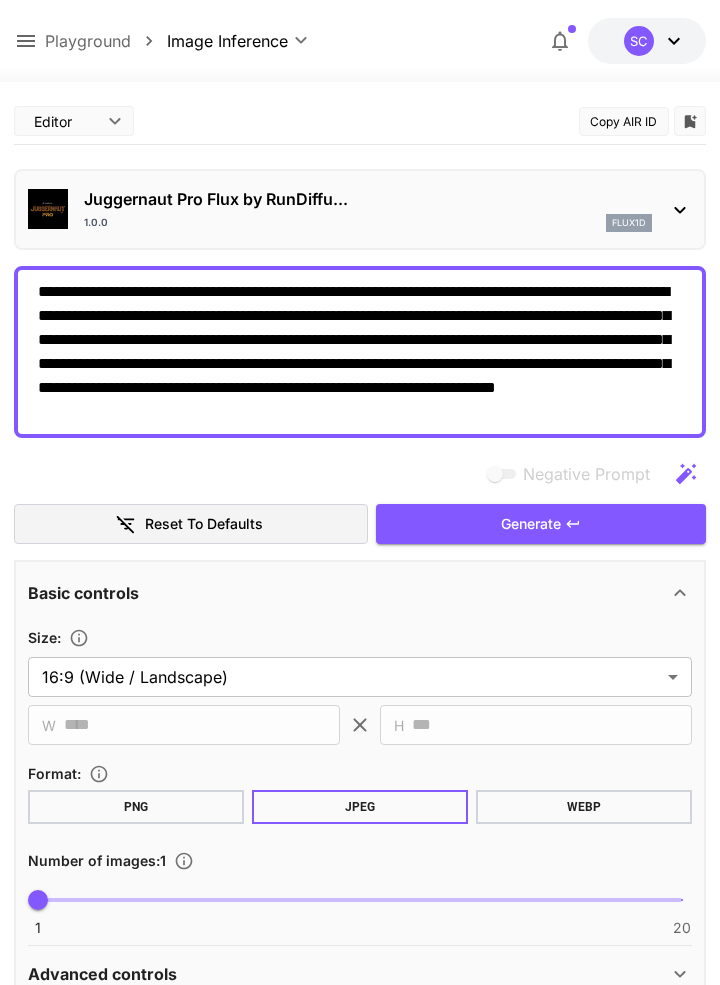 click 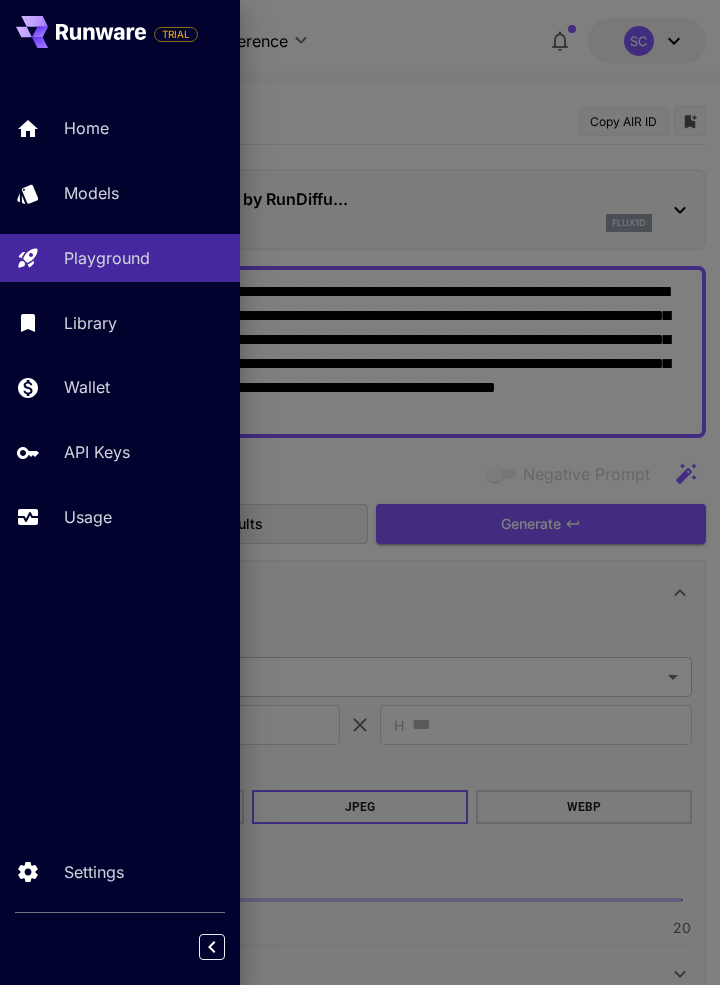click on "Home" at bounding box center [144, 128] 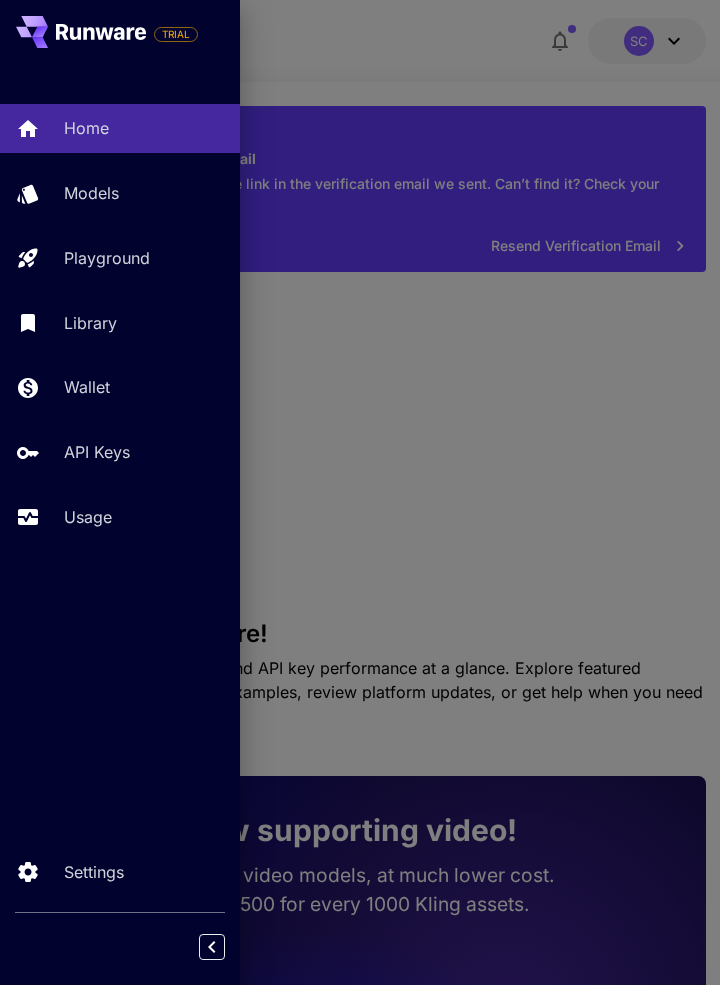 click on "Home" at bounding box center [144, 128] 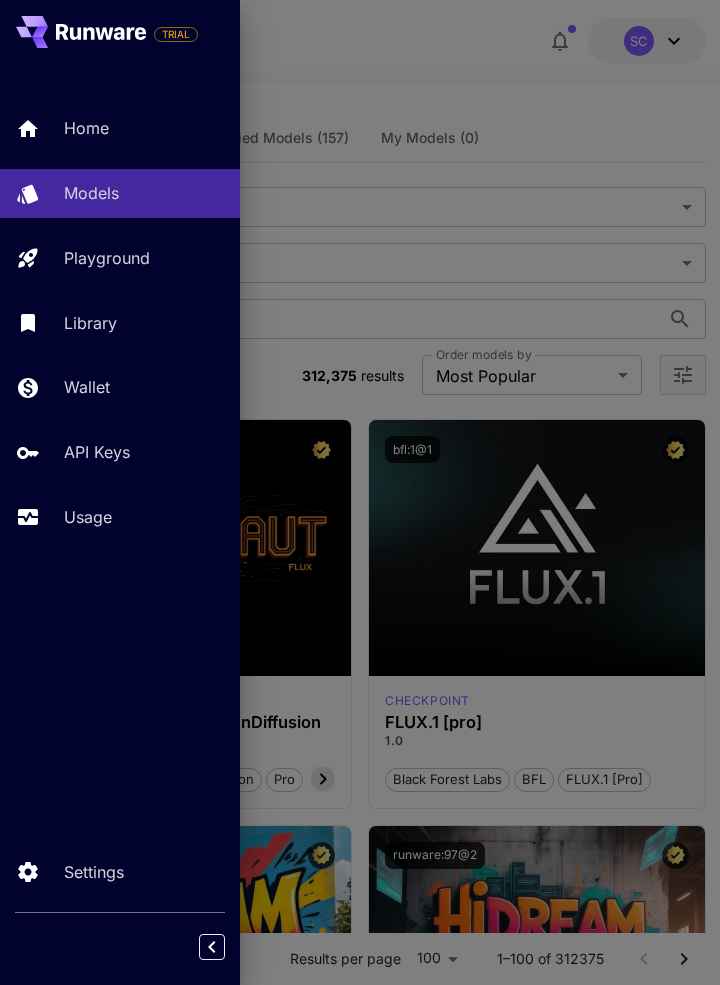 click at bounding box center [360, 492] 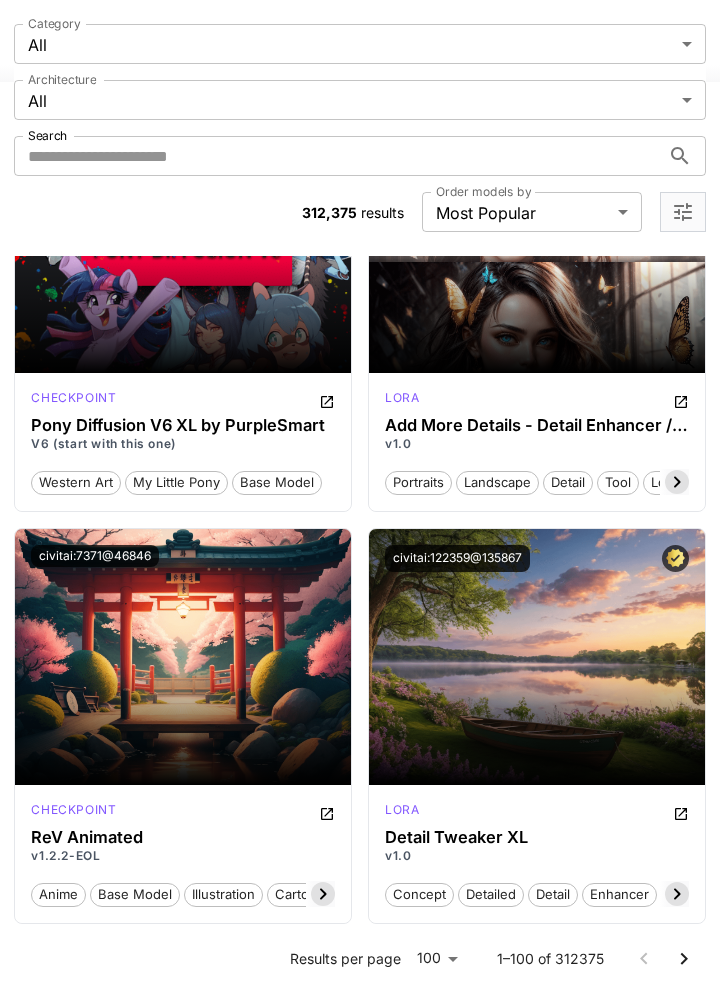 scroll, scrollTop: 5983, scrollLeft: 0, axis: vertical 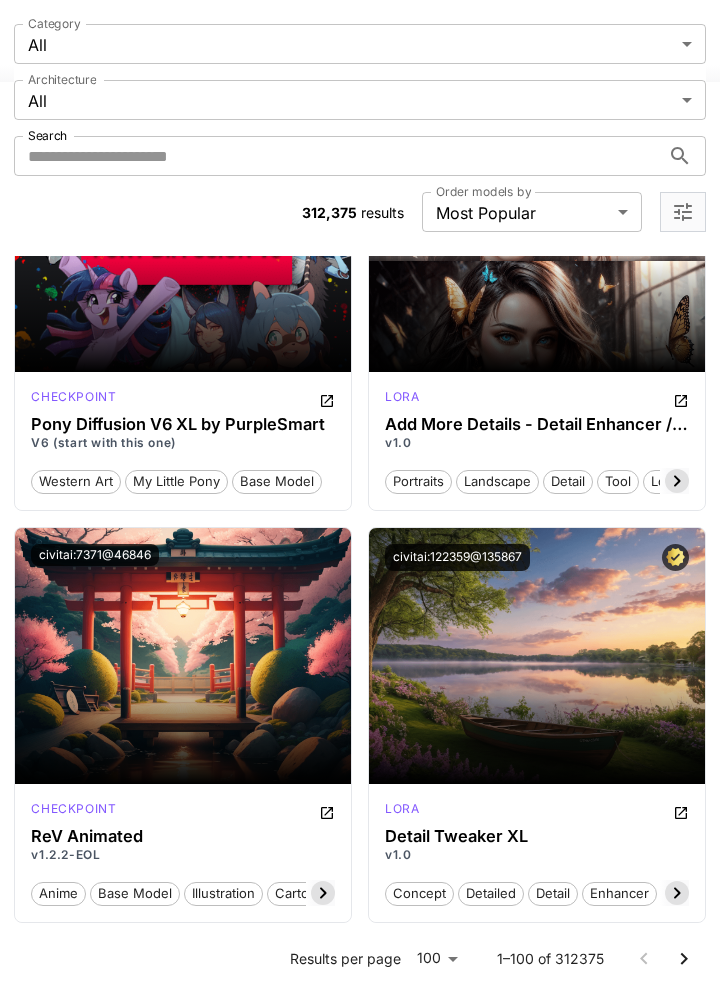 click at bounding box center [183, 728] 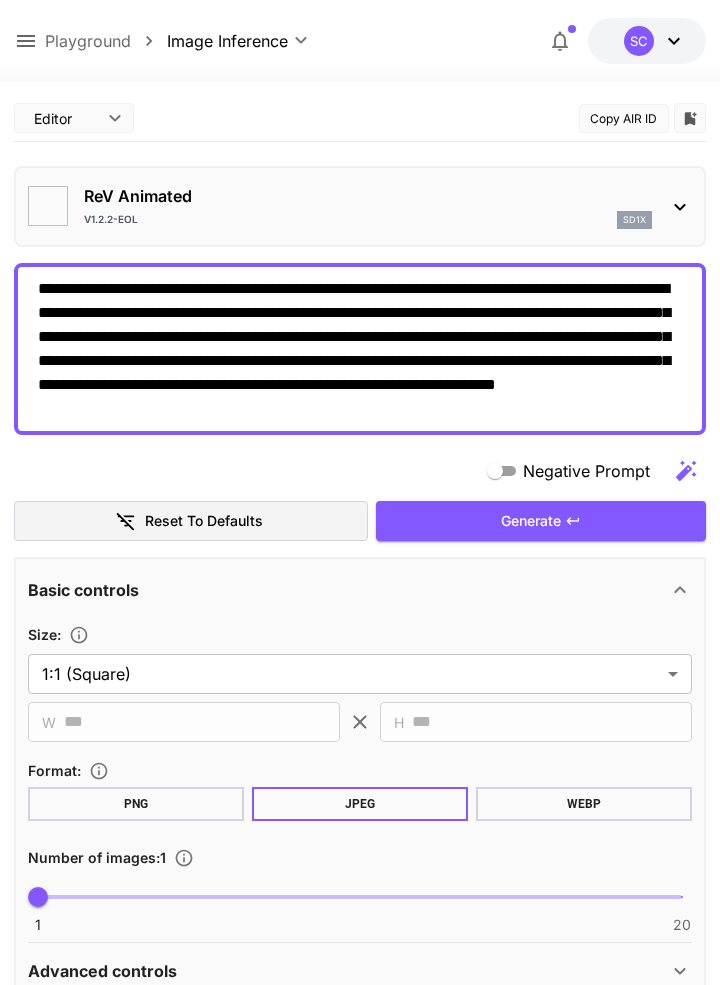 type on "**********" 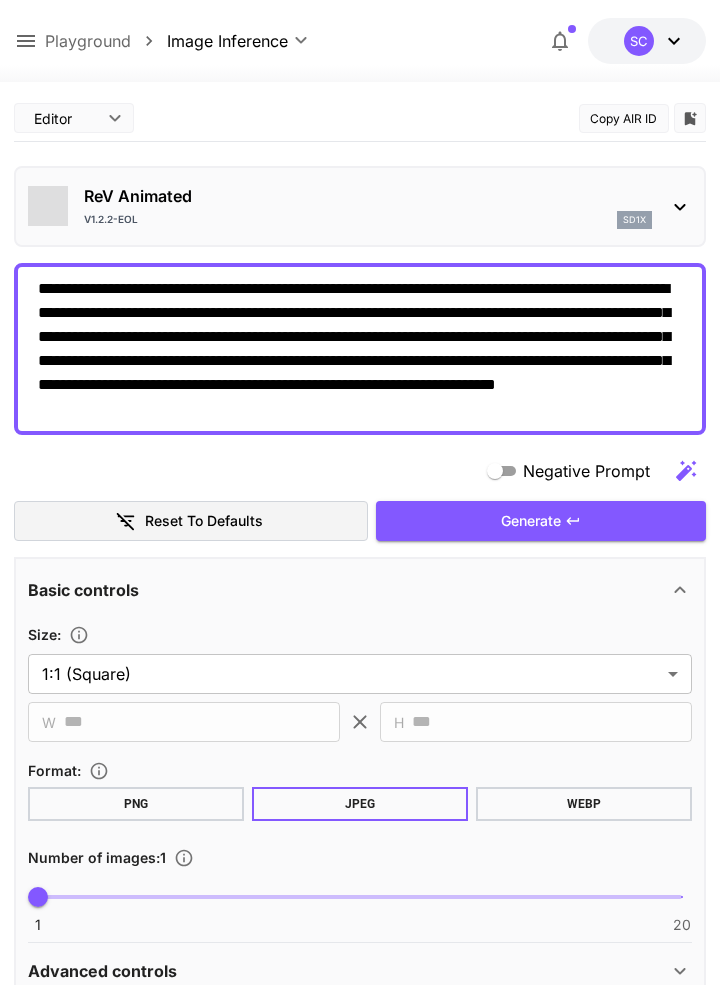 scroll, scrollTop: 96, scrollLeft: 0, axis: vertical 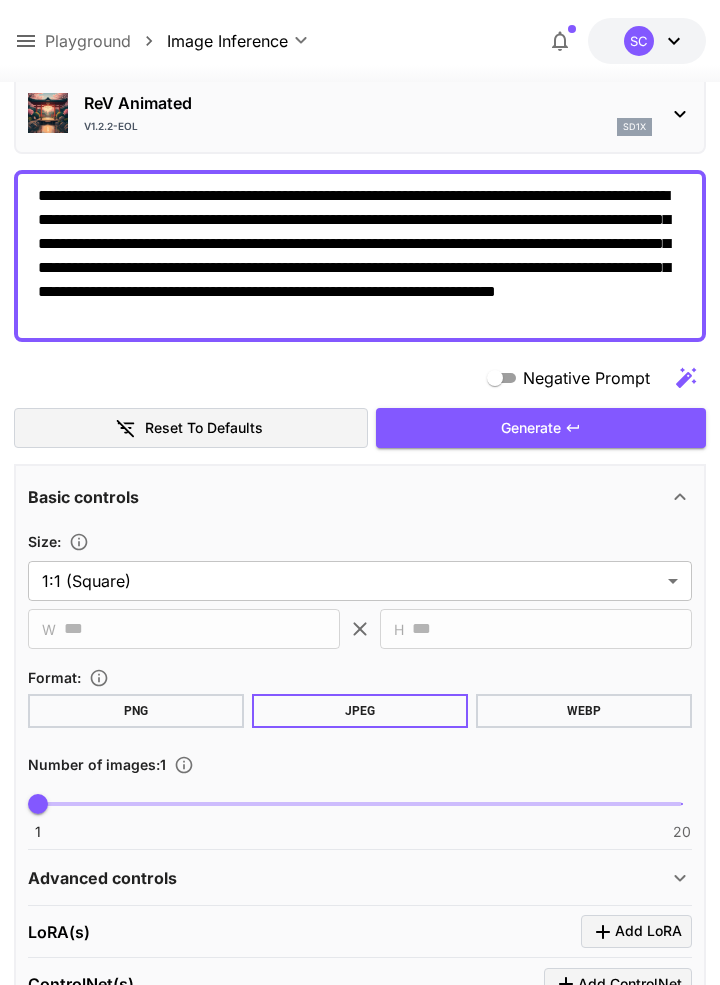 click on "**********" at bounding box center (360, 1434) 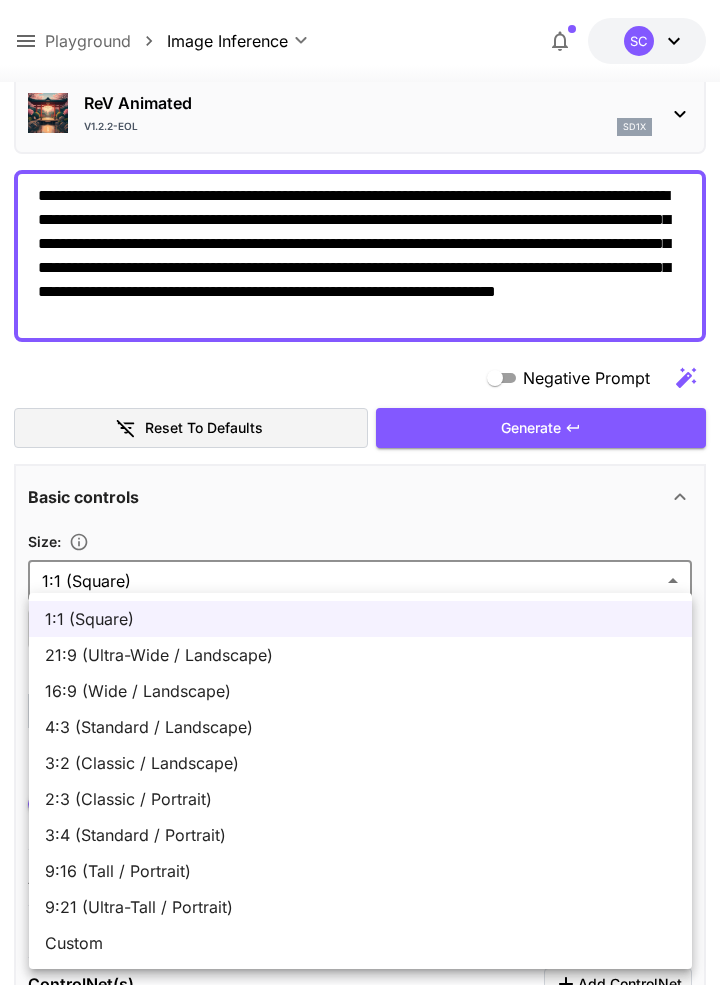 click on "16:9 (Wide / Landscape)" at bounding box center [360, 691] 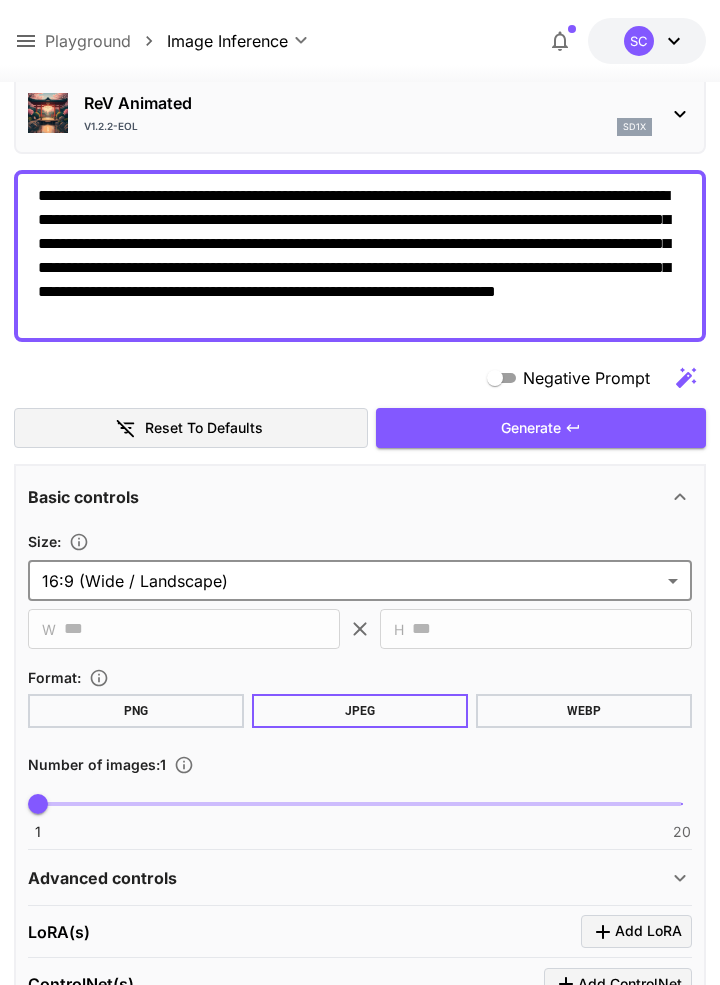click on "Generate" at bounding box center (541, 428) 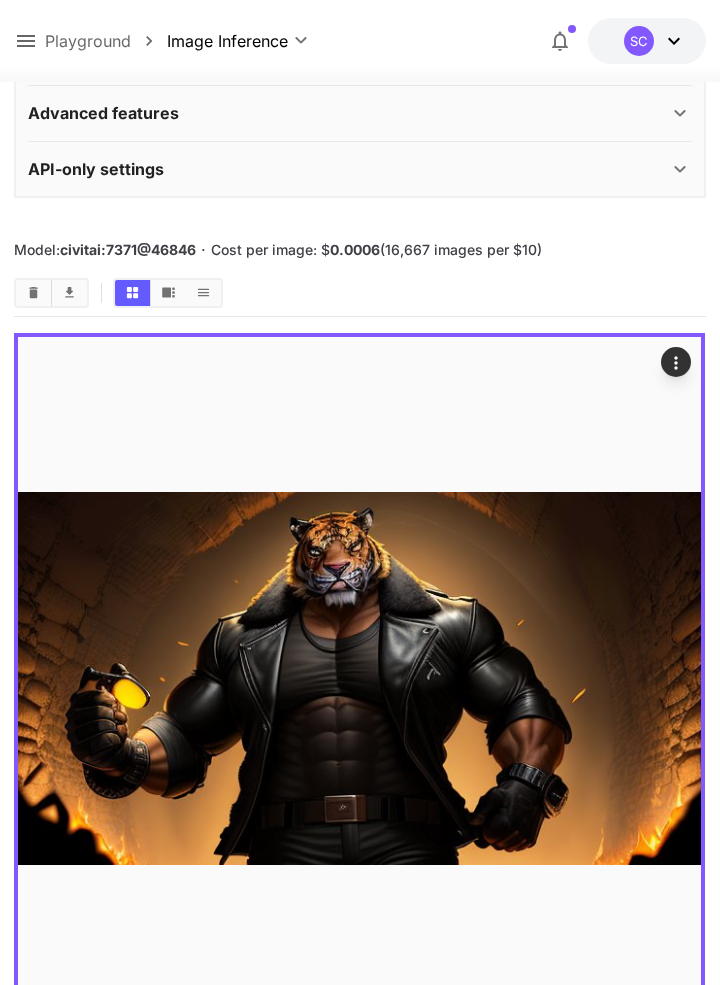 scroll, scrollTop: 1180, scrollLeft: 0, axis: vertical 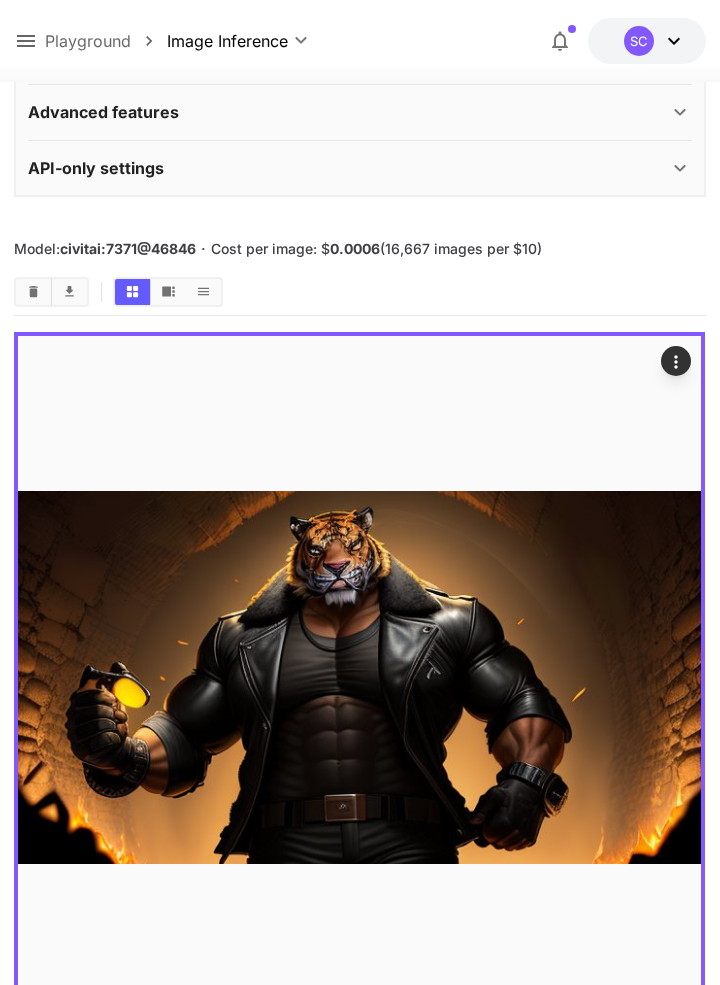 click at bounding box center [359, 677] 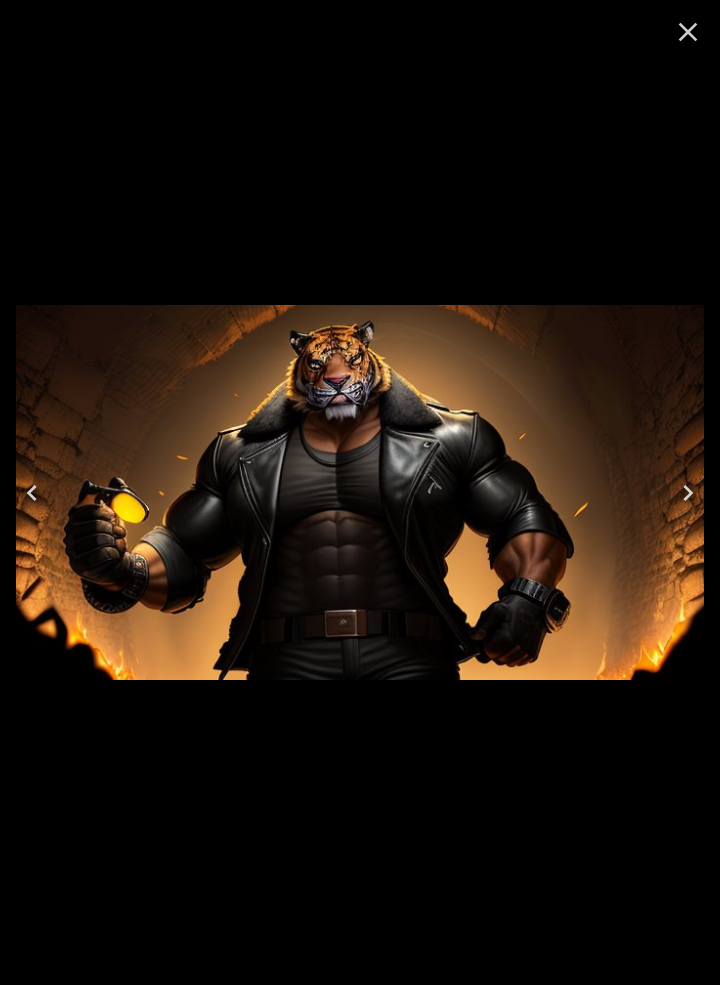 click 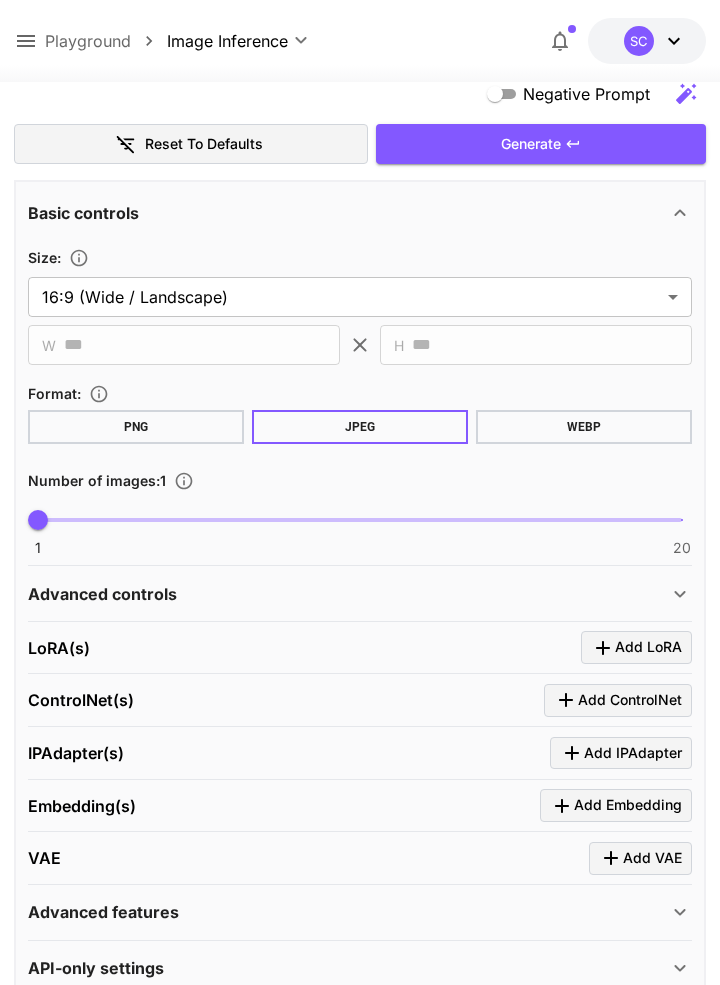 scroll, scrollTop: 0, scrollLeft: 0, axis: both 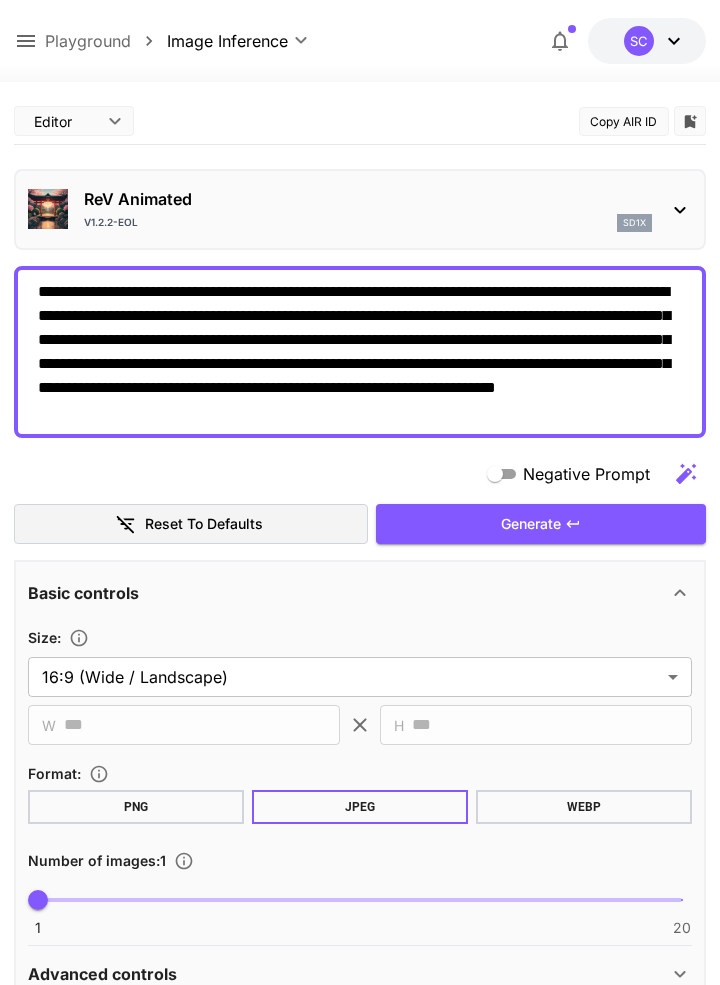 click on "**********" at bounding box center [360, 1880] 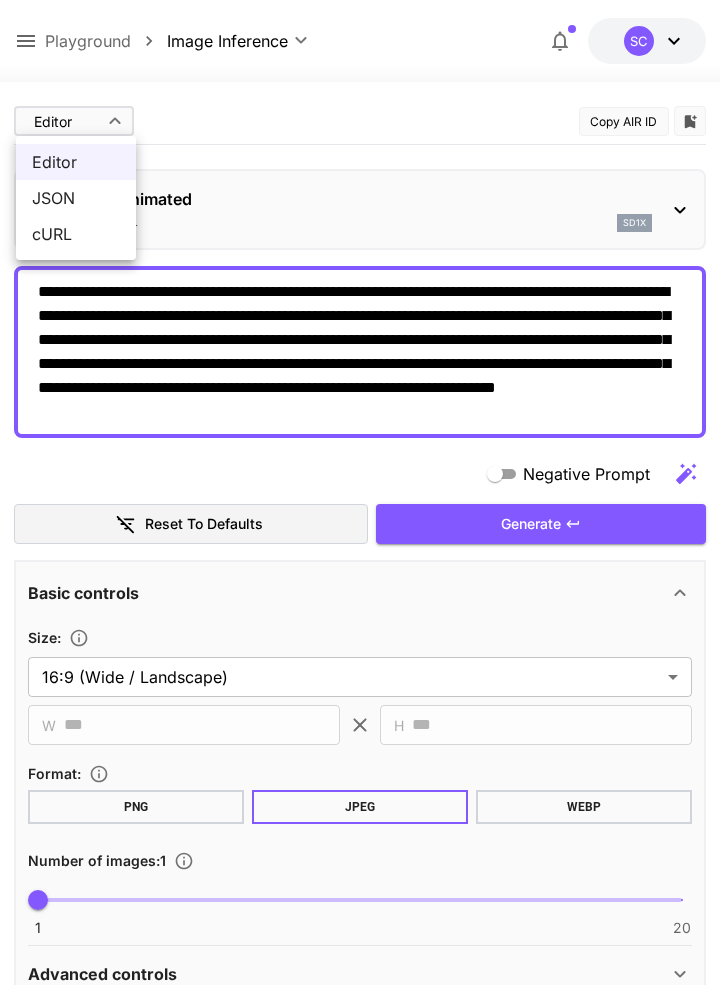 click at bounding box center [360, 492] 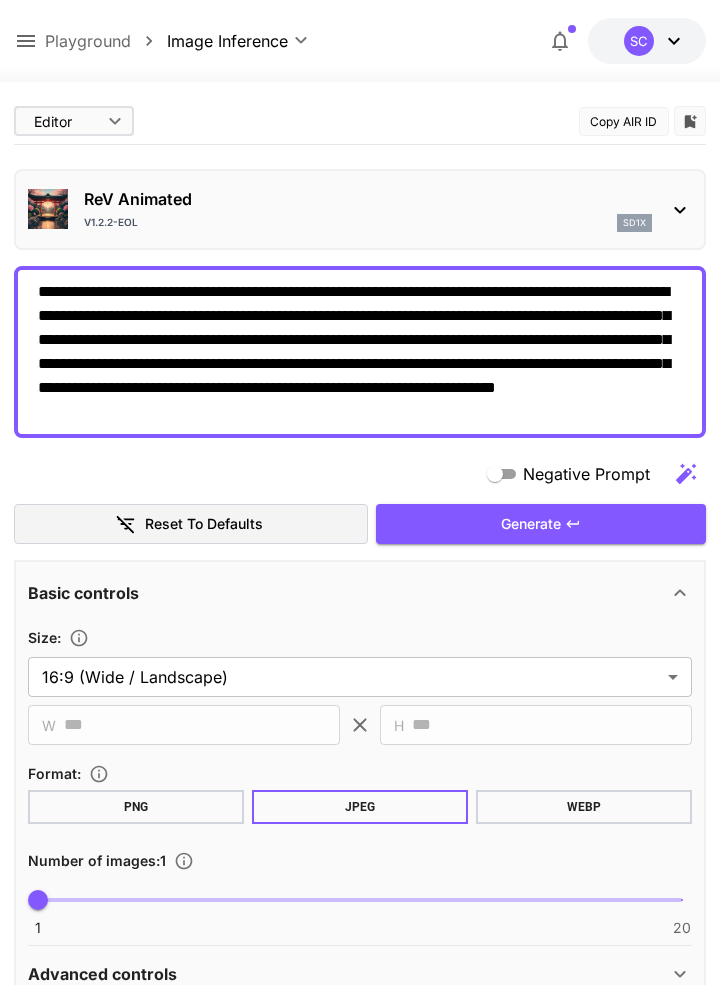 click 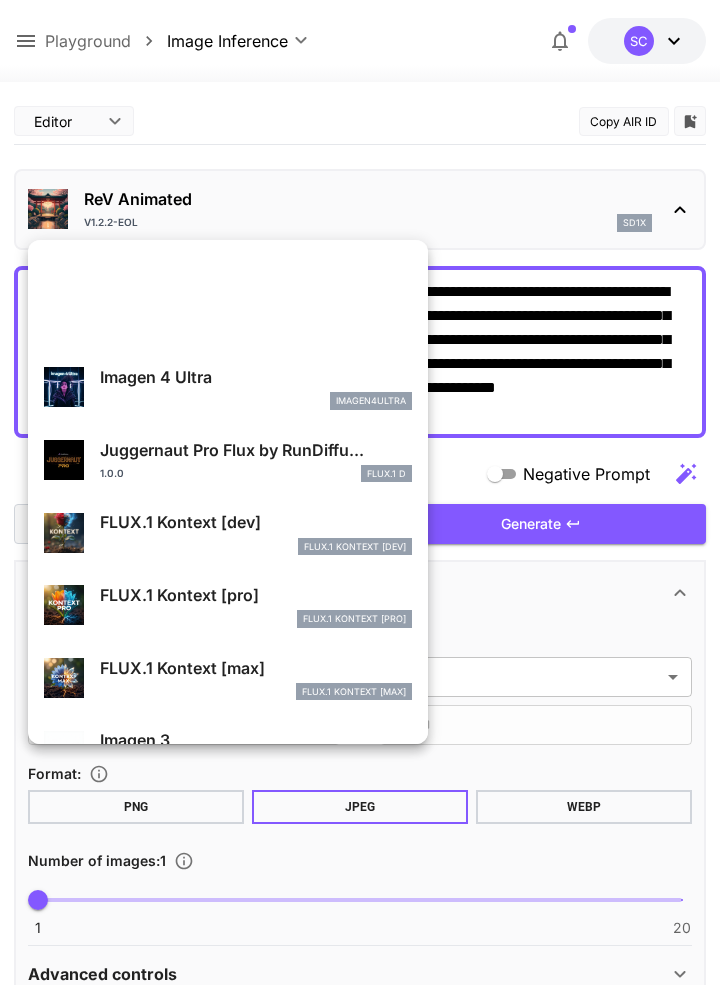 scroll, scrollTop: 0, scrollLeft: 0, axis: both 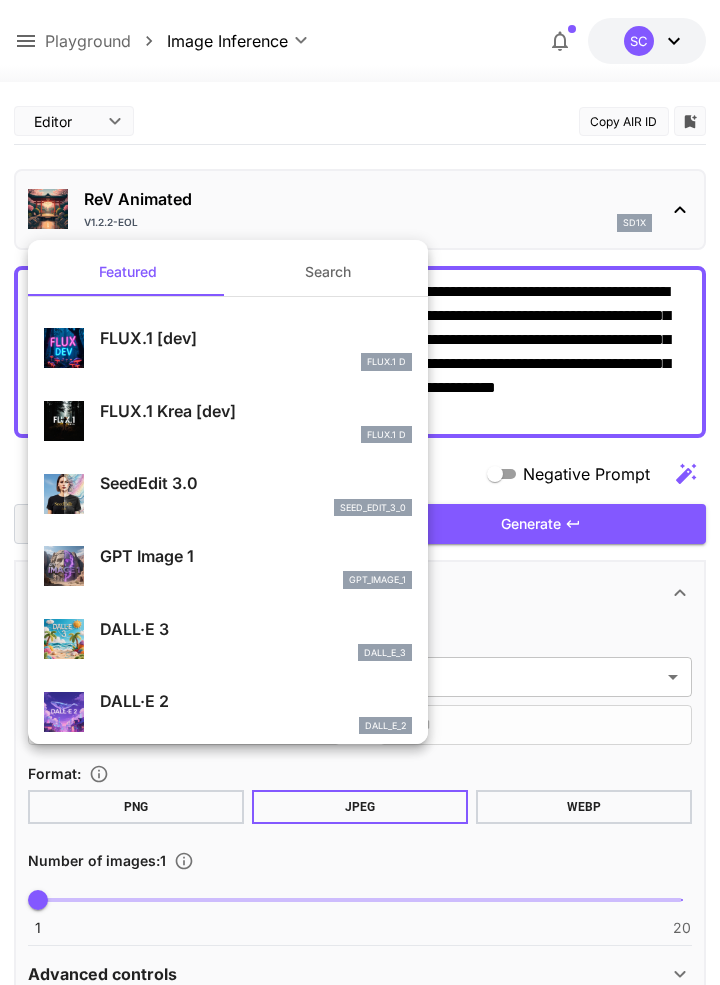 click on "FLUX.1 [dev] FLUX.1 D" at bounding box center (256, 348) 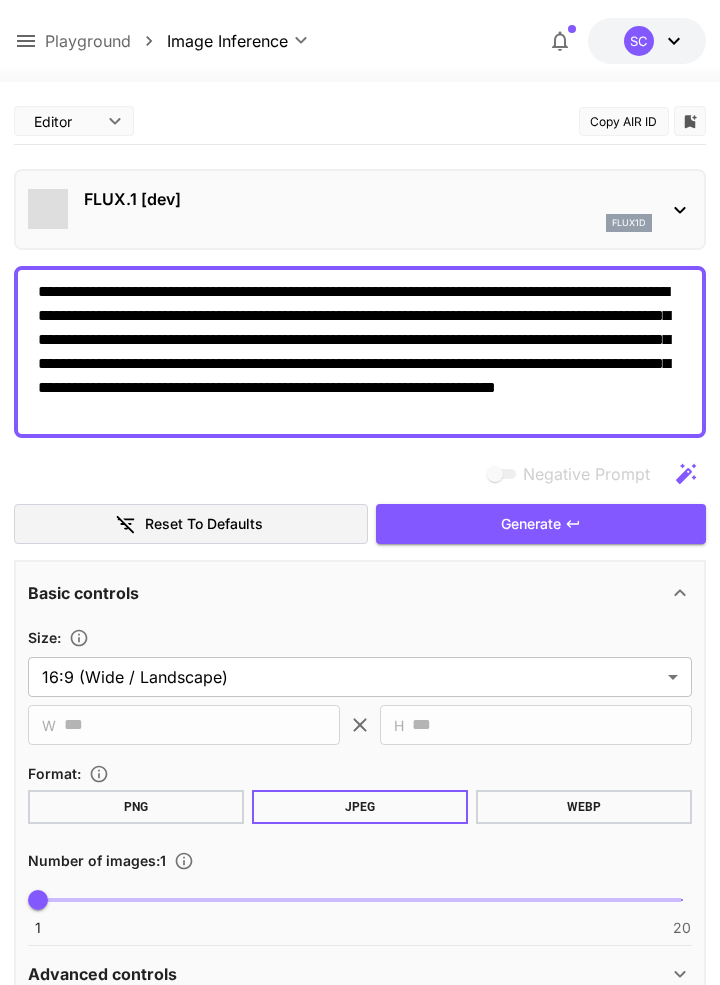 type on "**********" 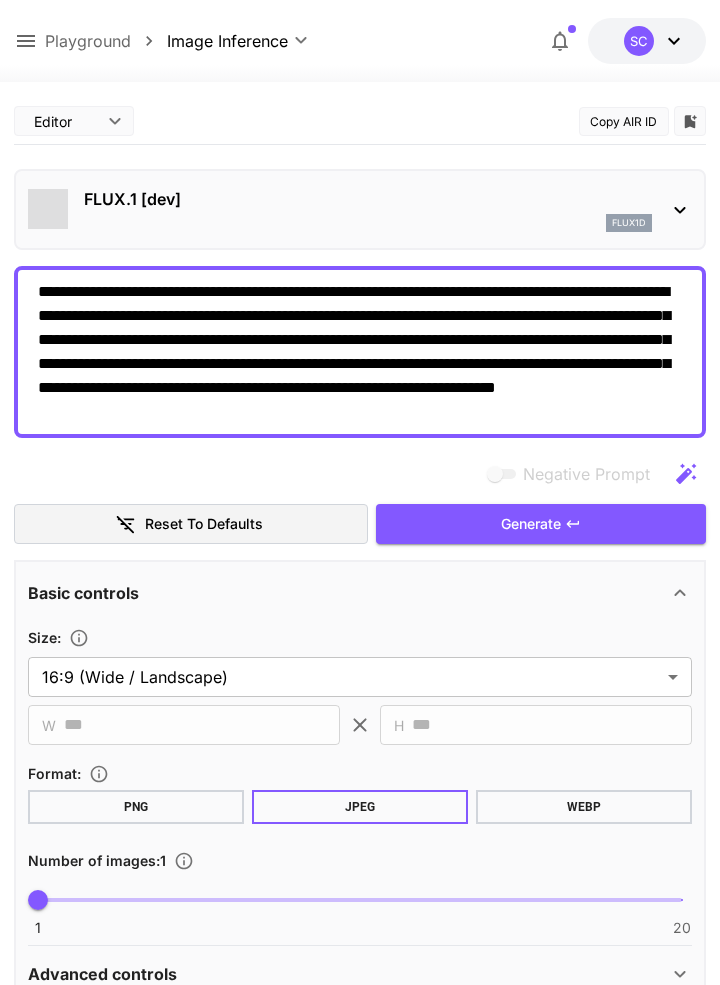 type on "****" 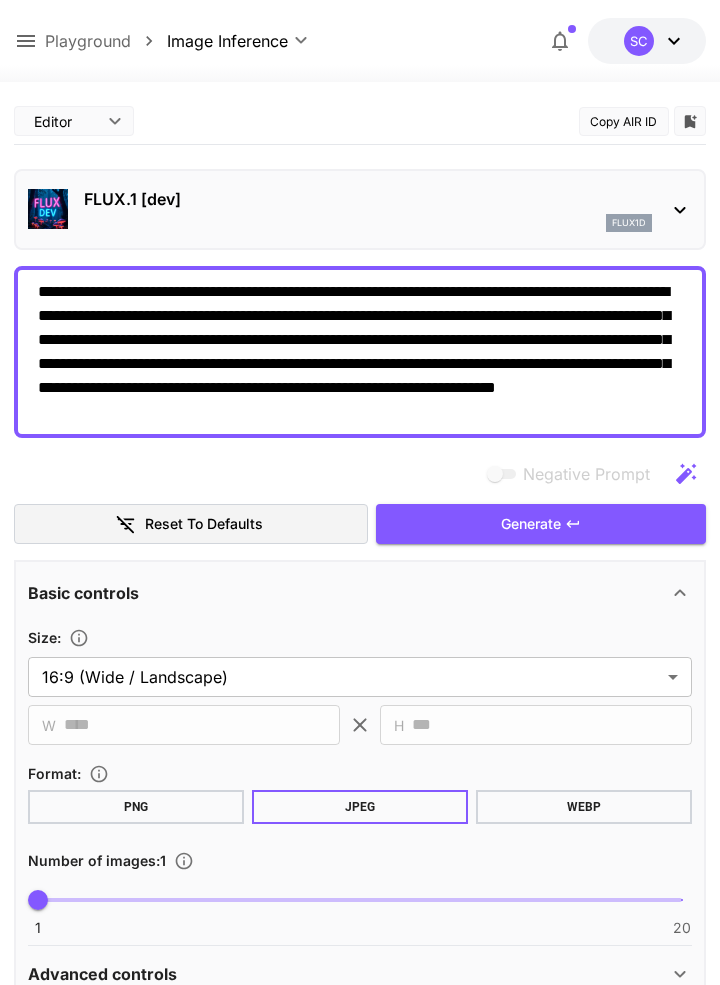 click on "Generate" at bounding box center (541, 524) 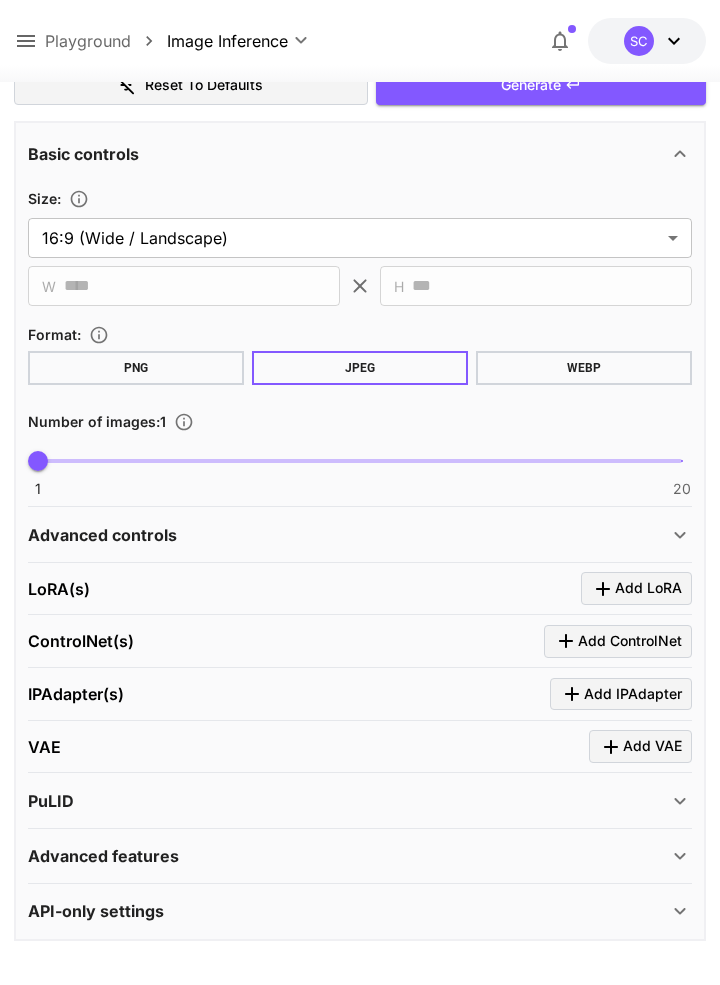 scroll, scrollTop: 0, scrollLeft: 0, axis: both 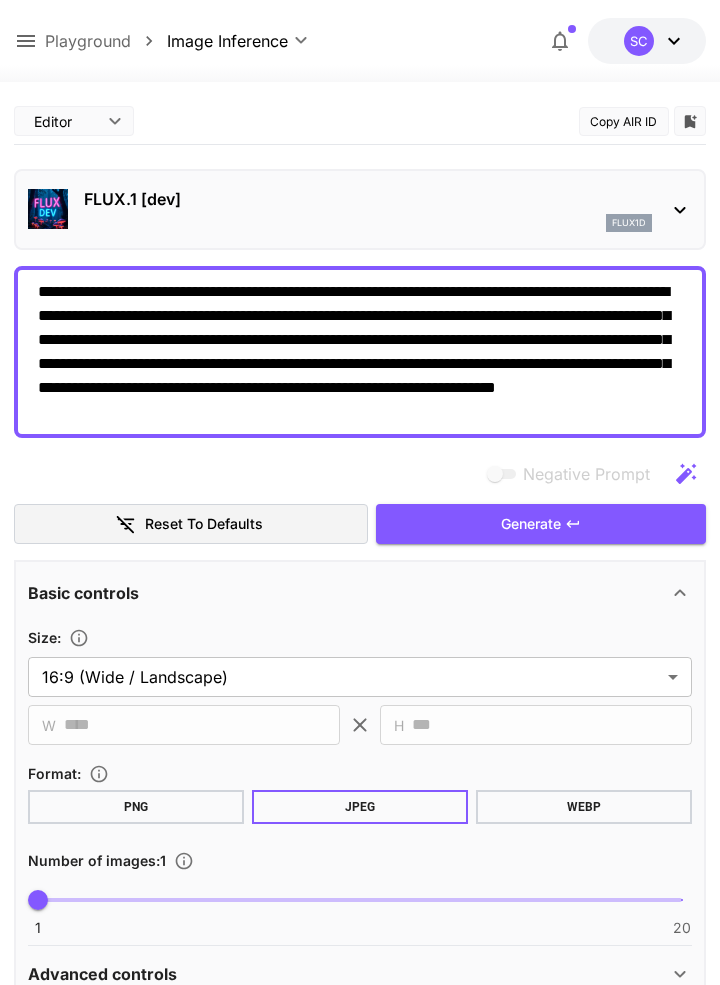 click on "FLUX.1 [dev] flux1d" at bounding box center (359, 209) 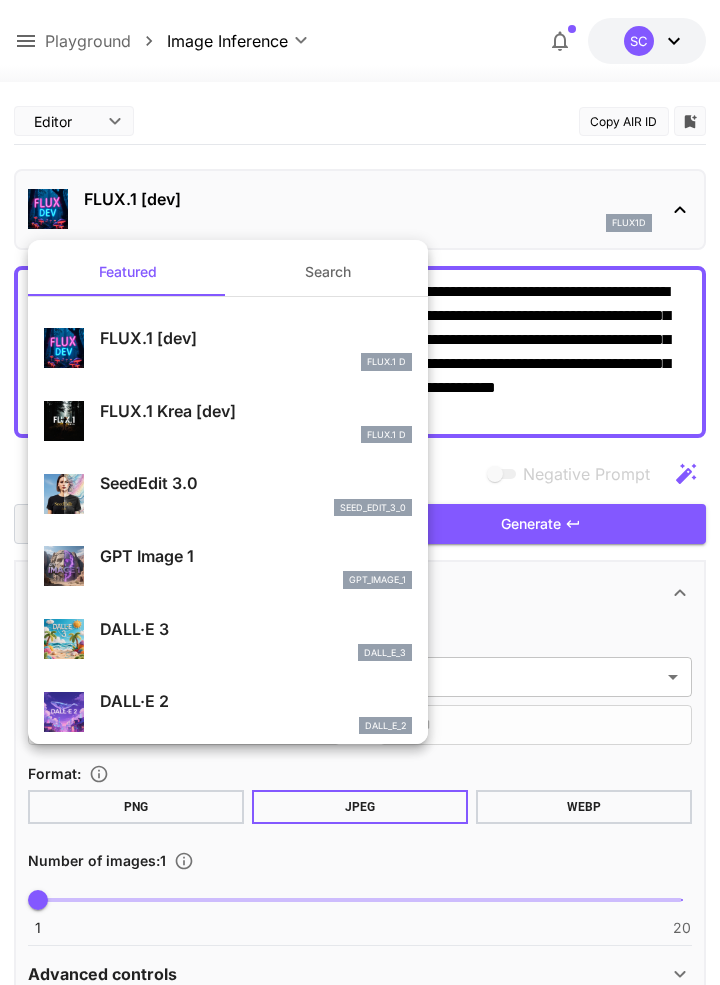 click on "FLUX.1 Krea [dev]" at bounding box center (256, 411) 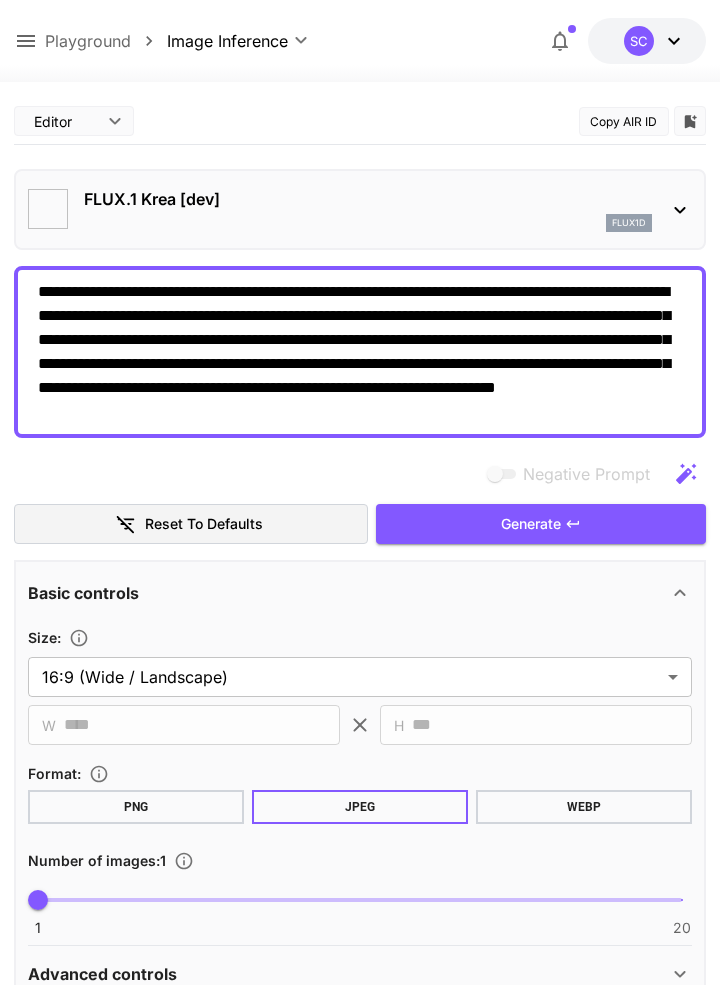 type on "*******" 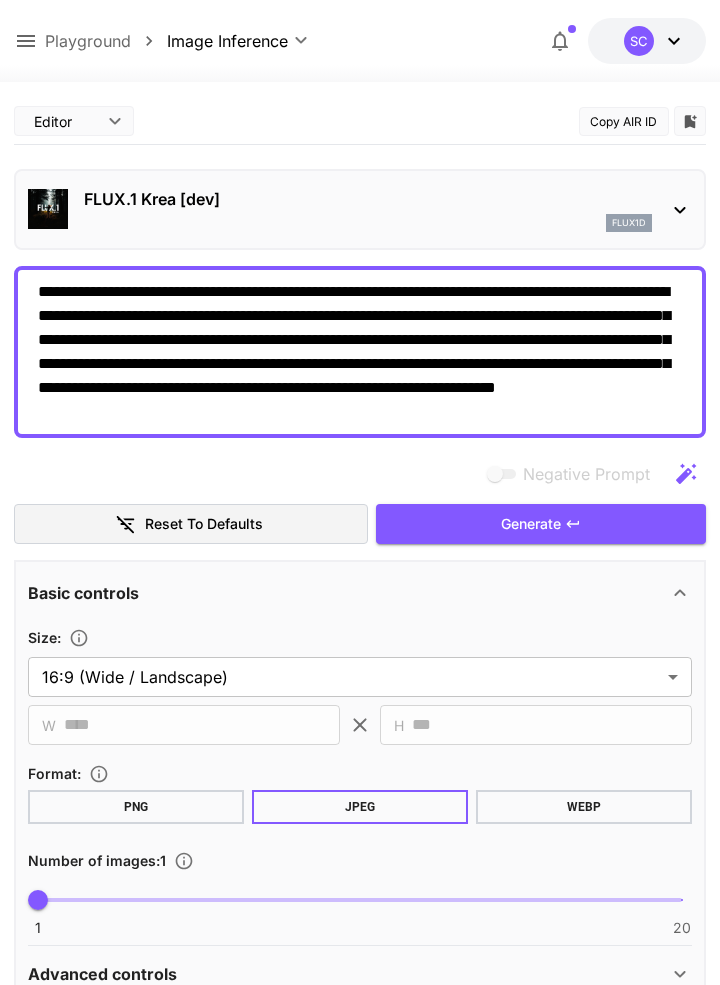 click on "Generate" at bounding box center [541, 524] 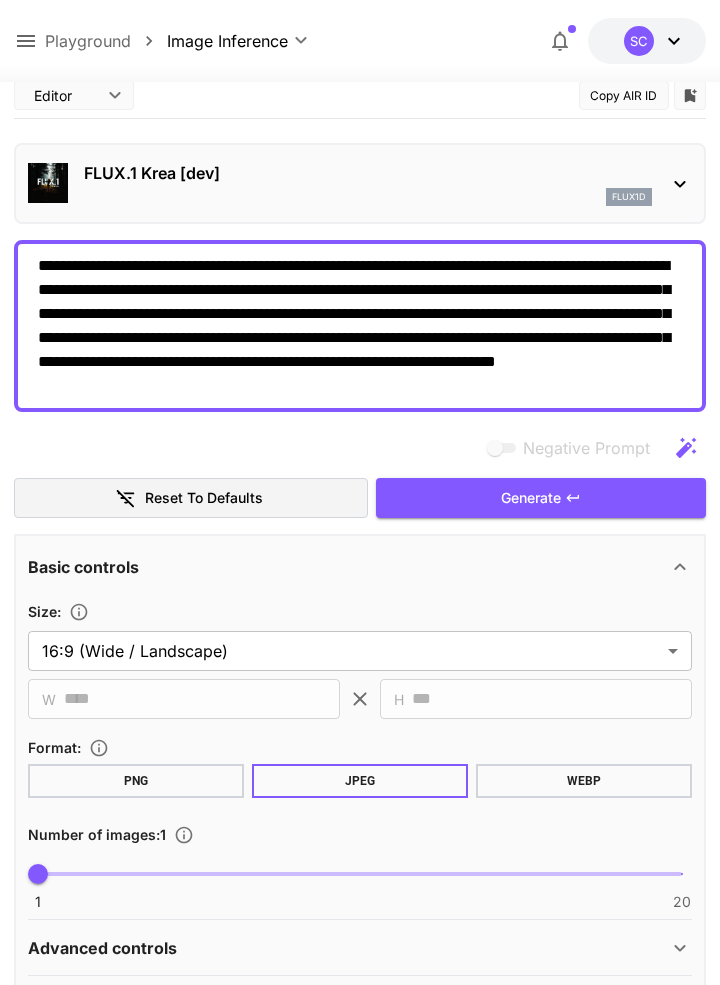 scroll, scrollTop: 0, scrollLeft: 0, axis: both 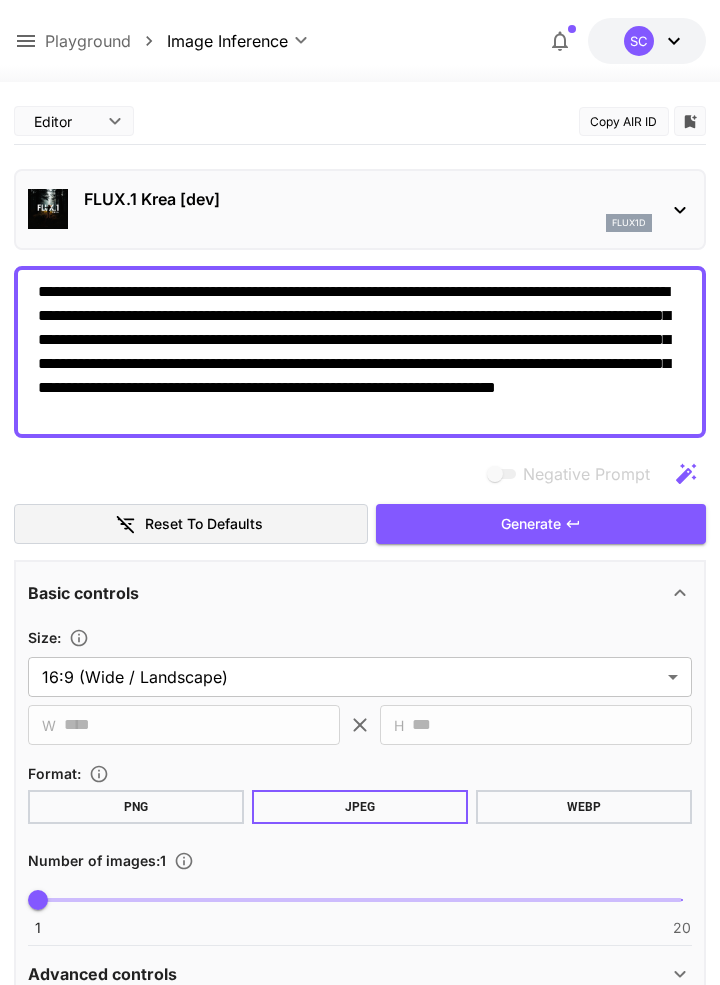 click on "FLUX.1 Krea [dev] flux1d" at bounding box center (359, 209) 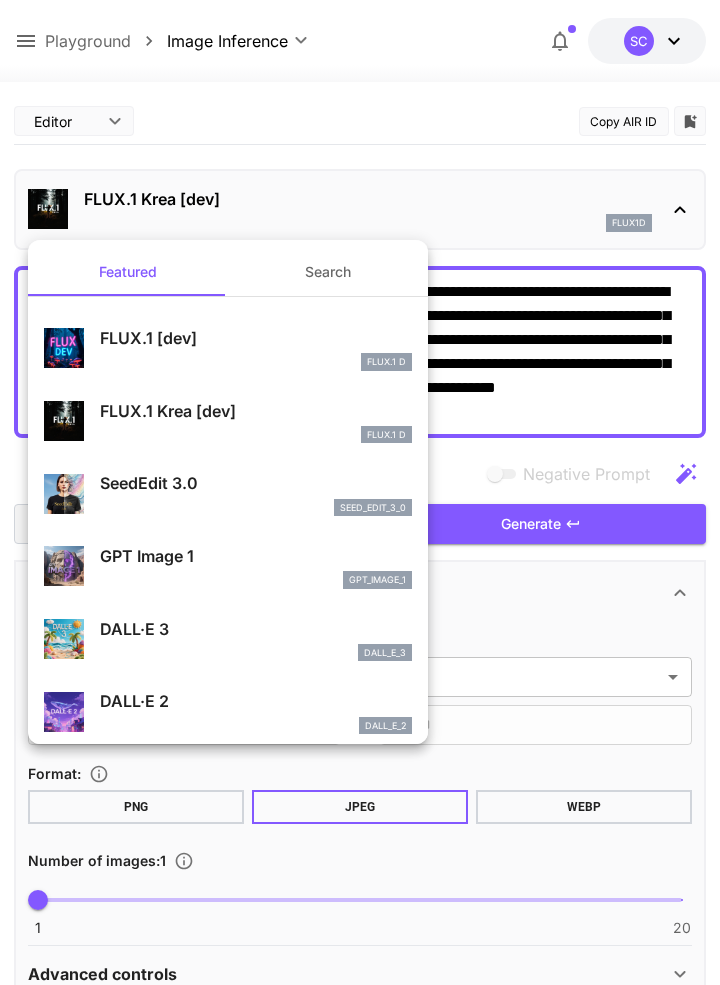 click on "SeedEdit 3.0 seed_edit_3_0" at bounding box center [256, 493] 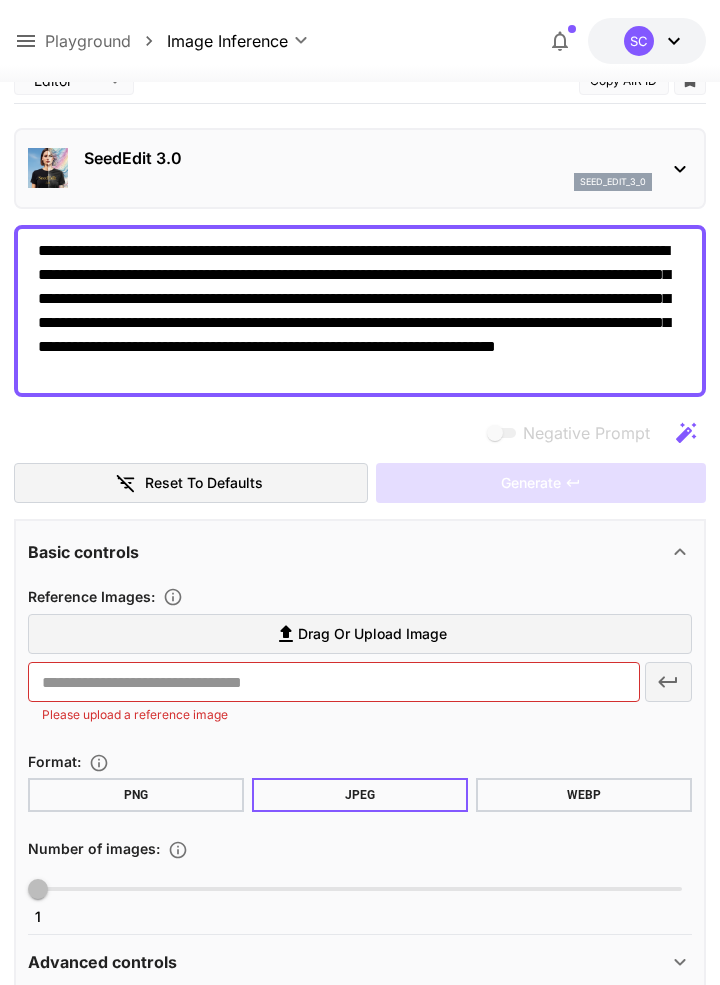 scroll, scrollTop: 42, scrollLeft: 0, axis: vertical 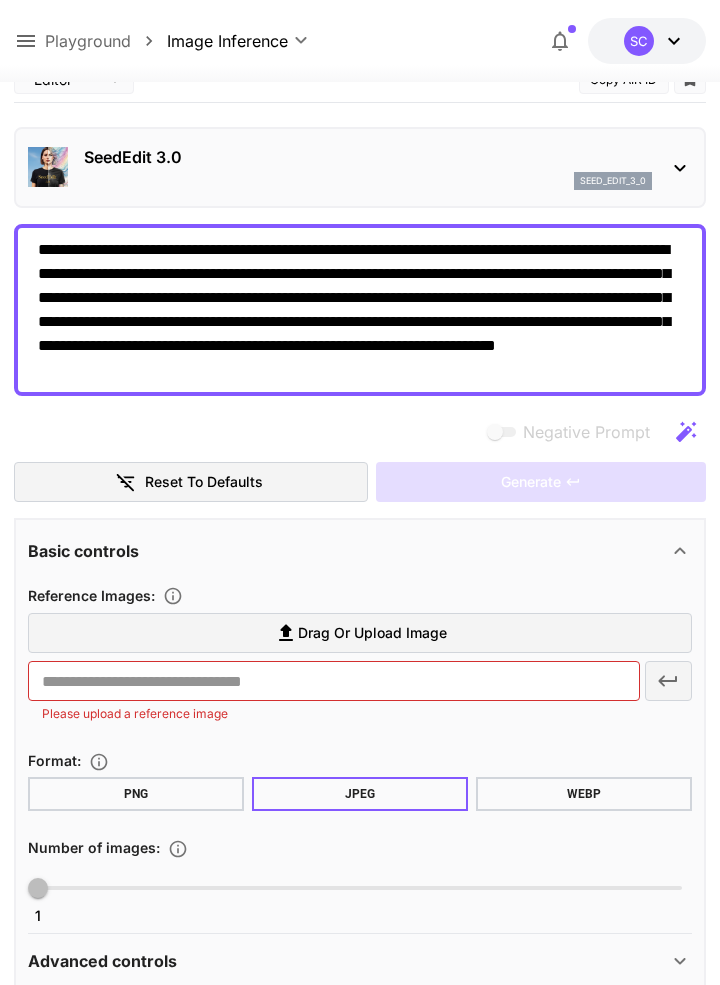 click 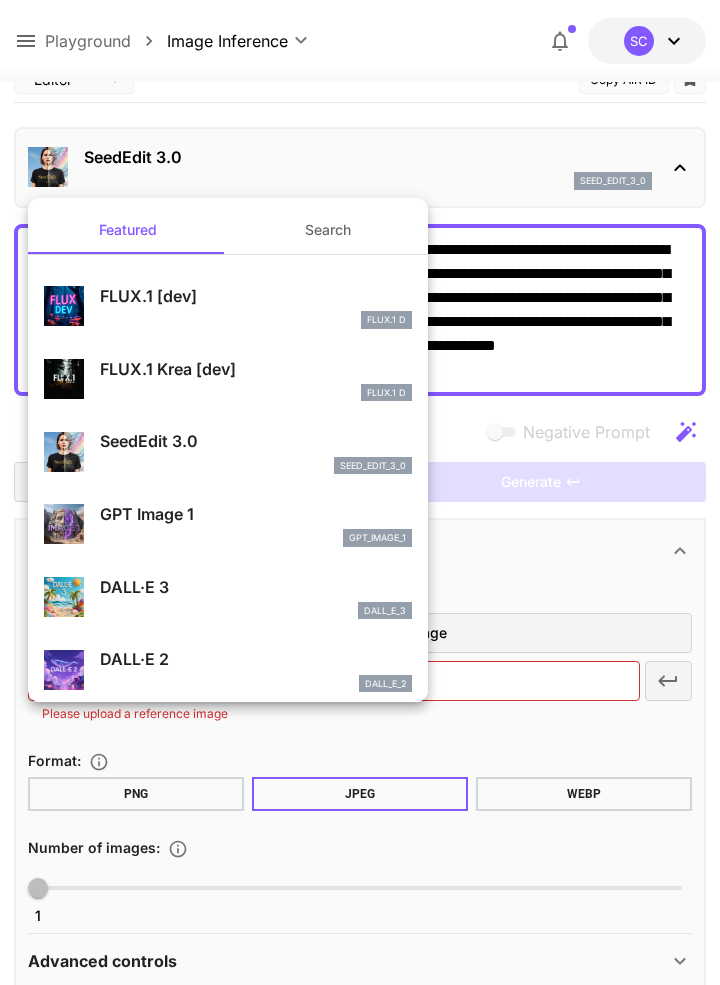 click on "gpt_image_1" at bounding box center (256, 538) 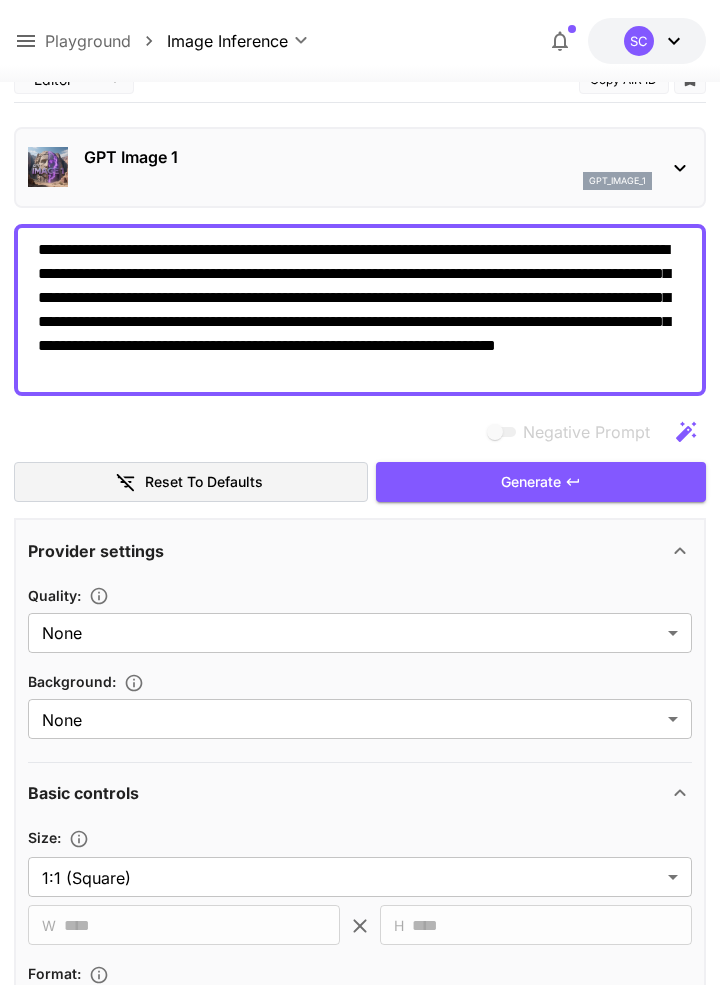 click on "Generate" at bounding box center (541, 482) 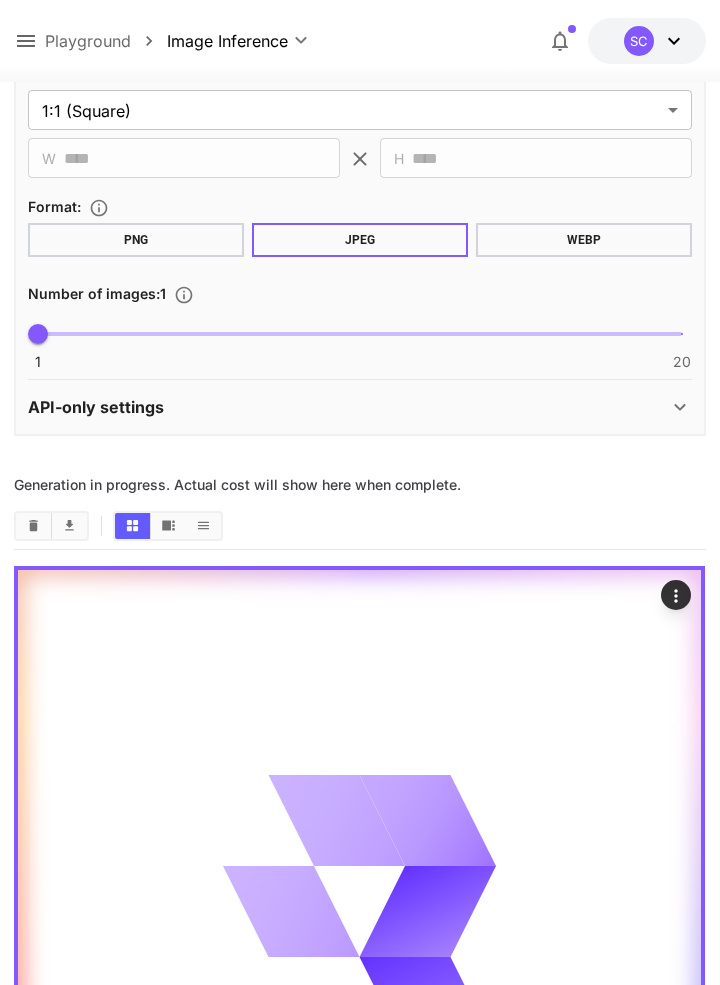 scroll, scrollTop: 778, scrollLeft: 0, axis: vertical 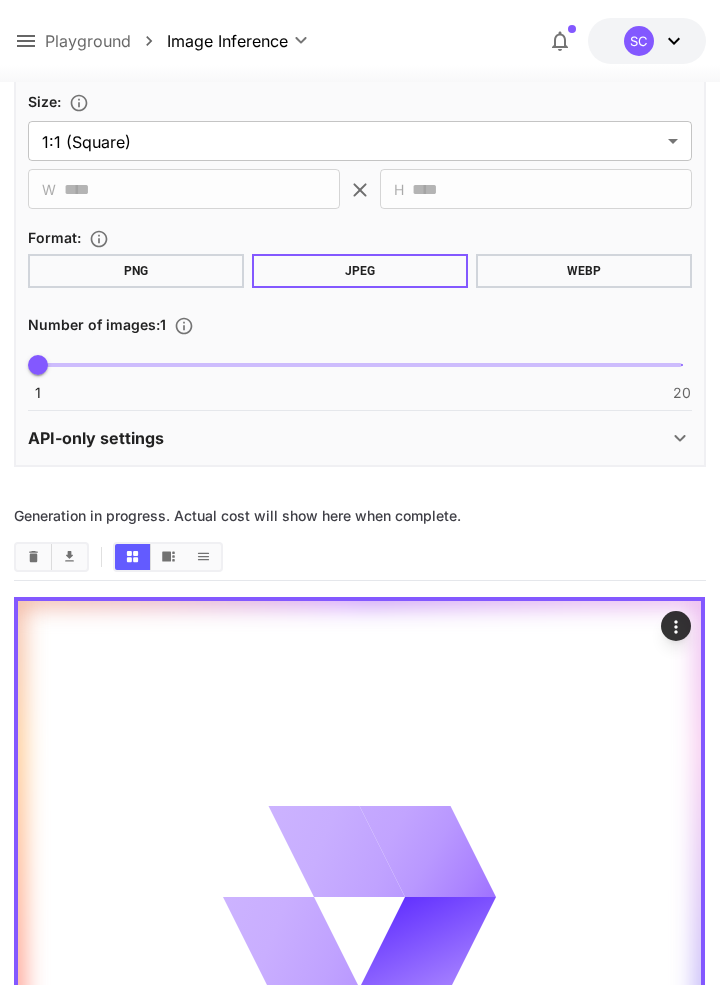 click on "API-only settings" at bounding box center [347, 438] 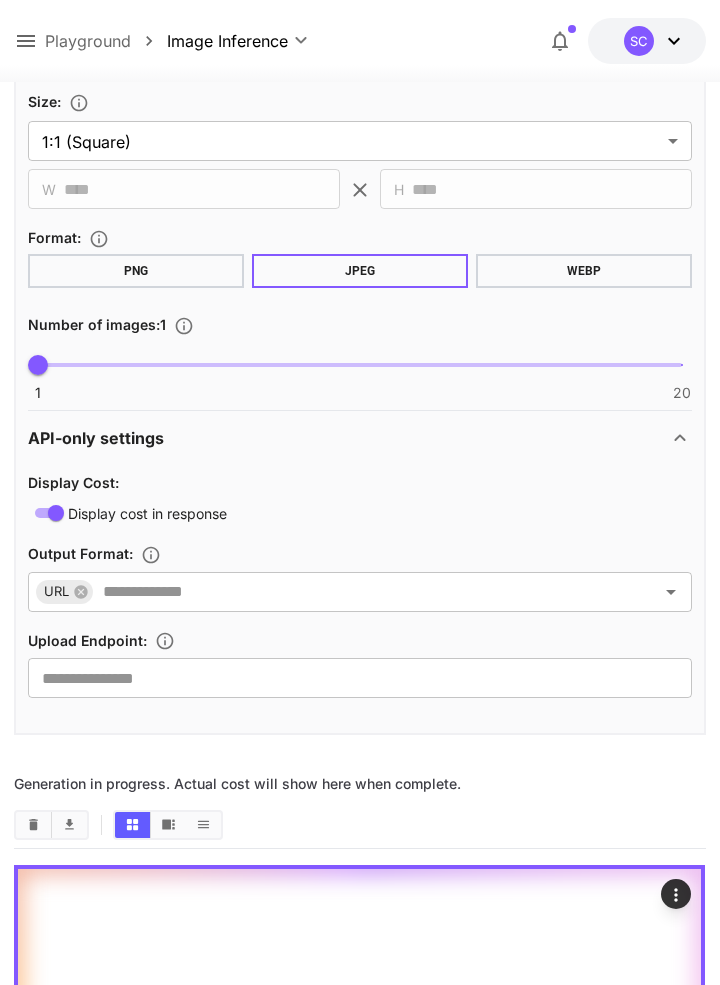 click on "API-only settings" at bounding box center [359, 438] 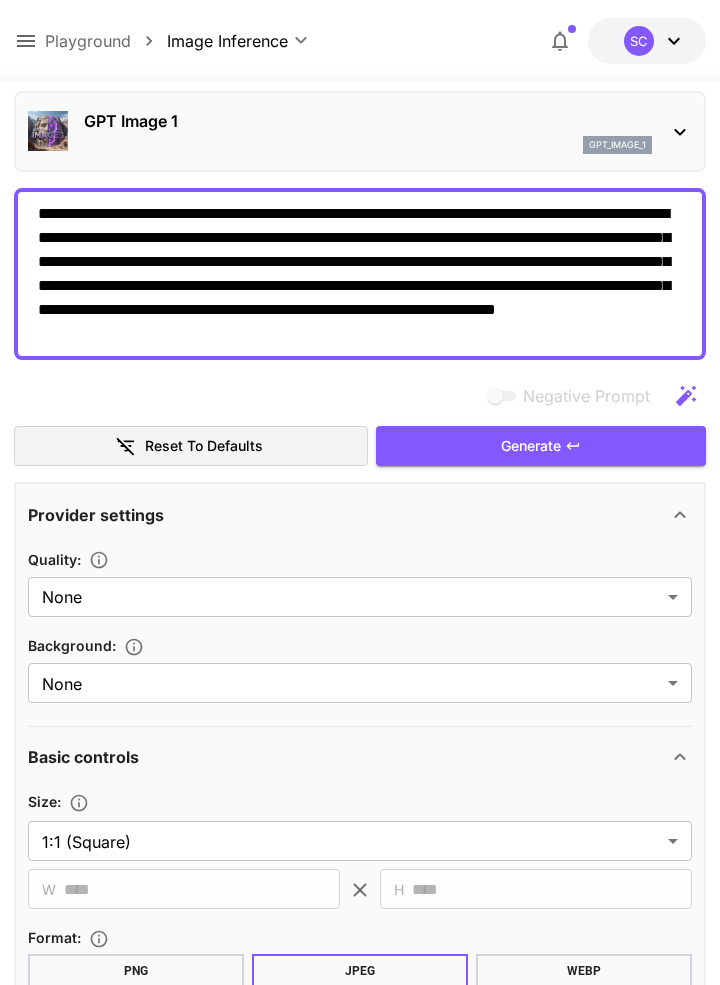 scroll, scrollTop: 0, scrollLeft: 0, axis: both 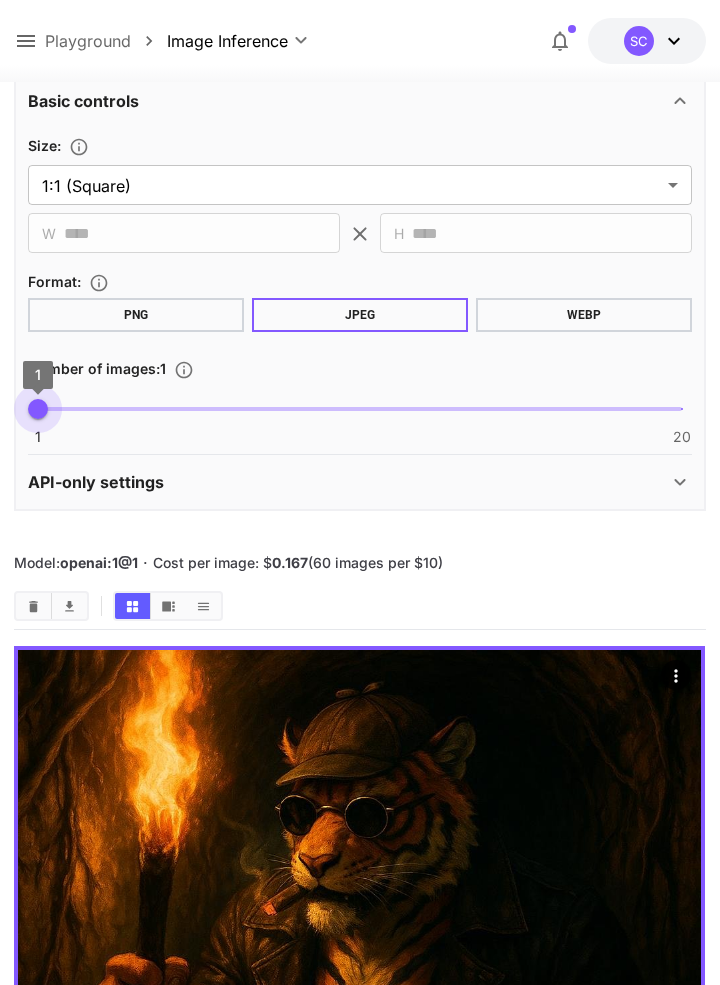 type on "*" 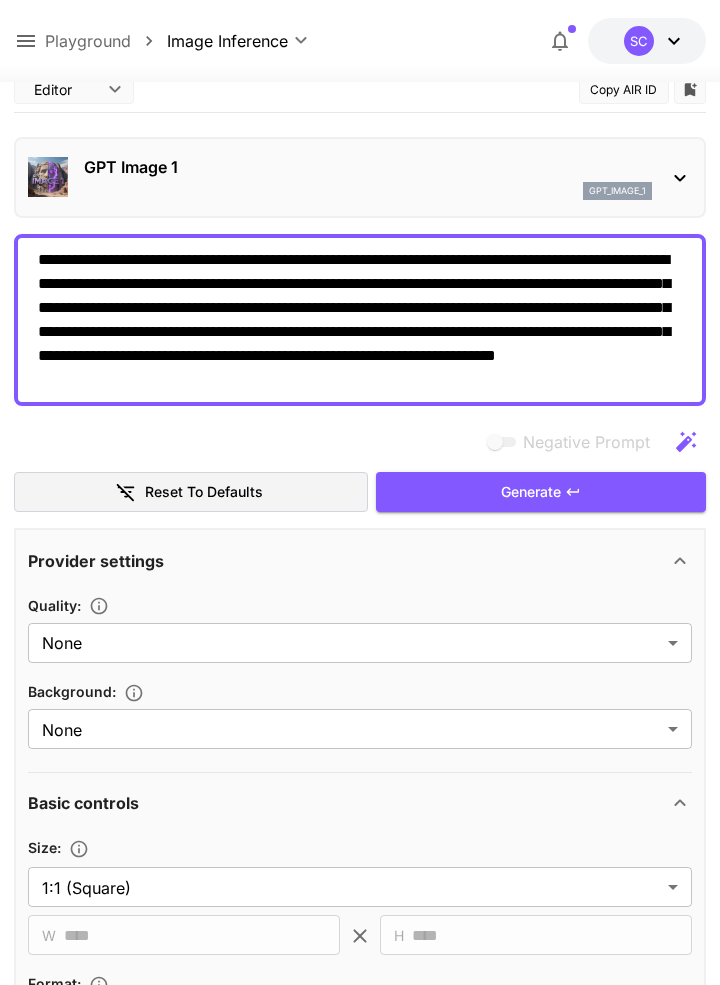 scroll, scrollTop: 0, scrollLeft: 0, axis: both 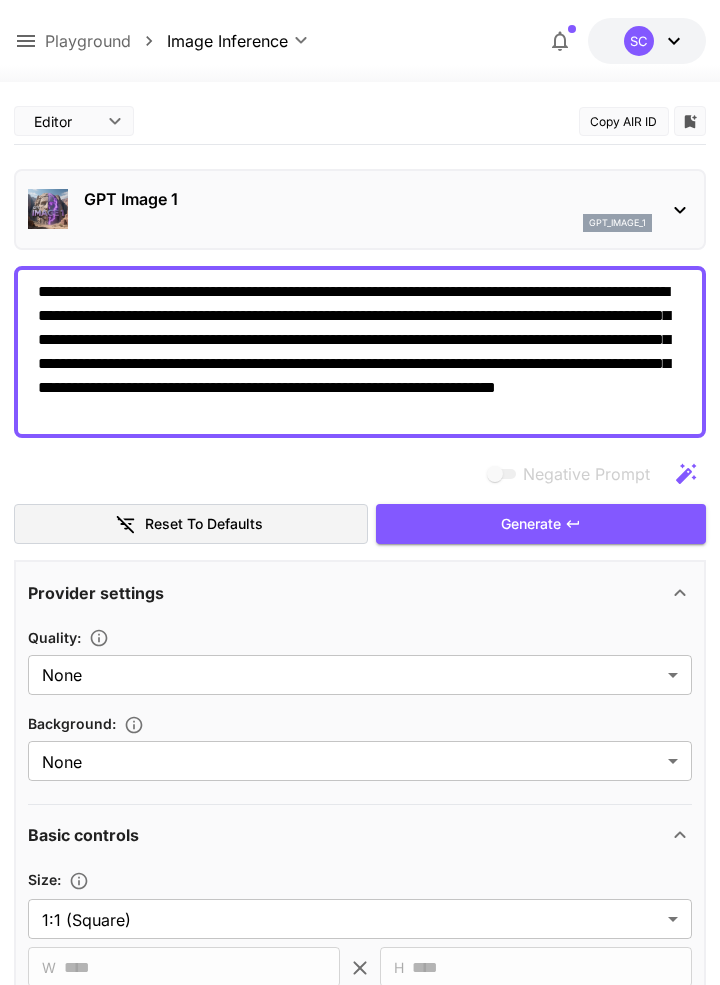 click 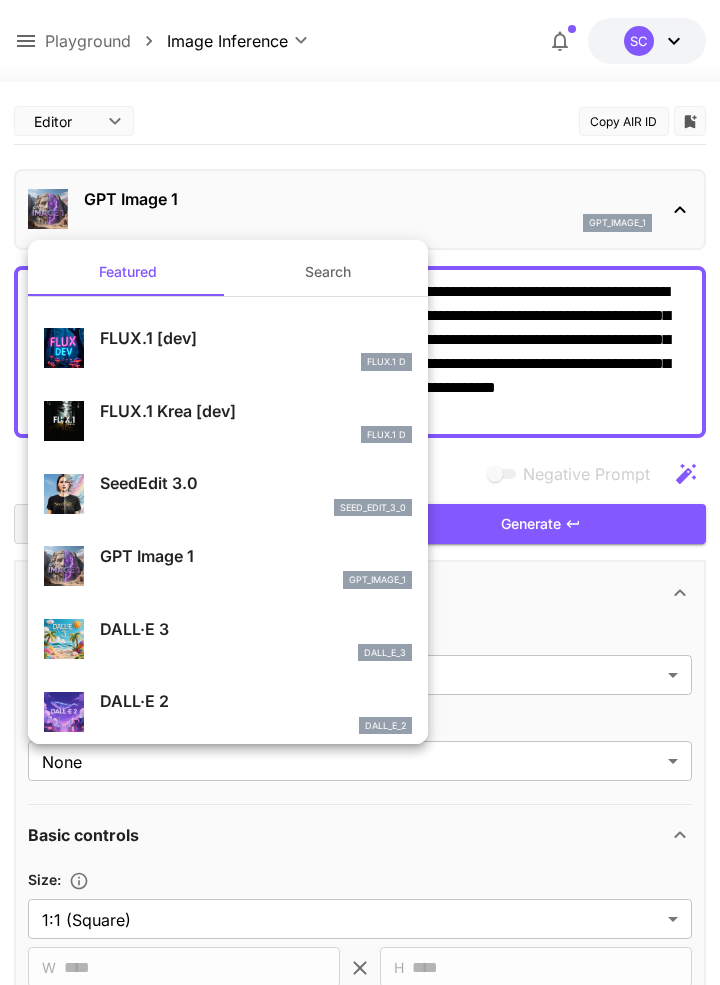 click on "DALL·E 3 dall_e_3" at bounding box center (256, 639) 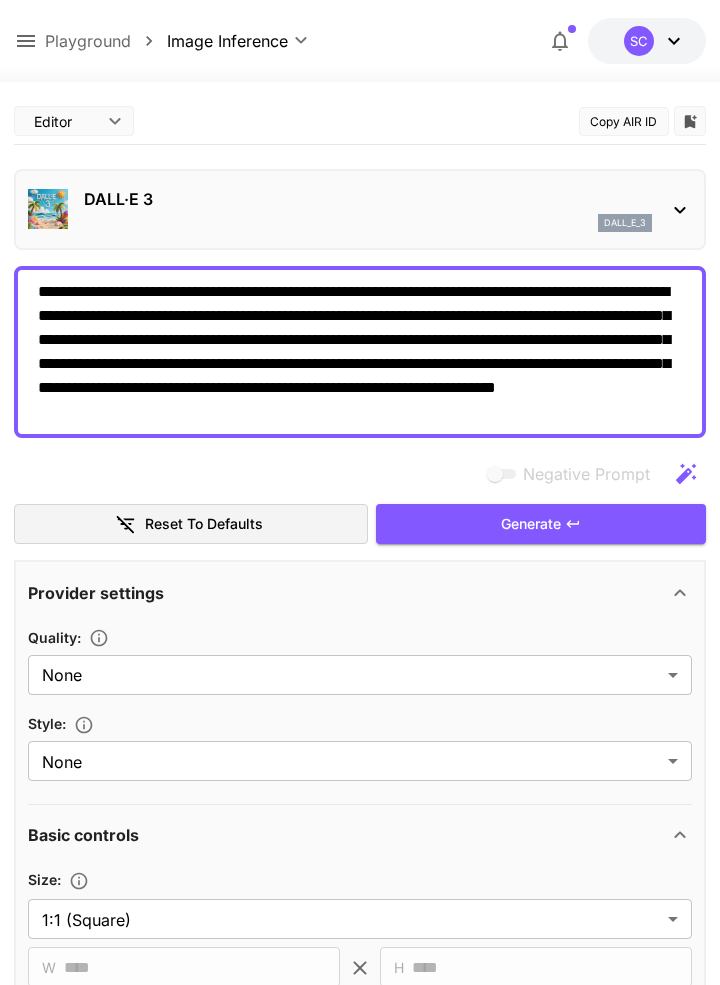 click on "Generate" at bounding box center (531, 524) 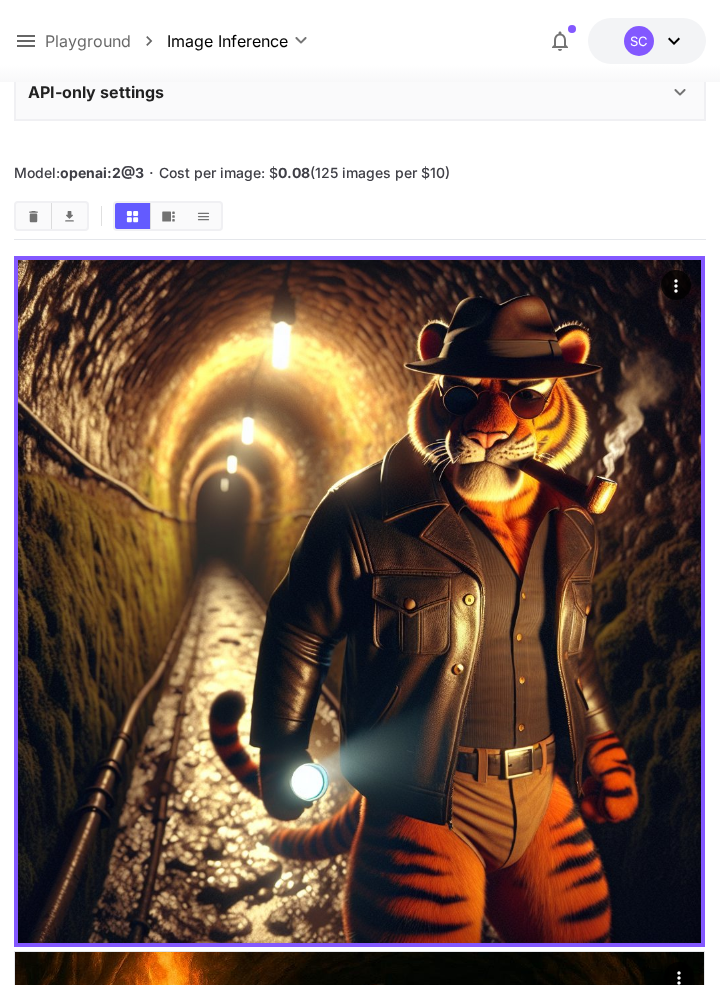 scroll, scrollTop: 1122, scrollLeft: 0, axis: vertical 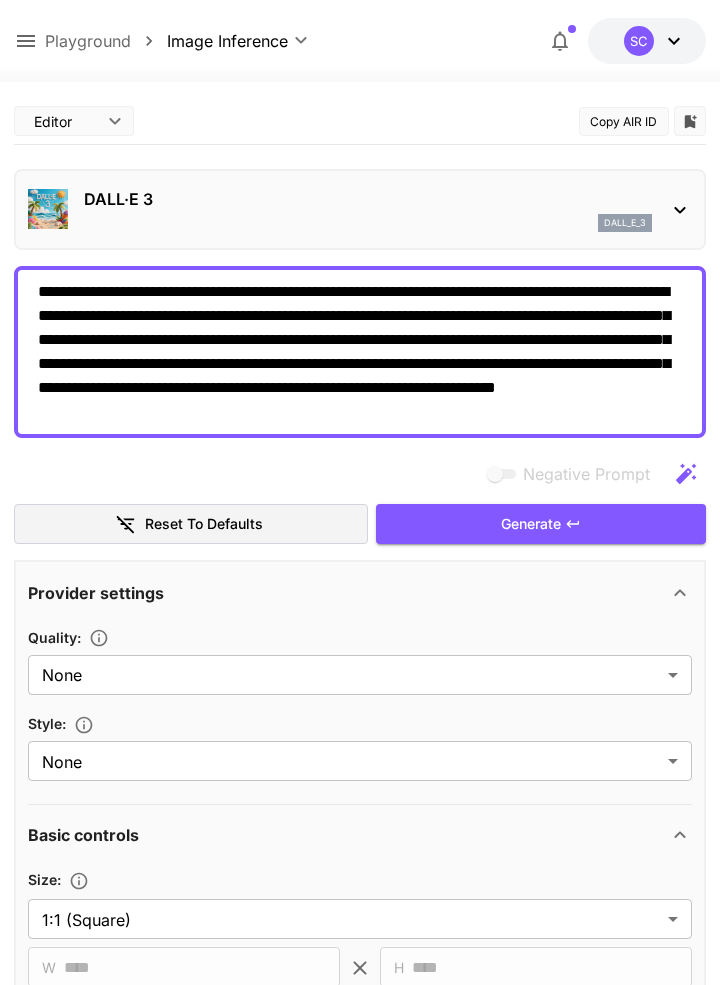 click 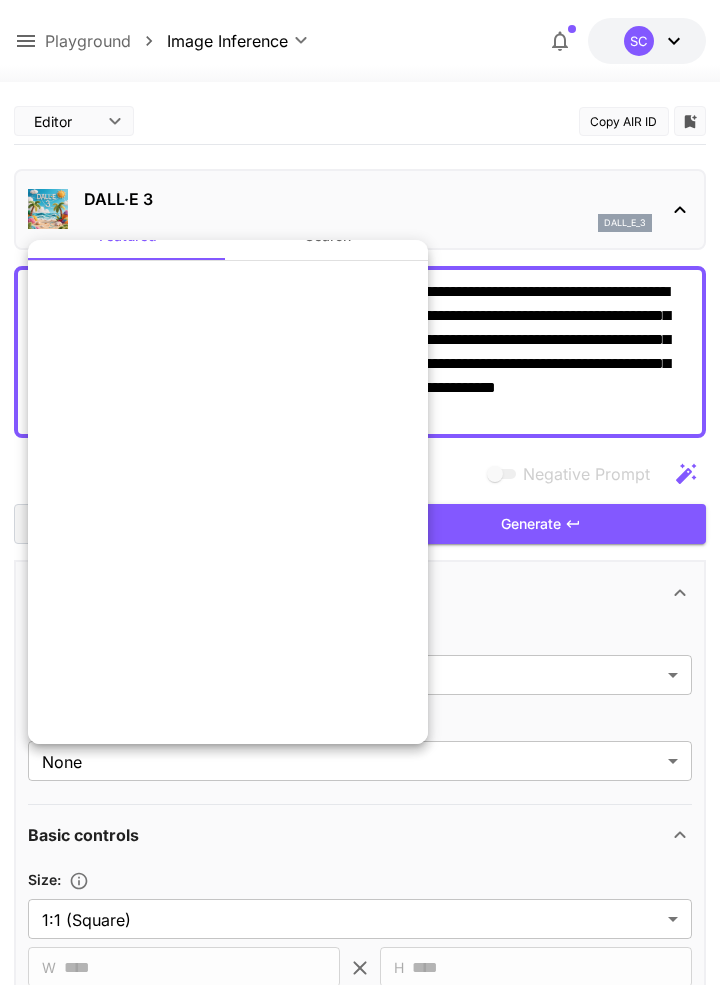 scroll, scrollTop: 0, scrollLeft: 0, axis: both 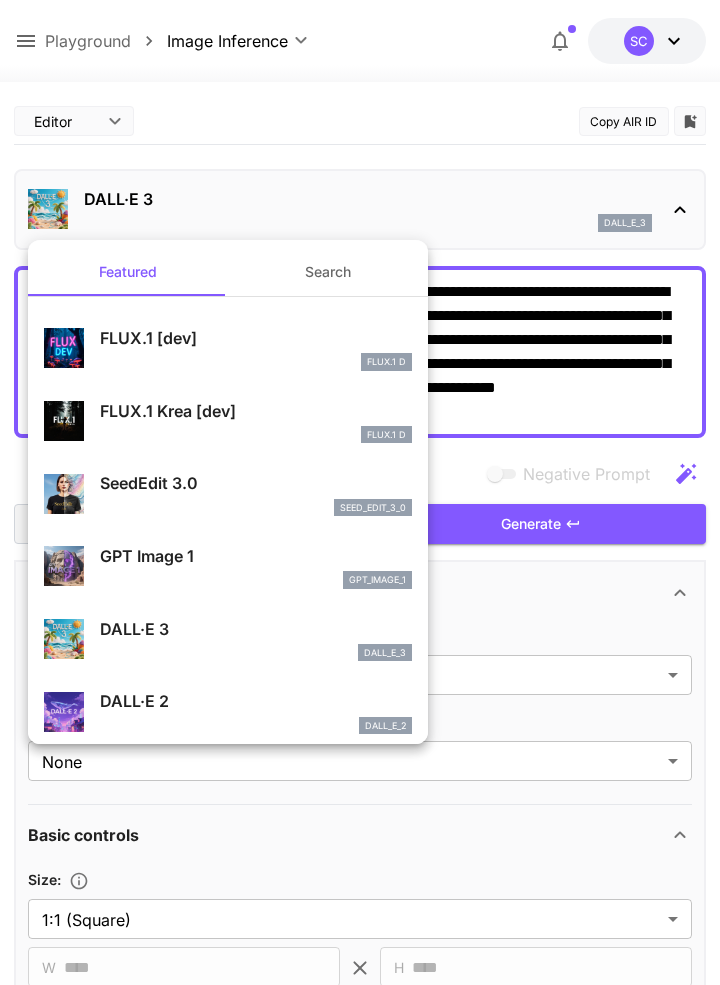 click on "Search" at bounding box center (328, 272) 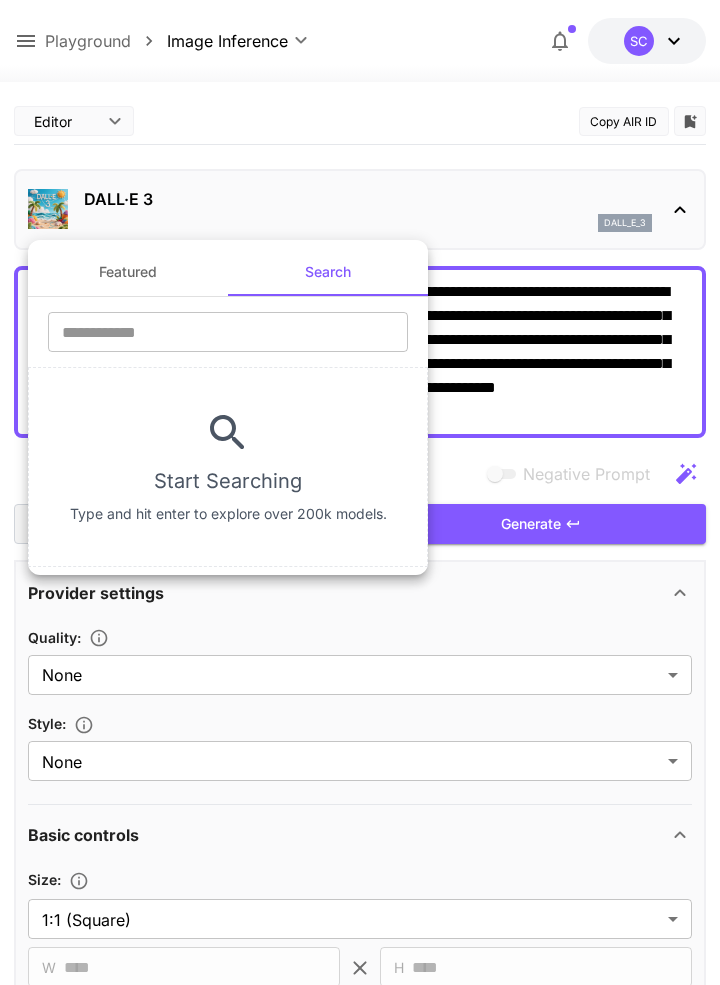 click at bounding box center [228, 332] 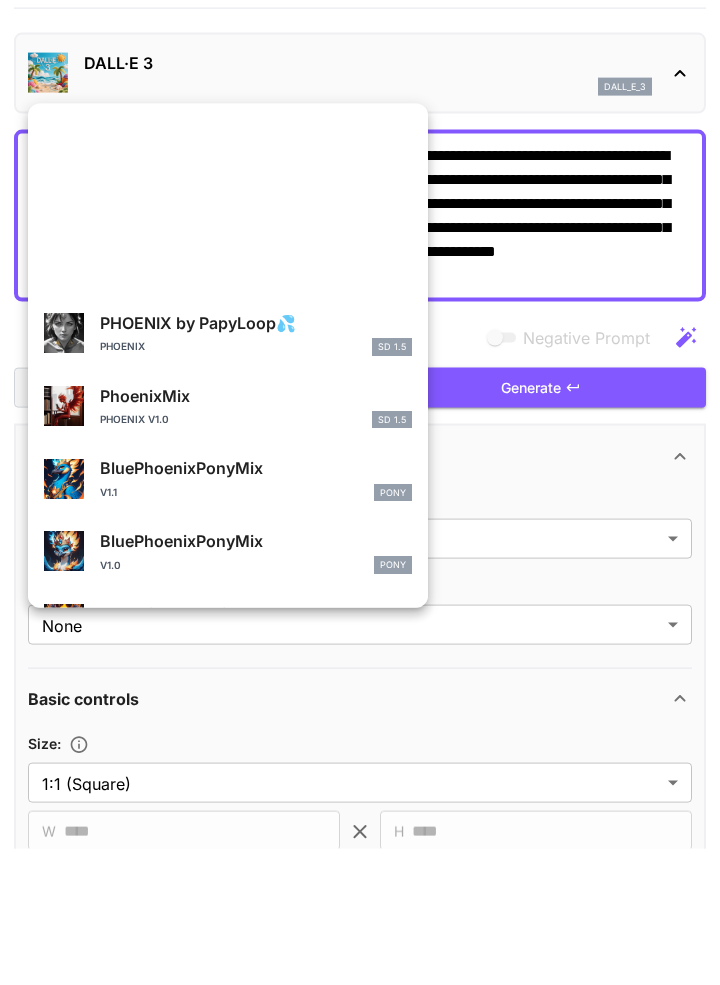 scroll, scrollTop: 0, scrollLeft: 0, axis: both 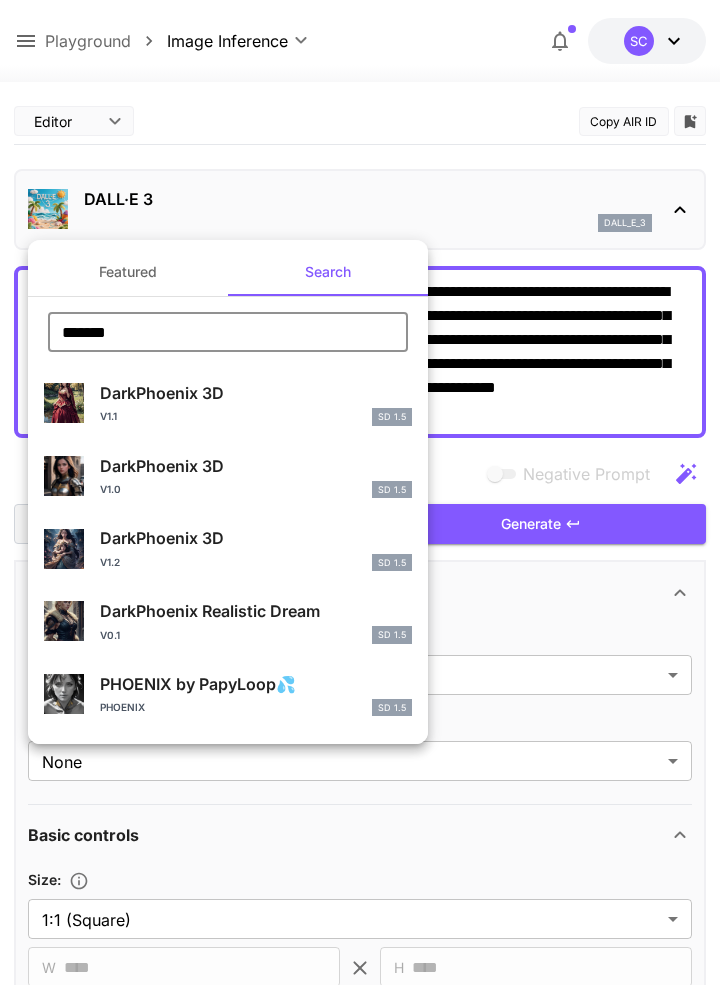 type on "*******" 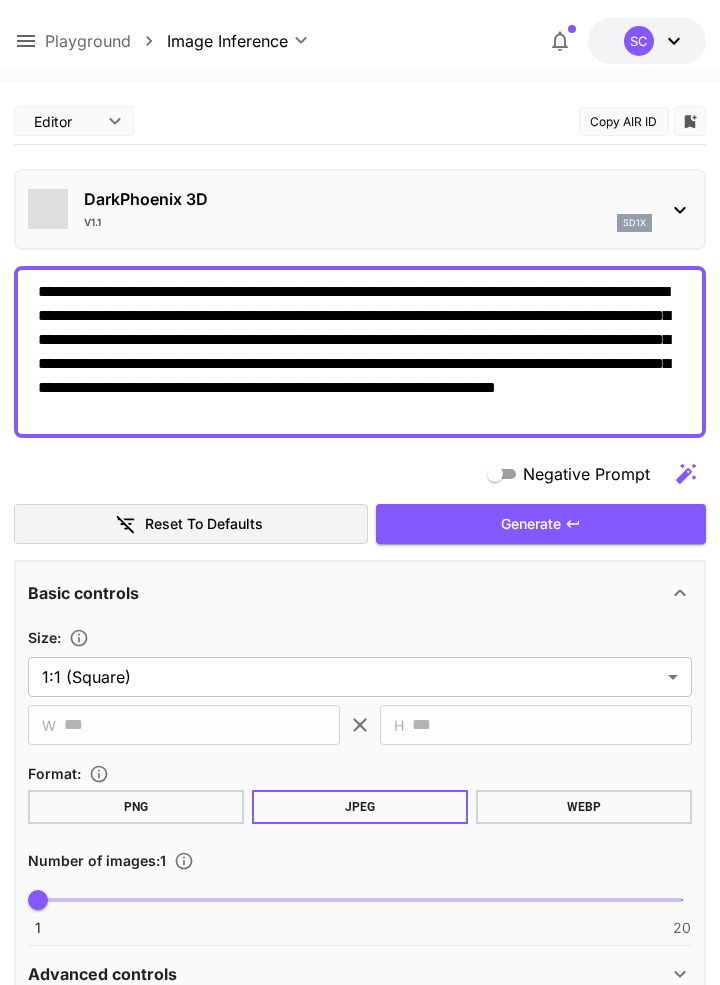 type on "**********" 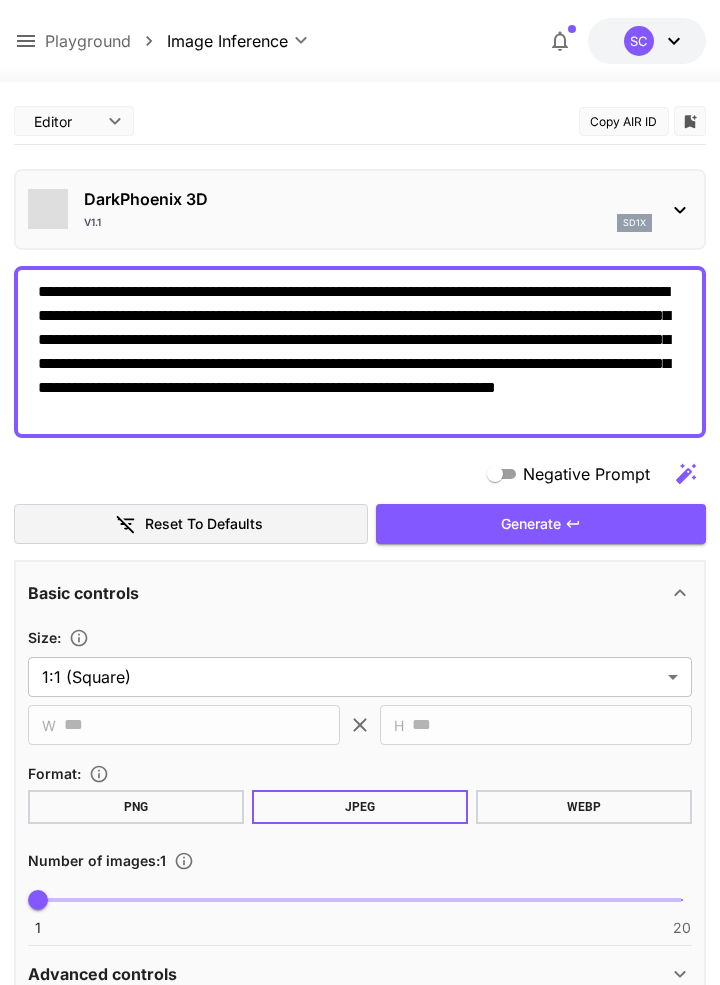 type on "***" 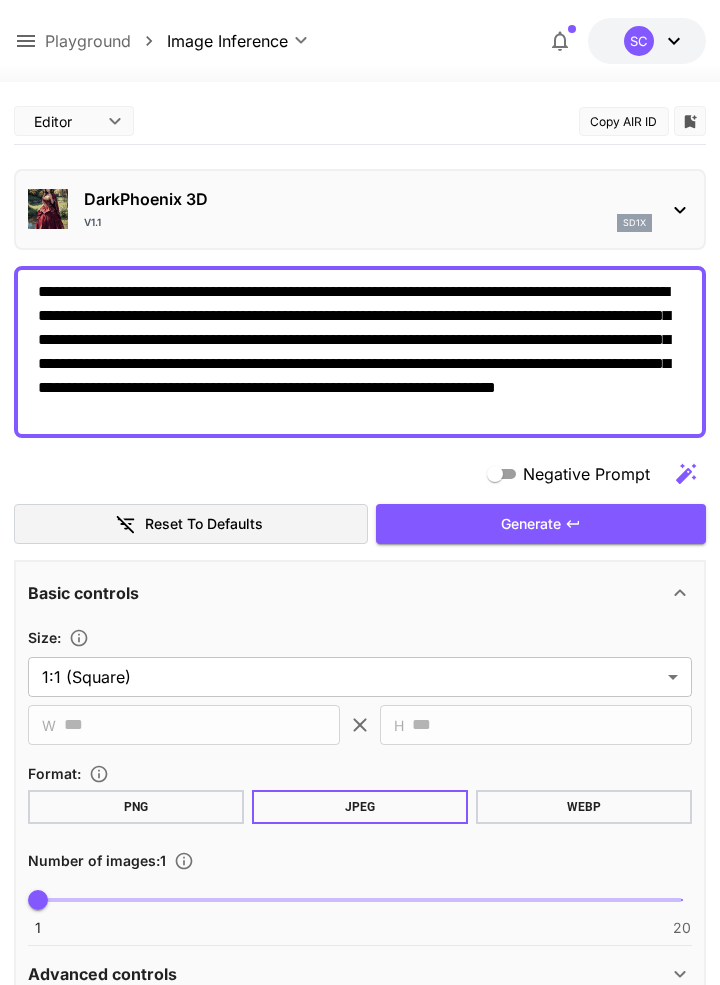 click on "Generate" at bounding box center (541, 524) 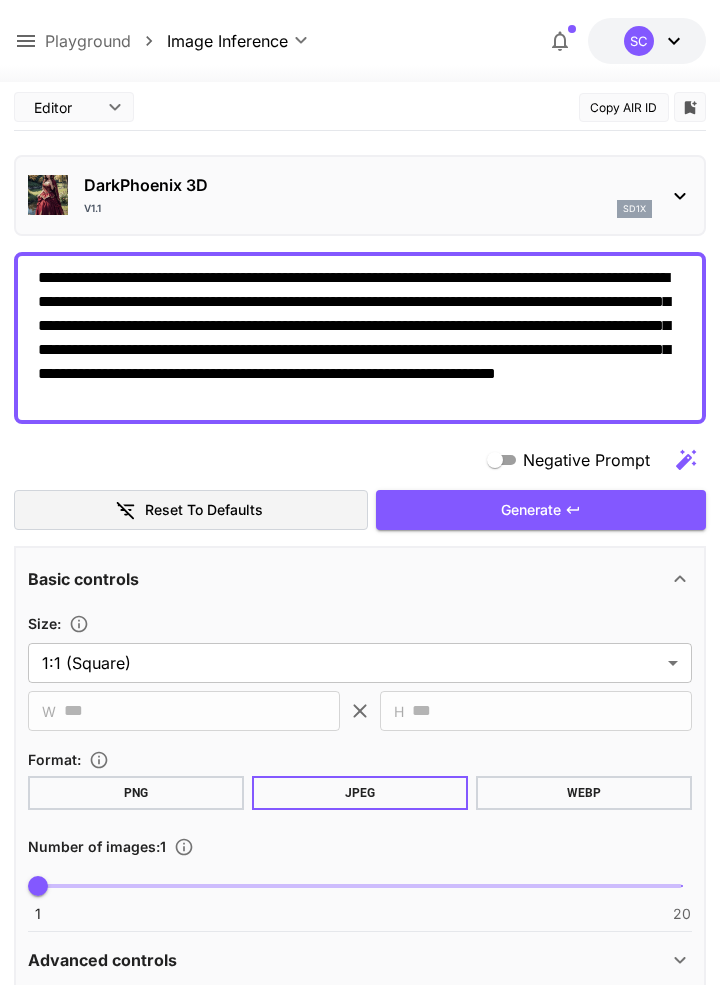scroll, scrollTop: 0, scrollLeft: 0, axis: both 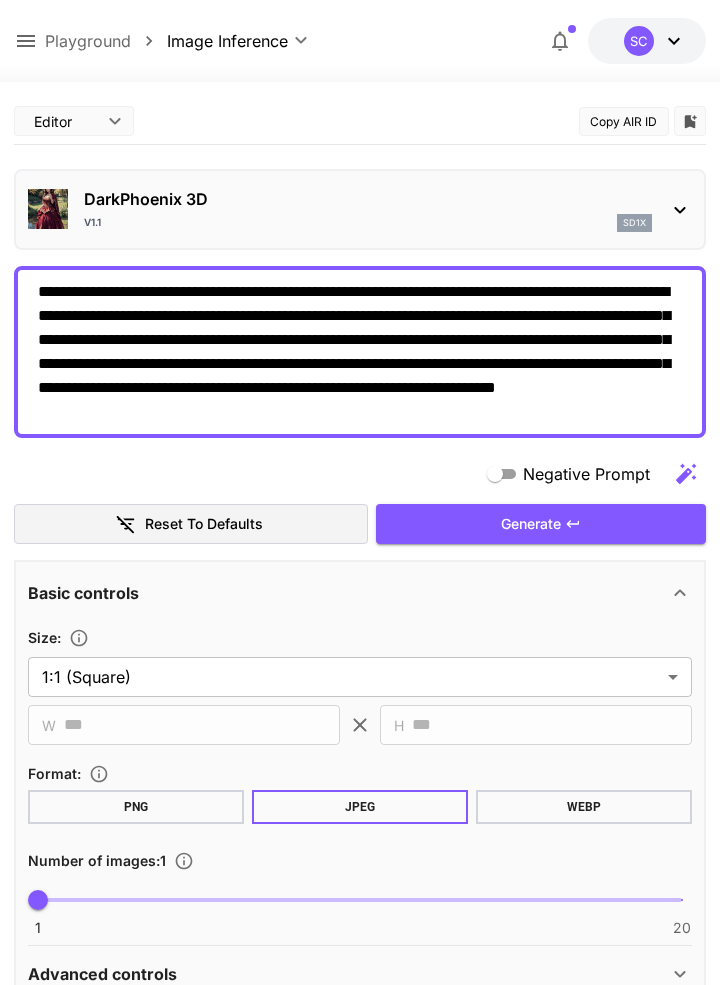 click on "DarkPhoenix 3D v1.1 sd1x" at bounding box center [359, 209] 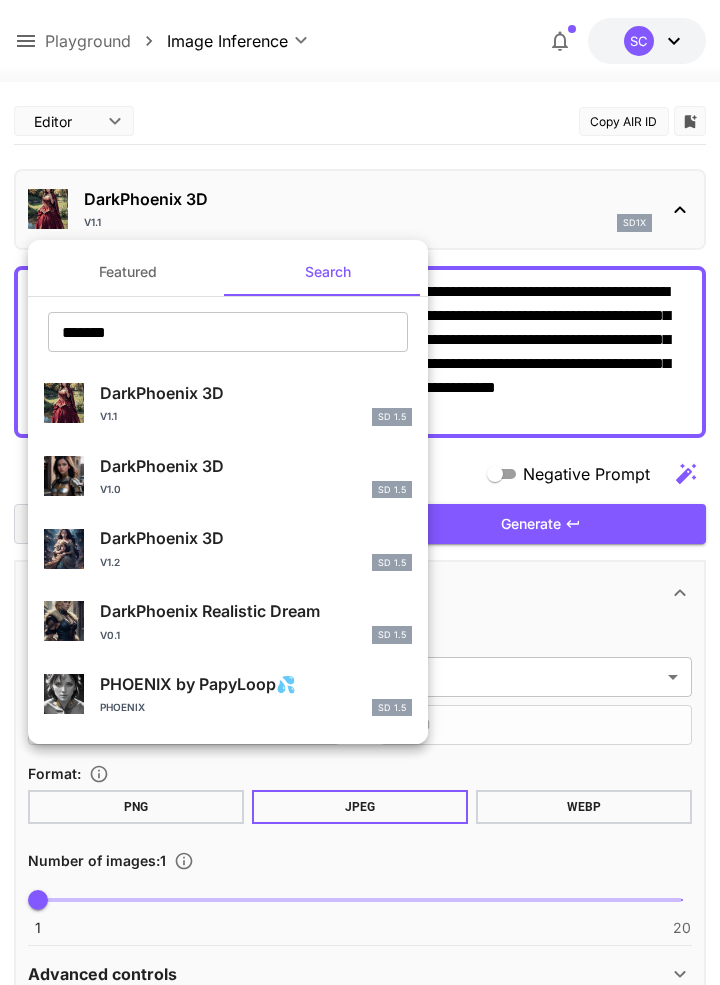click on "DarkPhoenix 3D v1.0 SD 1.5" at bounding box center [256, 476] 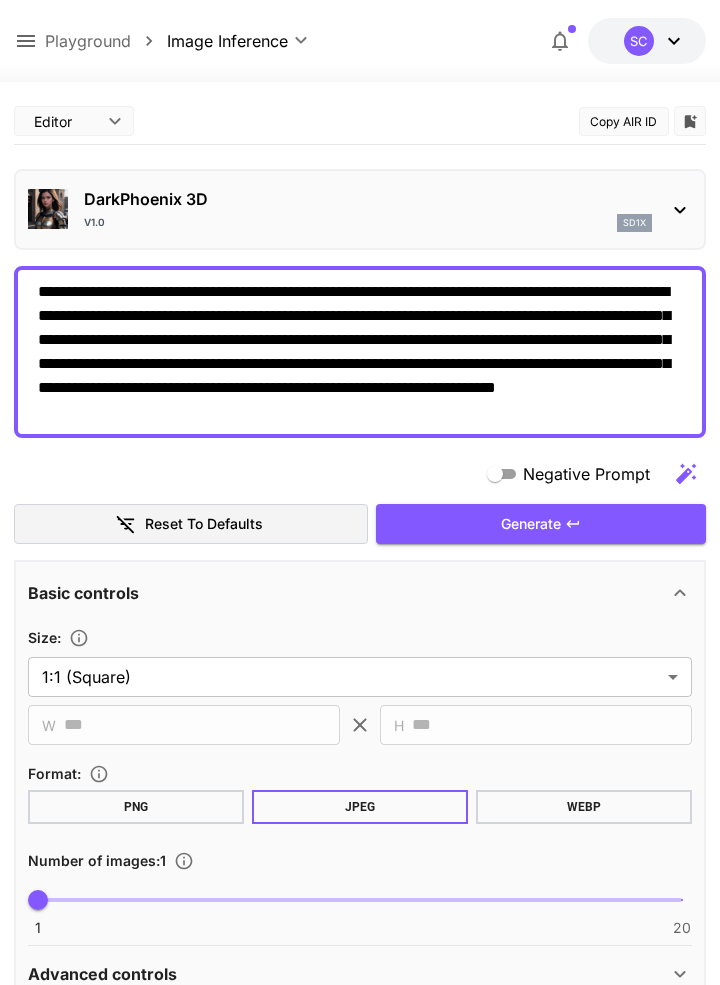 click on "Generate" at bounding box center [531, 524] 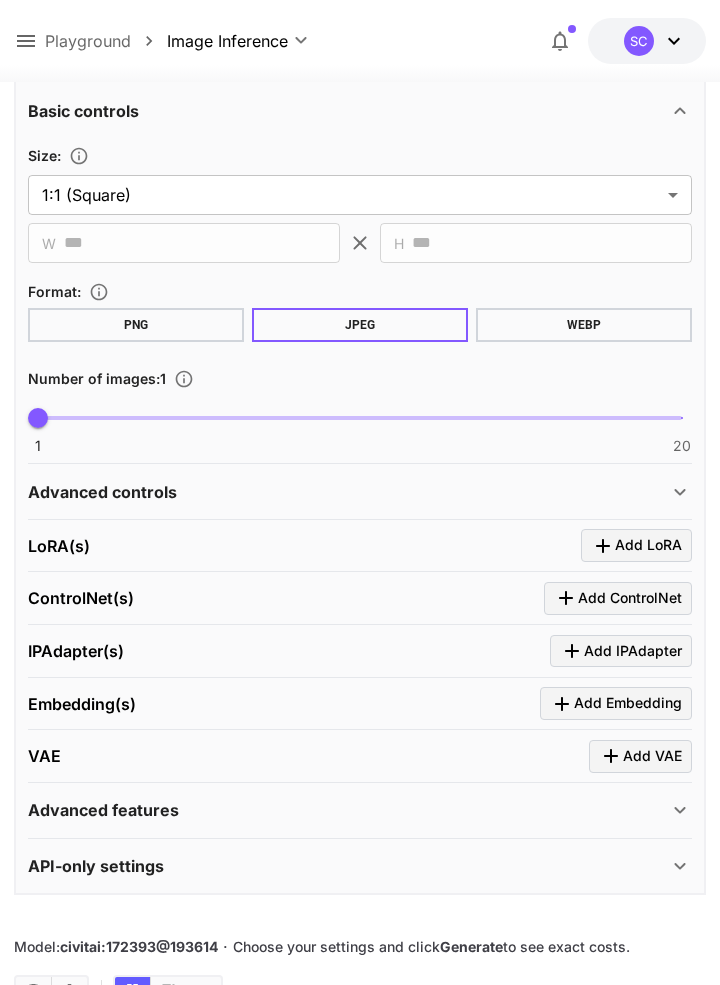 scroll, scrollTop: 0, scrollLeft: 0, axis: both 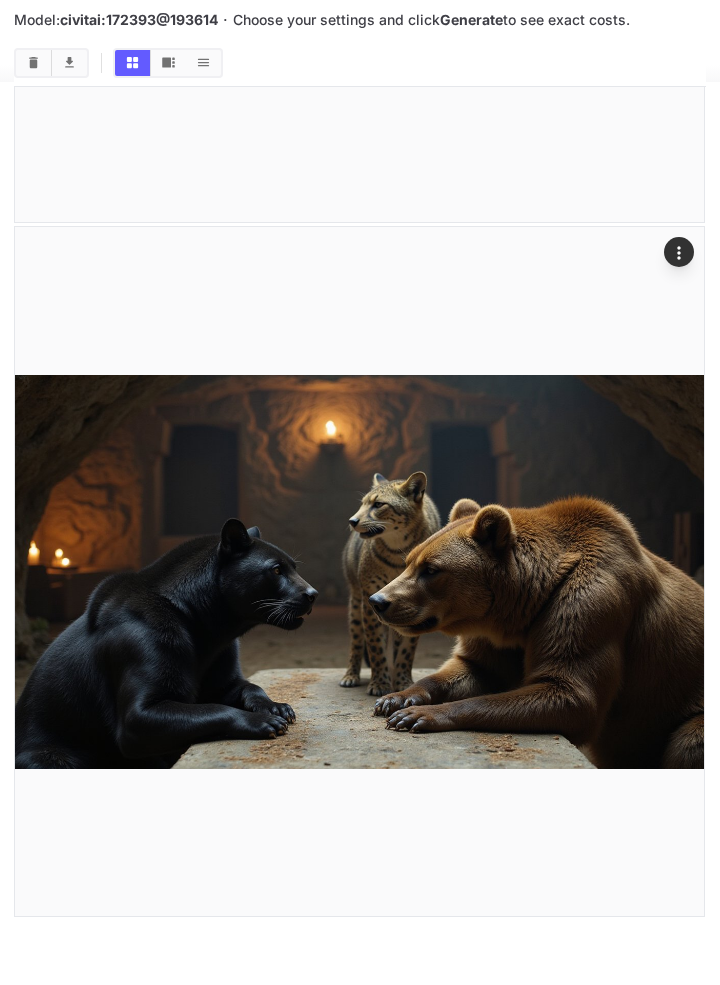 click at bounding box center (359, 571) 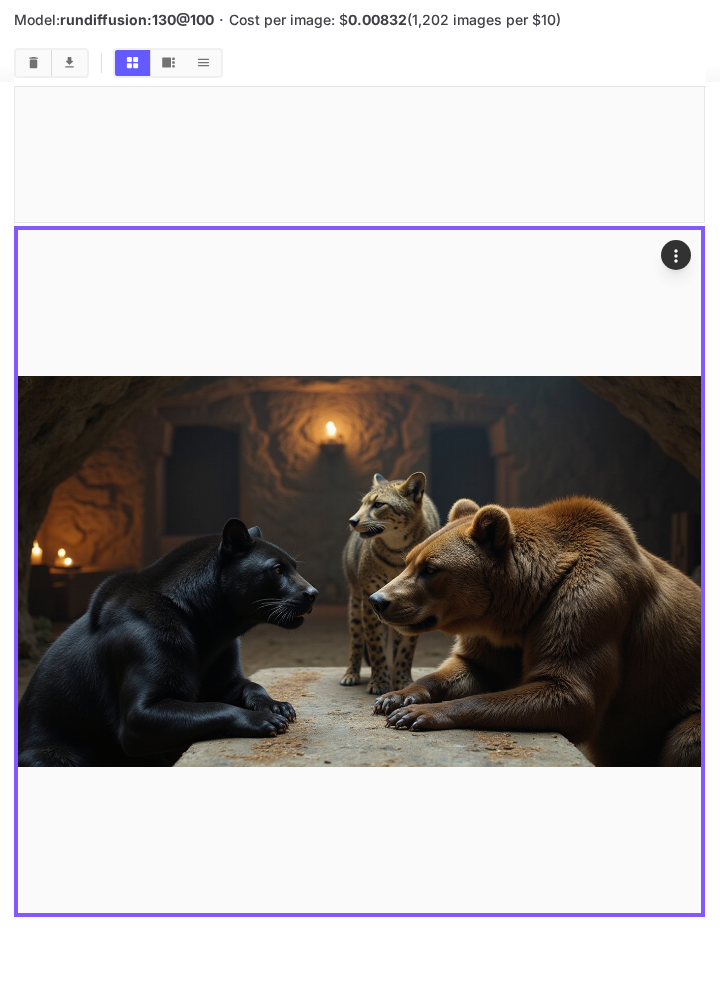 click 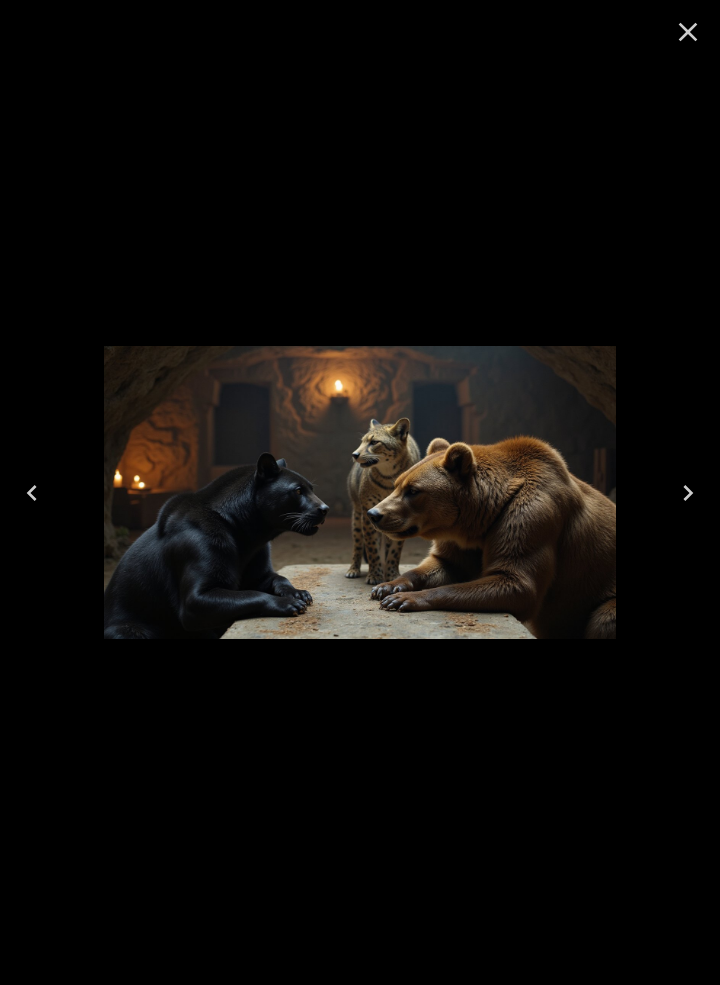 click at bounding box center [360, 492] 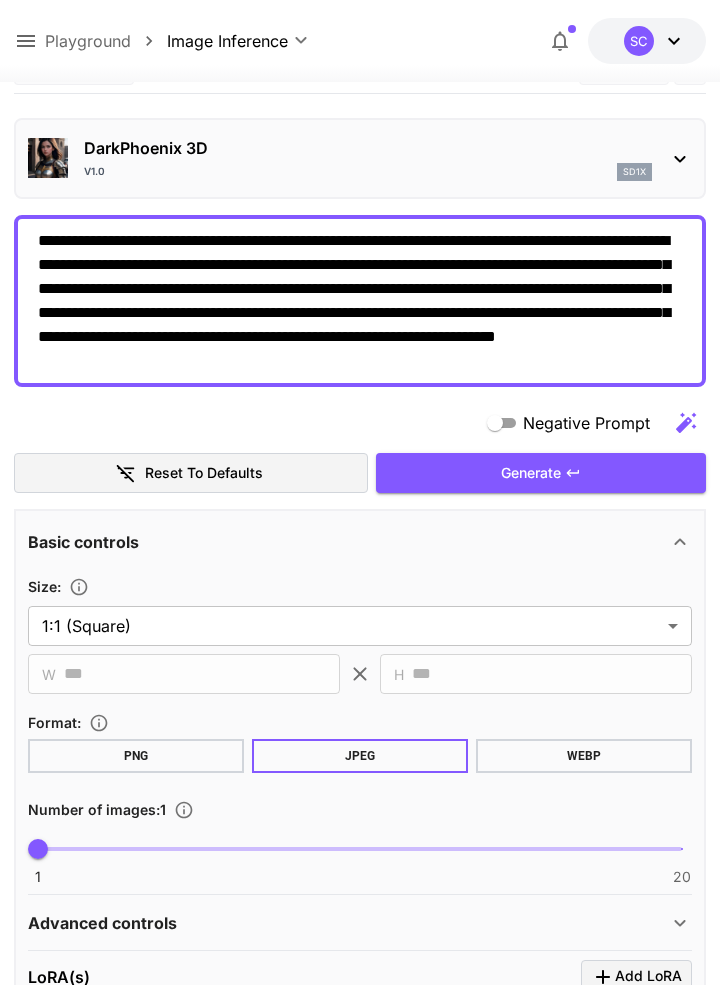 scroll, scrollTop: 0, scrollLeft: 0, axis: both 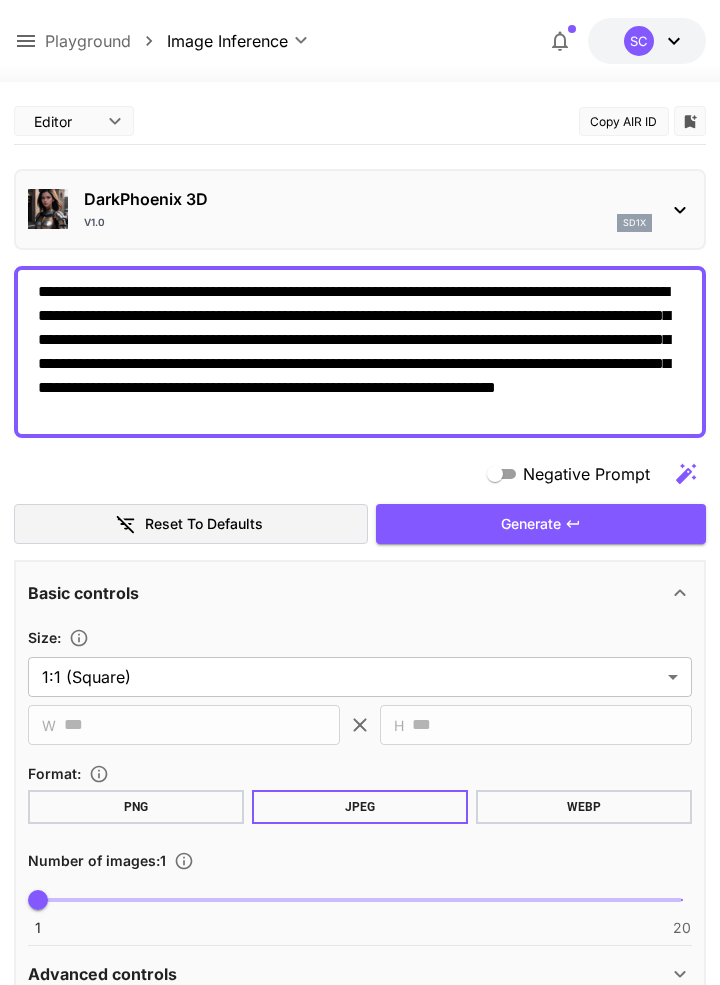 click on "DarkPhoenix 3D v1.0 sd1x" at bounding box center [359, 209] 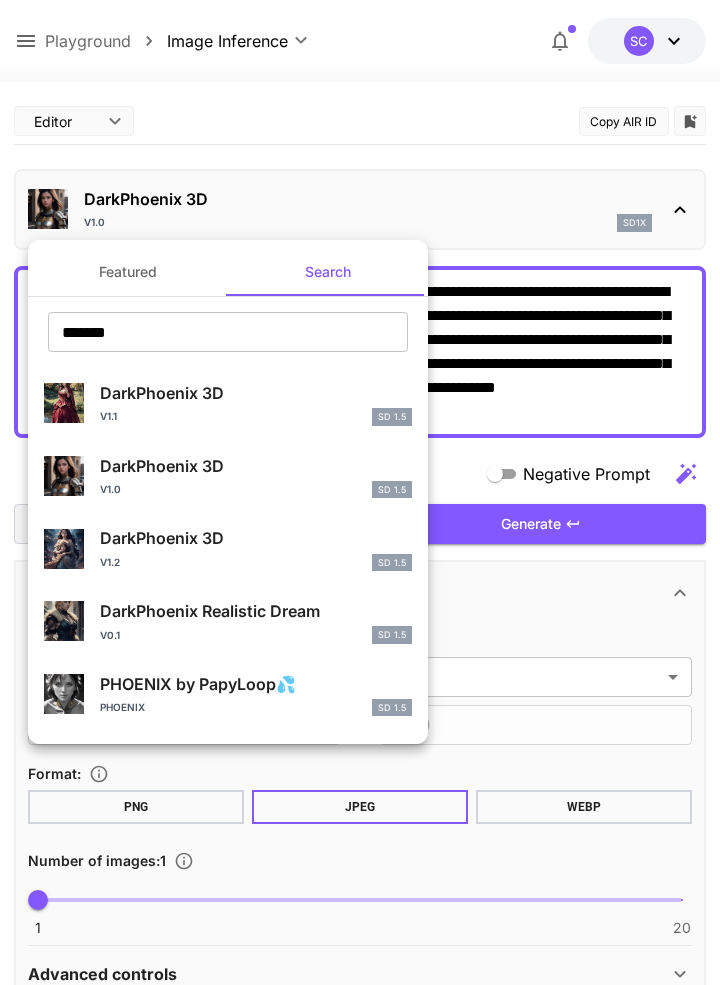 click on "Featured" at bounding box center [128, 272] 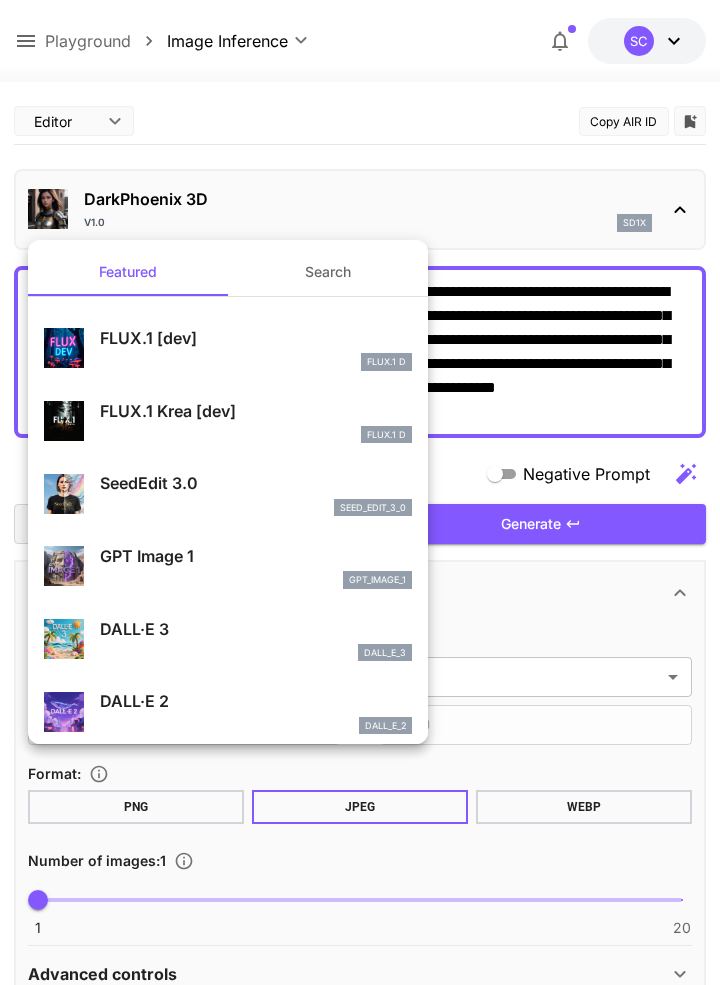 click at bounding box center (360, 492) 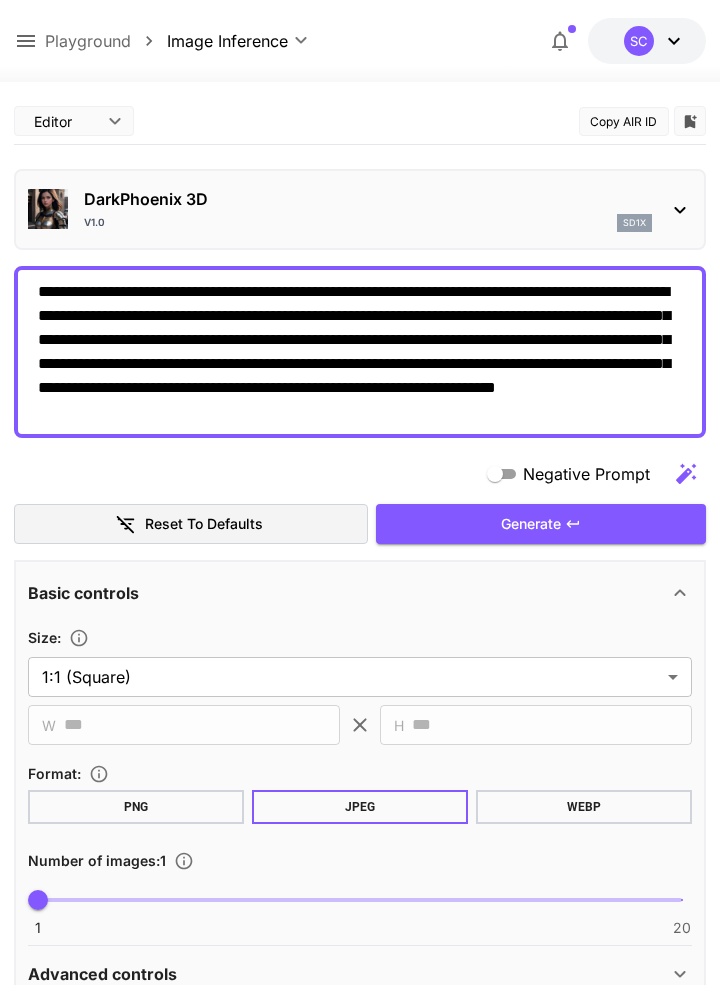 click 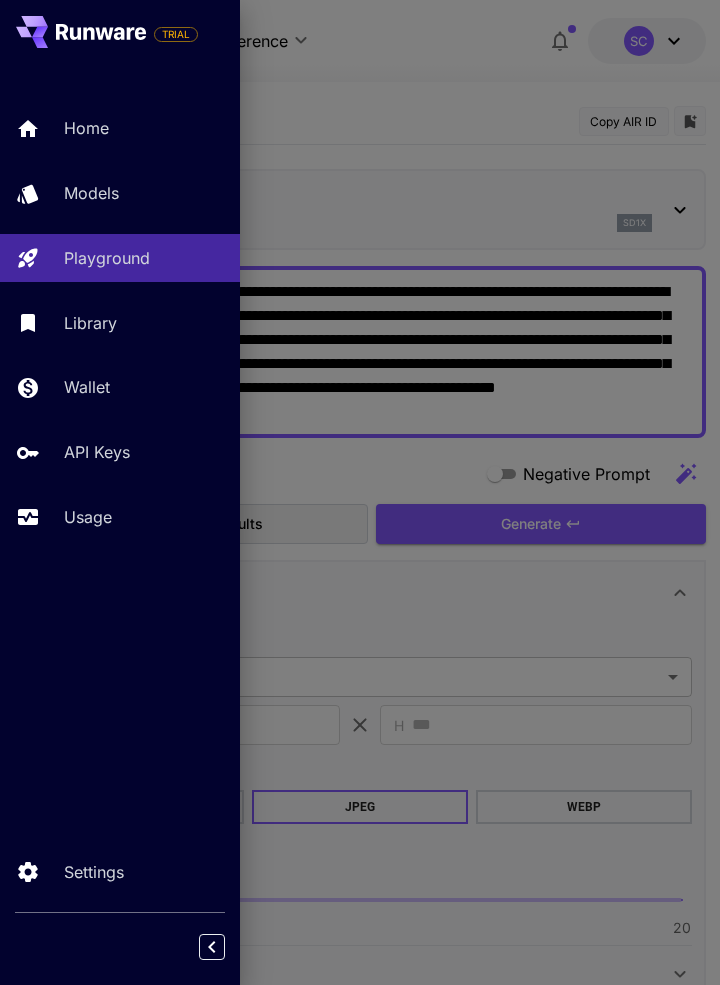 click on "Home" at bounding box center [86, 128] 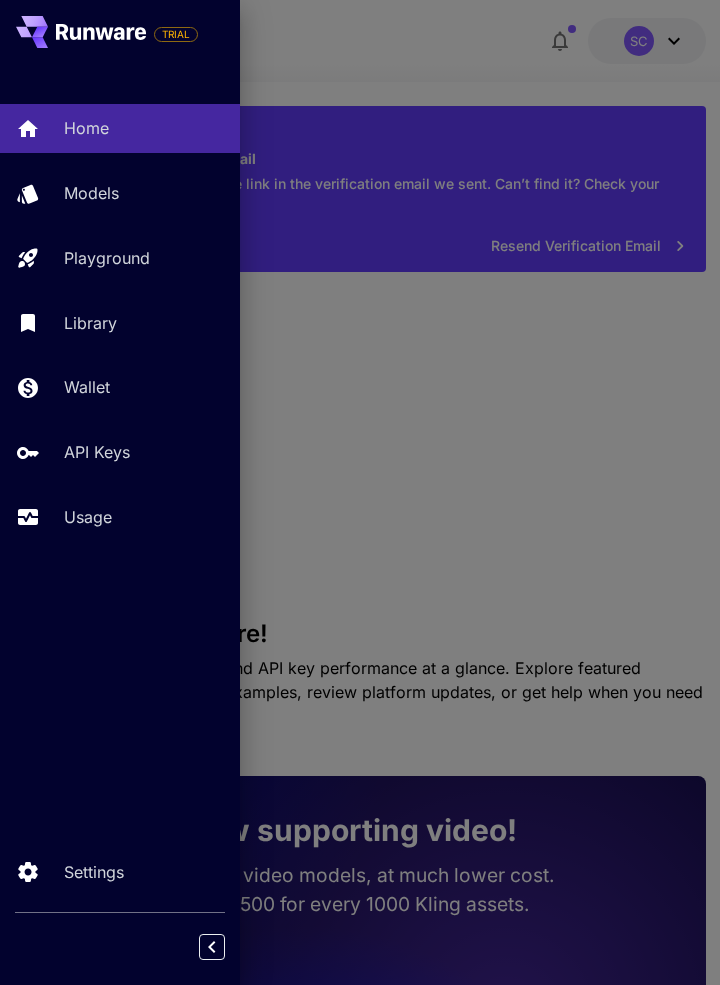 click at bounding box center [360, 492] 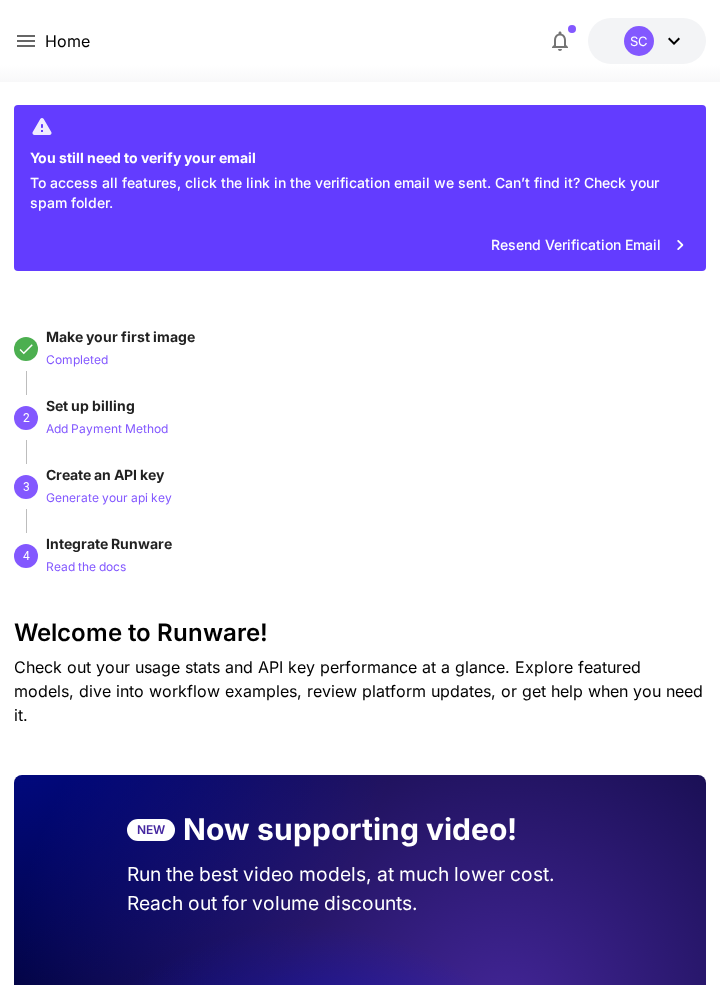 scroll, scrollTop: 0, scrollLeft: 0, axis: both 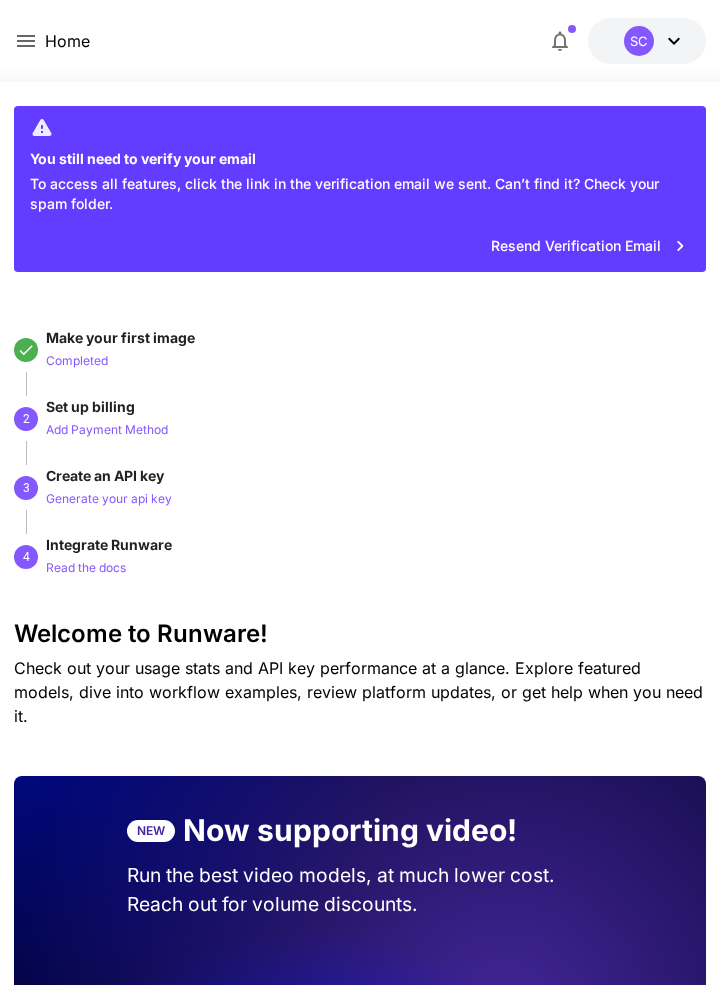 click on "Home" at bounding box center [67, 41] 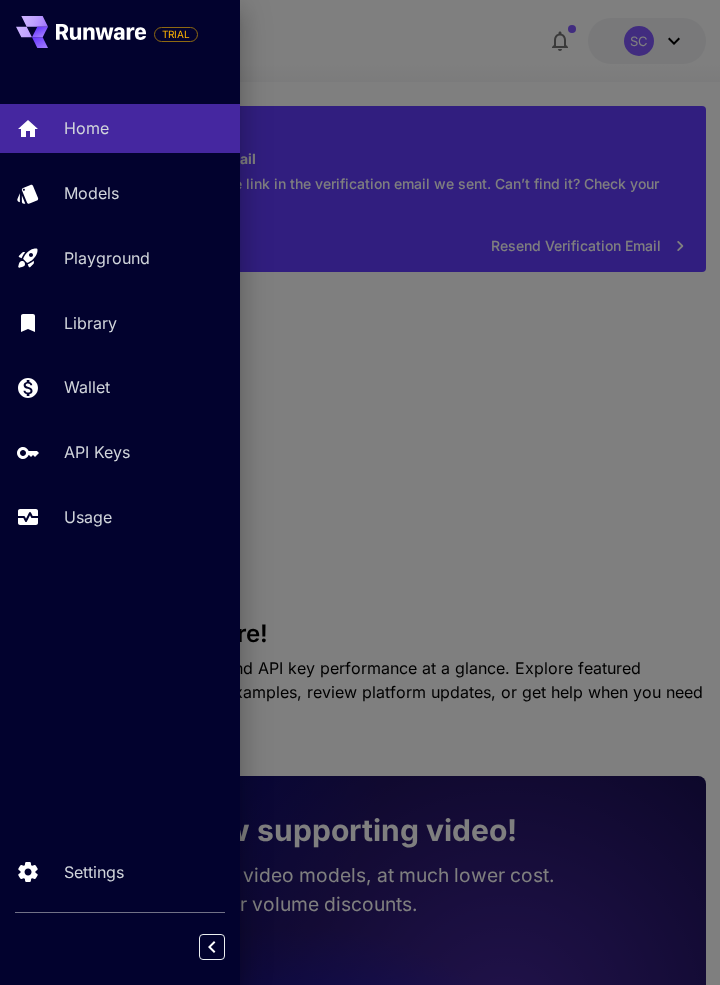 click on "Home" at bounding box center [144, 128] 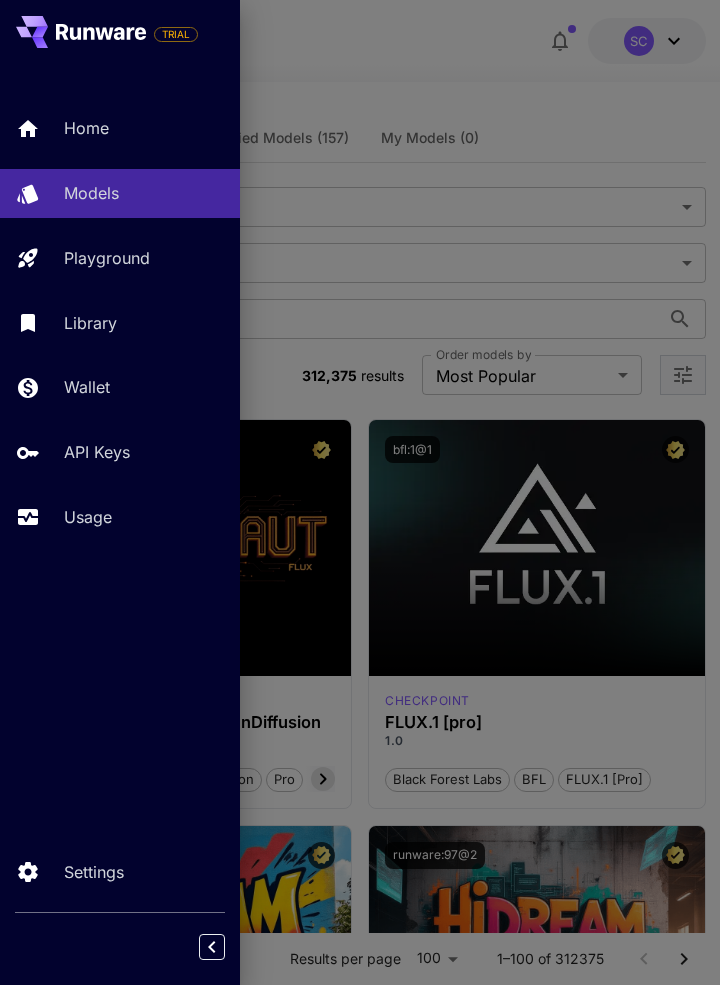 click at bounding box center [360, 492] 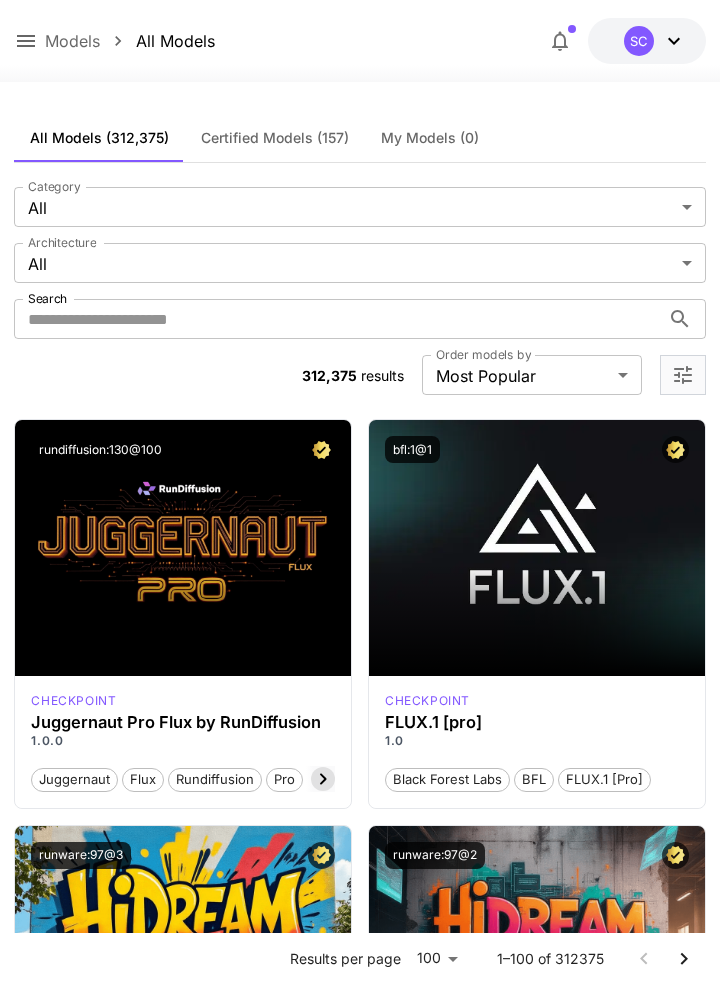 click on "**********" at bounding box center (360, 19818) 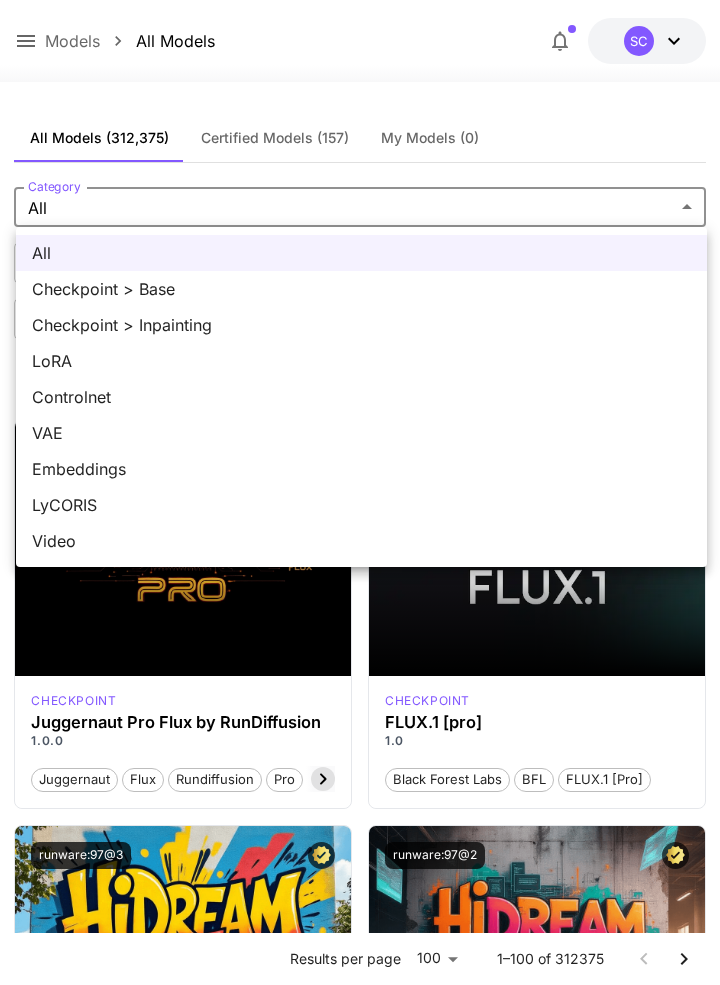 click at bounding box center (360, 492) 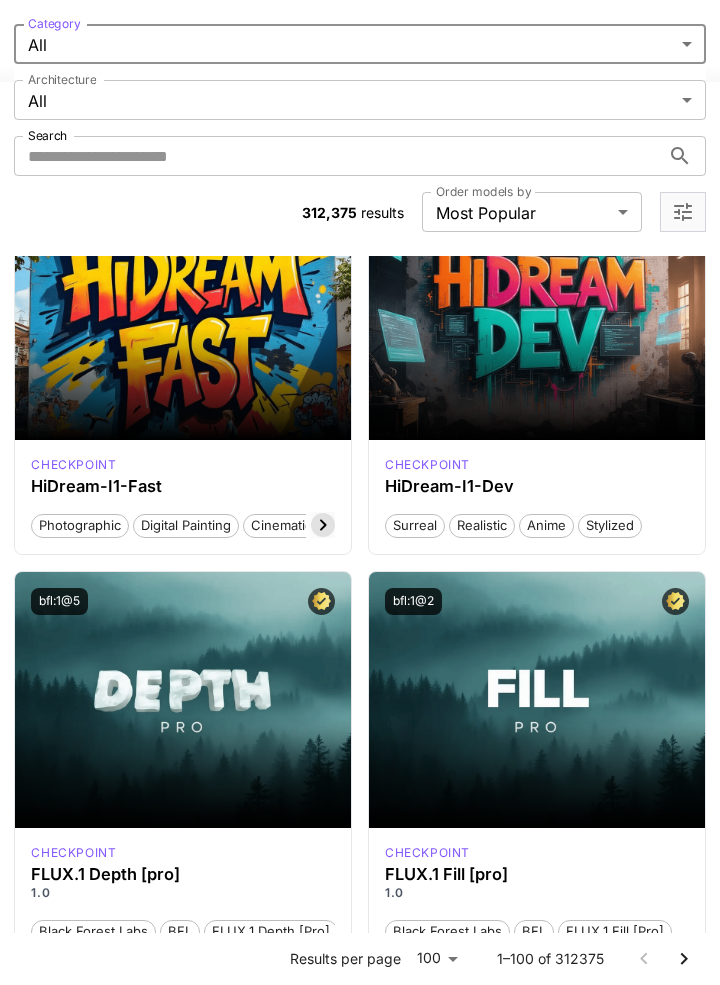 scroll, scrollTop: 643, scrollLeft: 0, axis: vertical 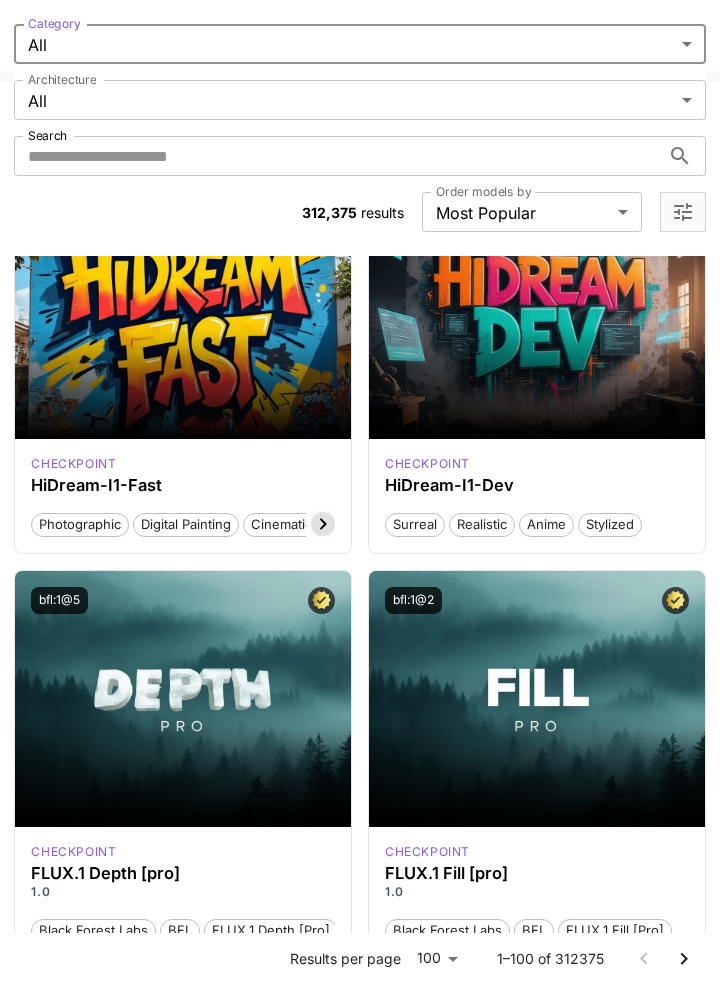 click at bounding box center (183, 699) 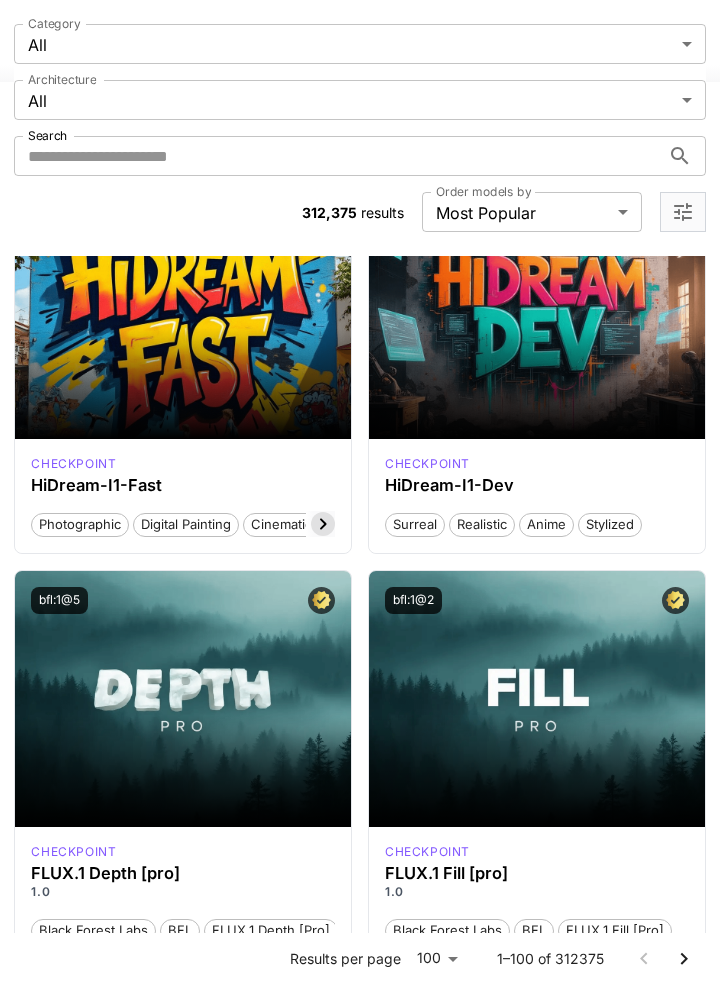 click on "Launch in Playground" at bounding box center [172, 698] 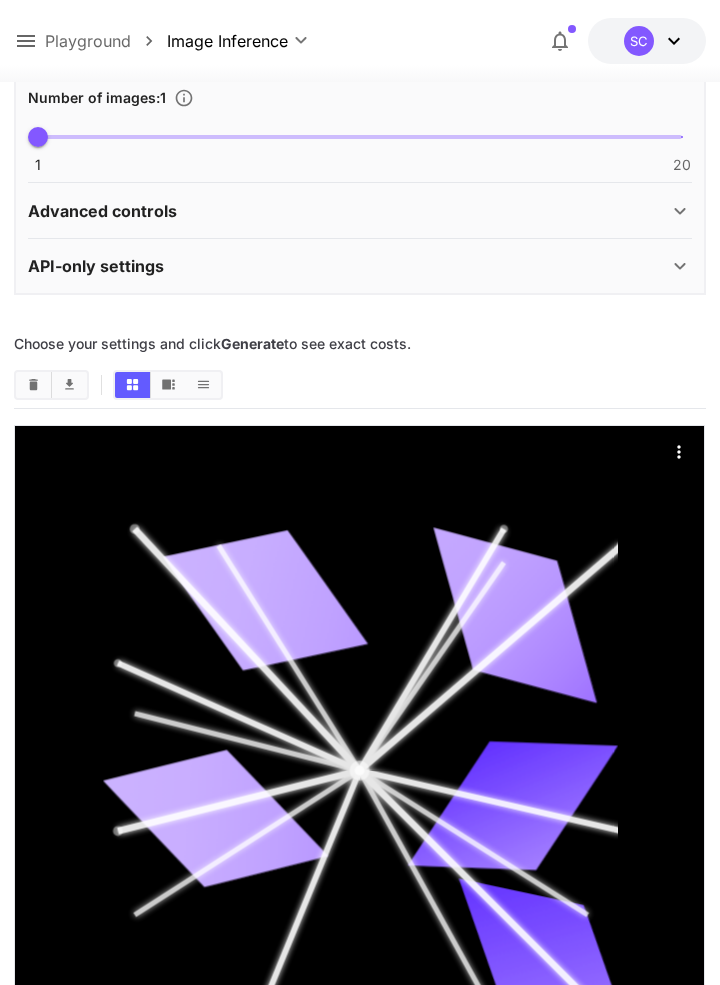 type on "**" 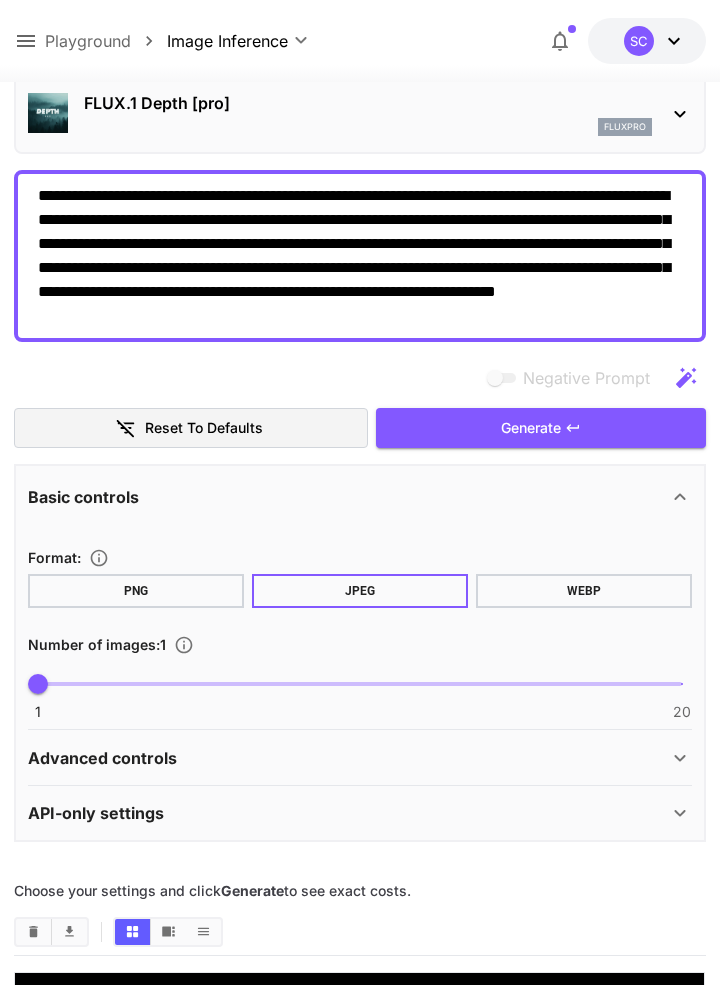 click on "**********" at bounding box center [359, 256] 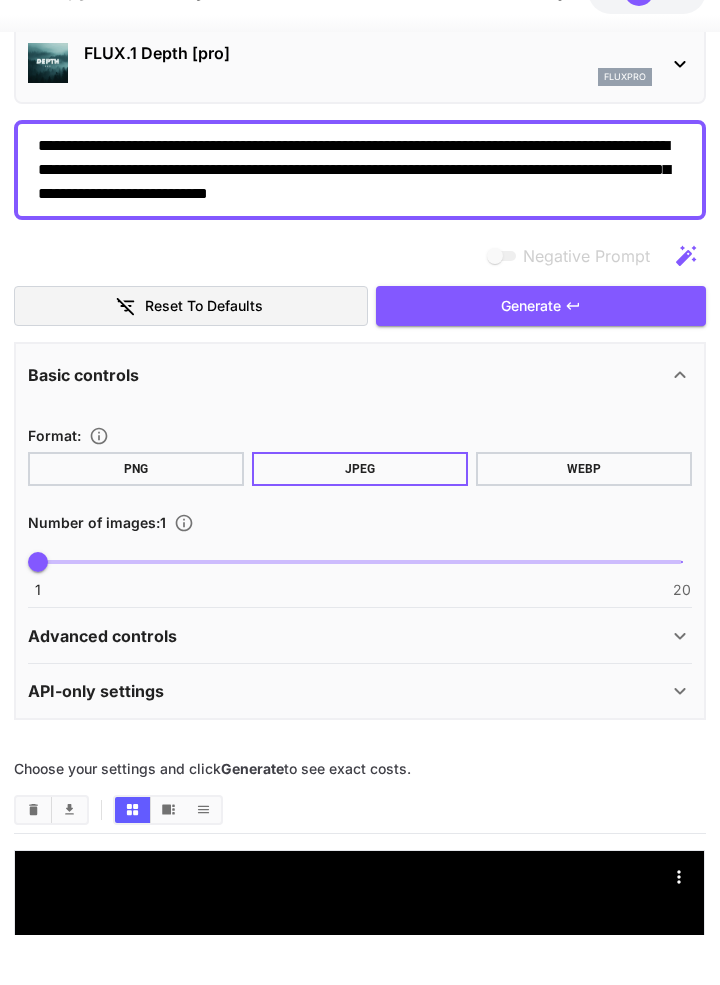 scroll, scrollTop: 95, scrollLeft: 0, axis: vertical 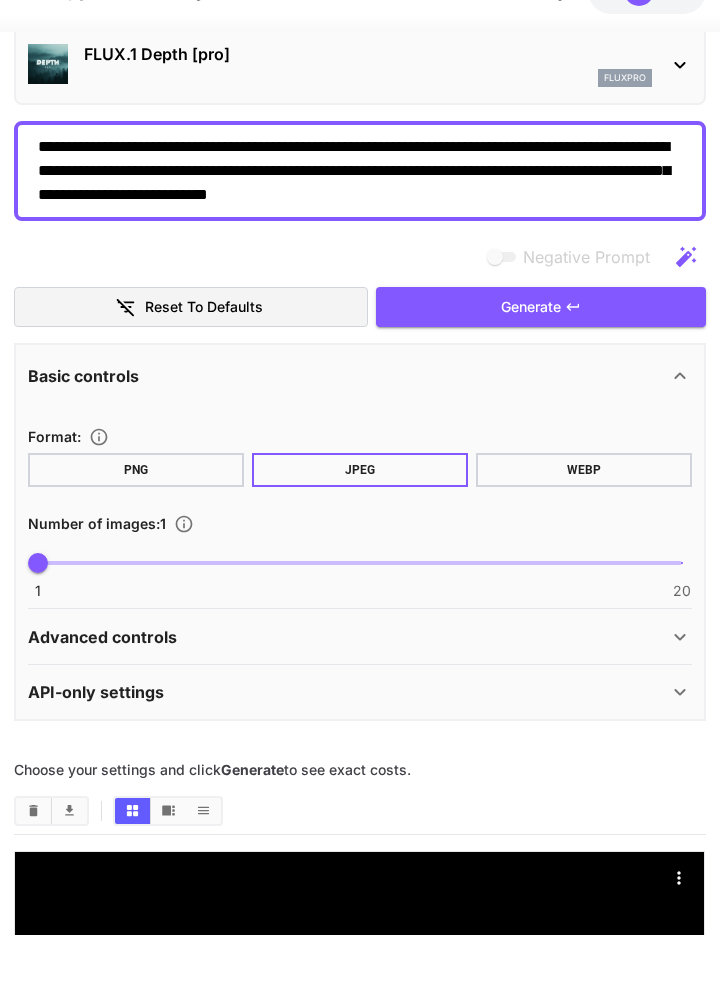type on "**********" 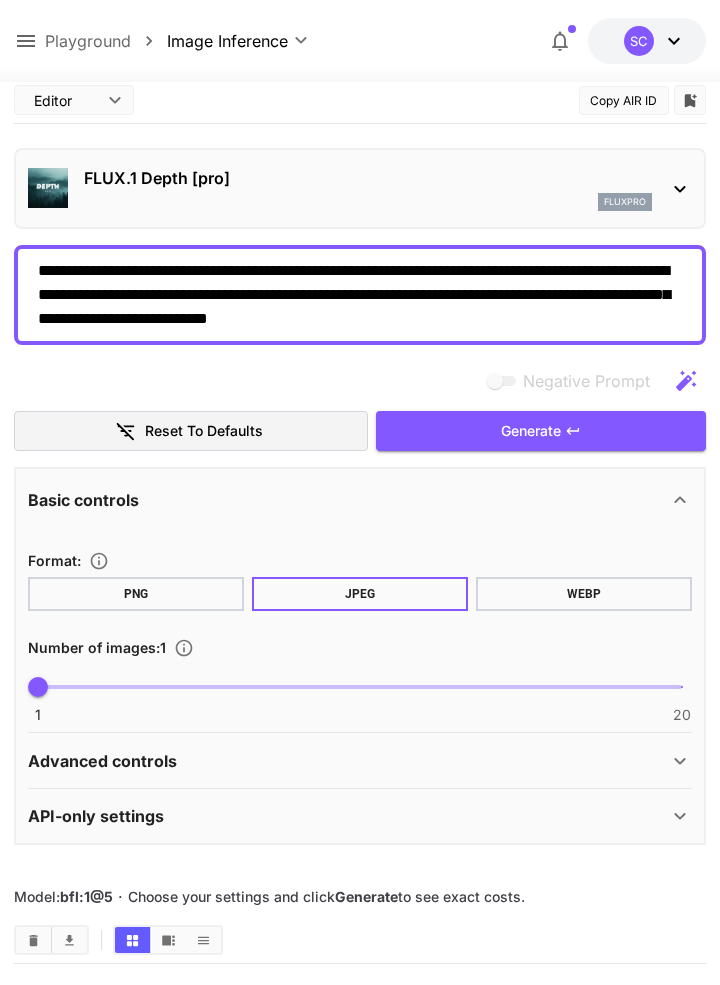 scroll, scrollTop: 0, scrollLeft: 0, axis: both 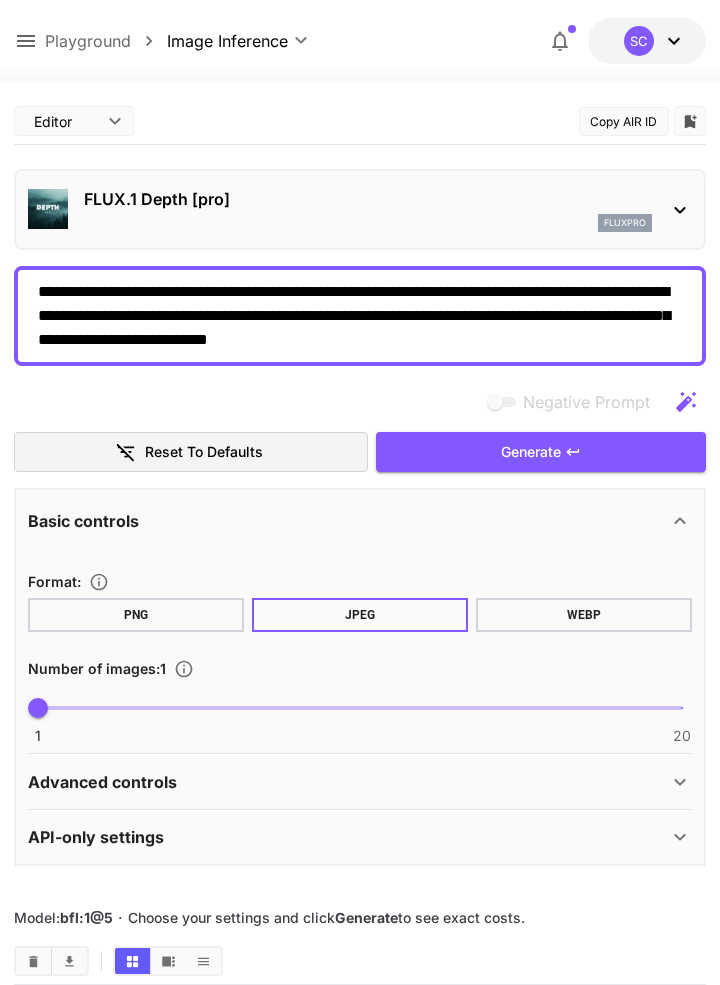 click 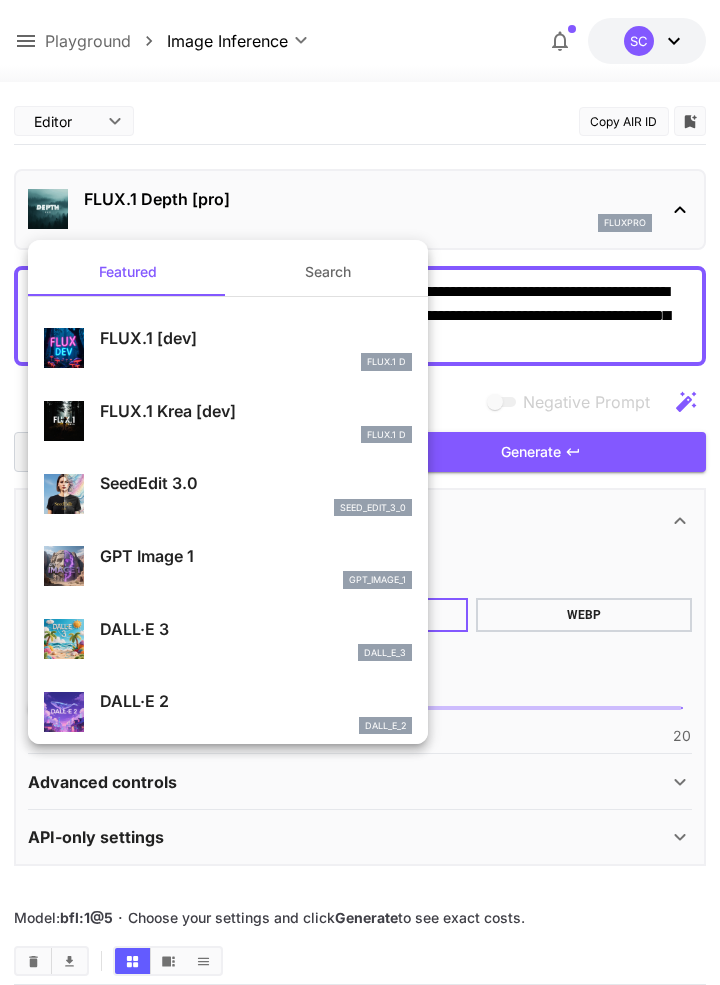 click at bounding box center (360, 492) 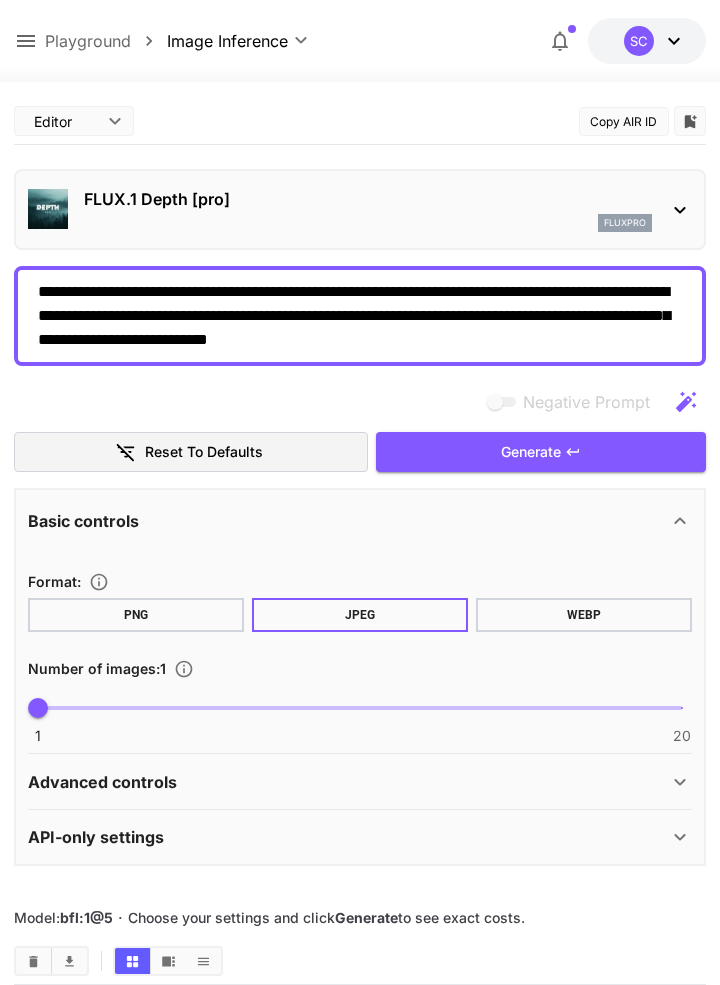 scroll, scrollTop: 96, scrollLeft: 0, axis: vertical 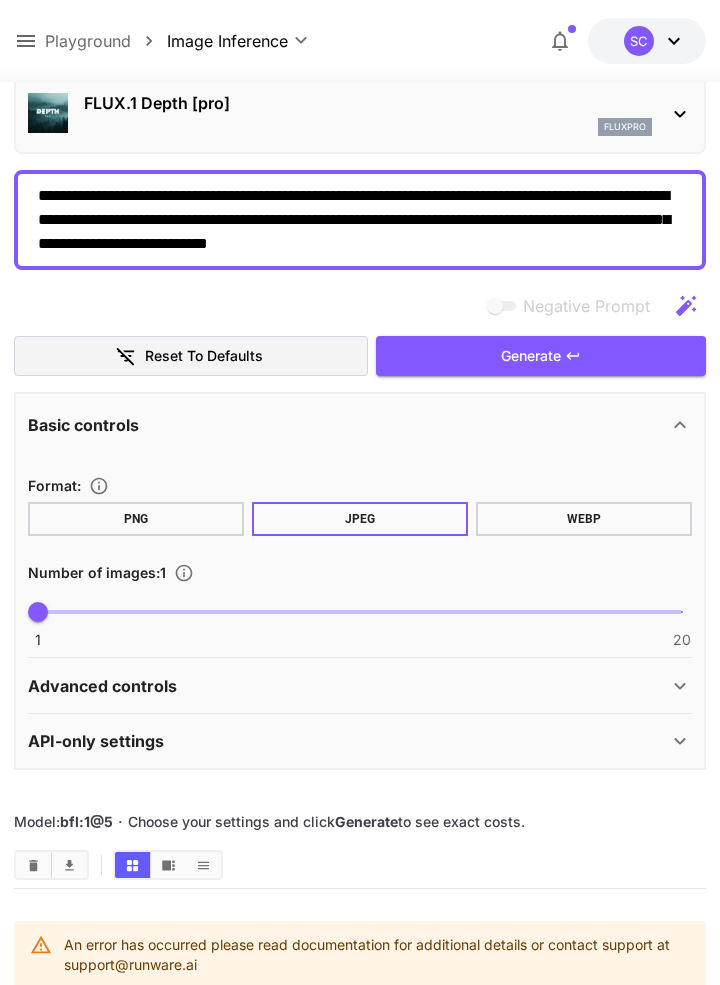 click 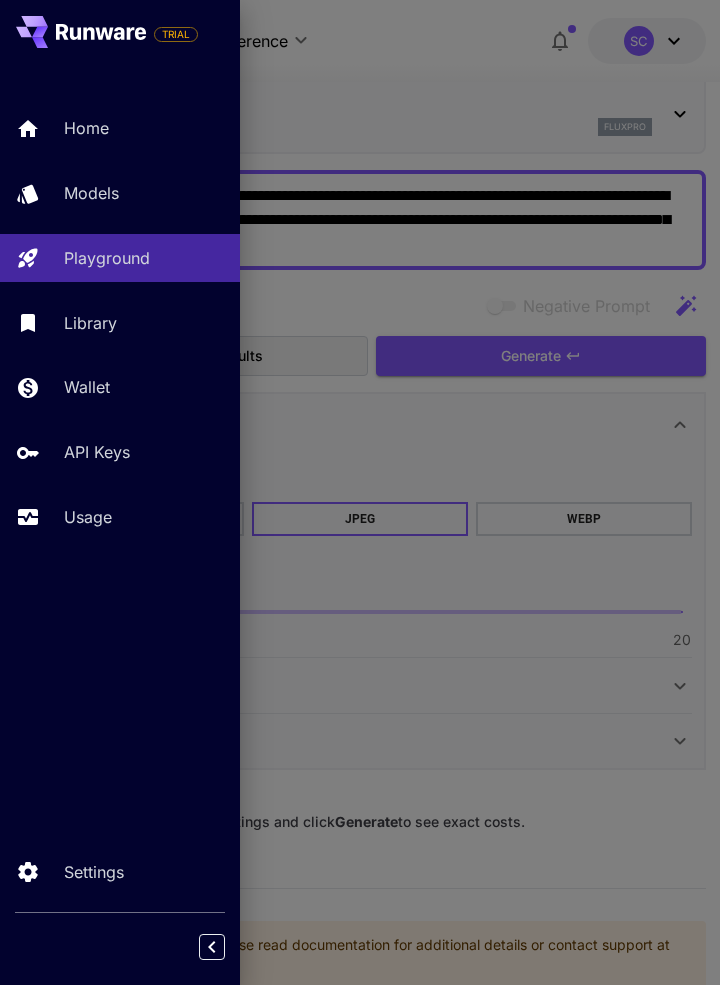click on "Models" at bounding box center [91, 193] 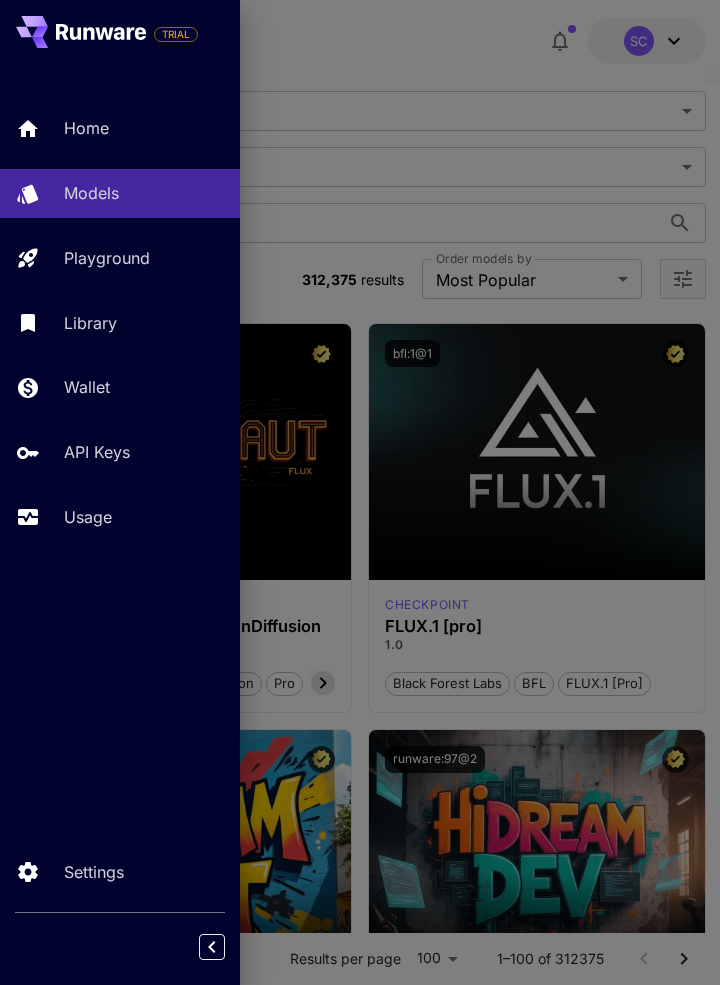 click at bounding box center [360, 492] 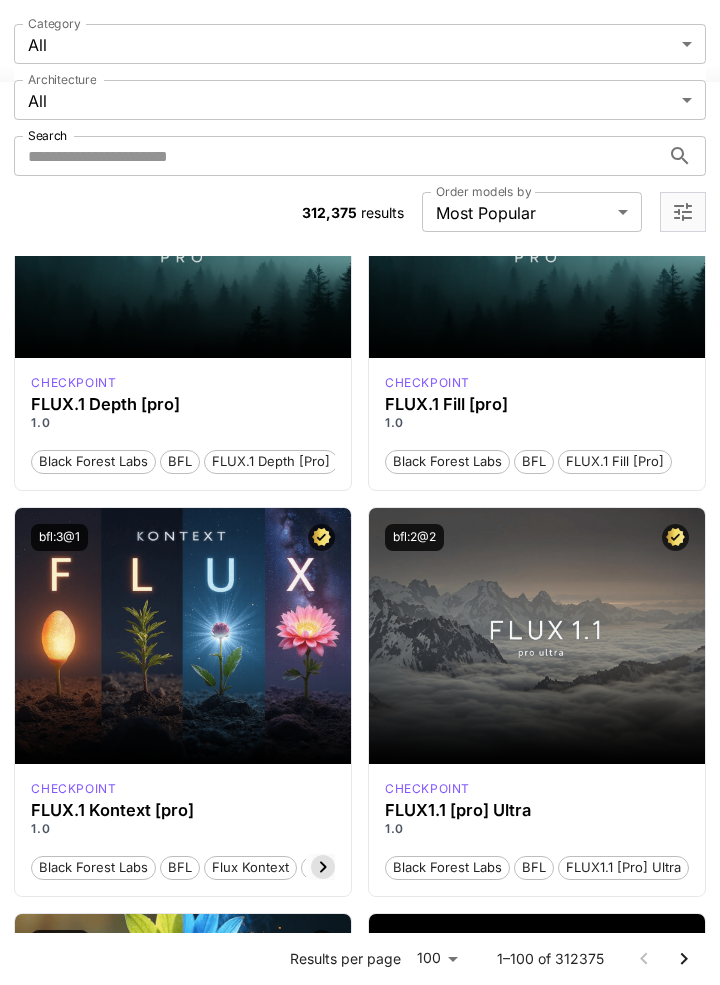 scroll, scrollTop: 1112, scrollLeft: 0, axis: vertical 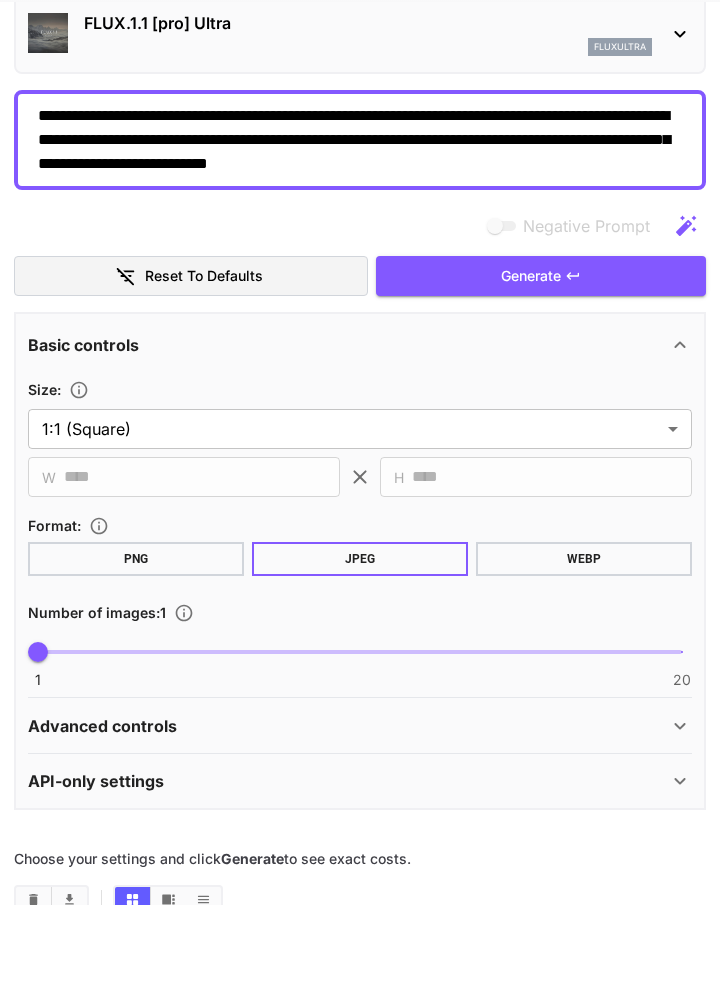 click on "**********" at bounding box center (360, 4016) 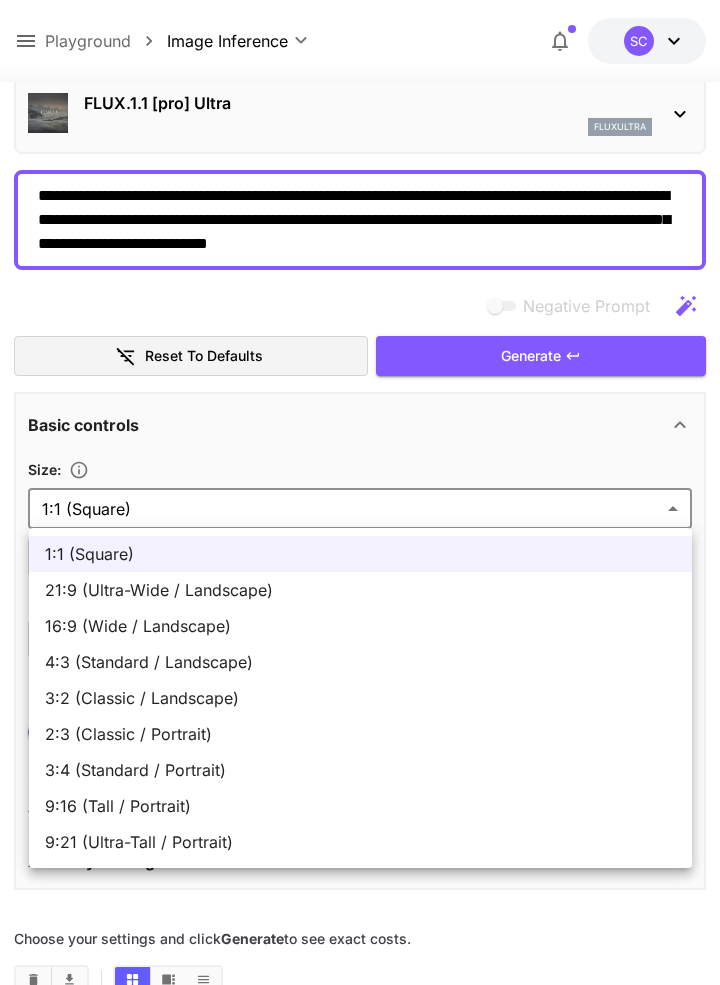 click on "16:9 (Wide / Landscape)" at bounding box center [360, 626] 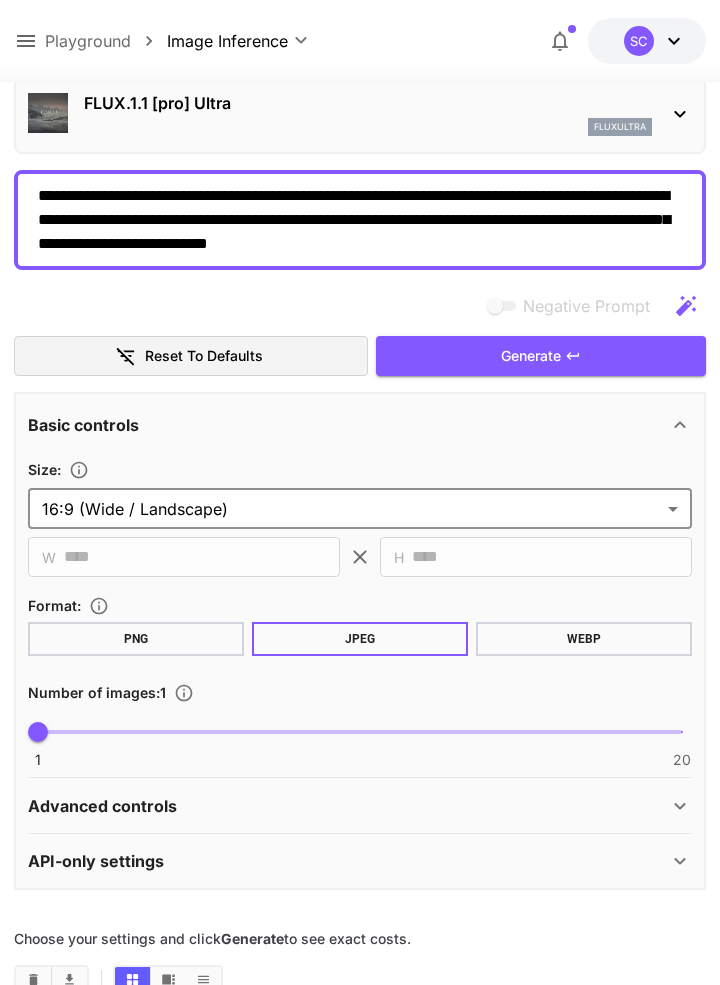 type on "**********" 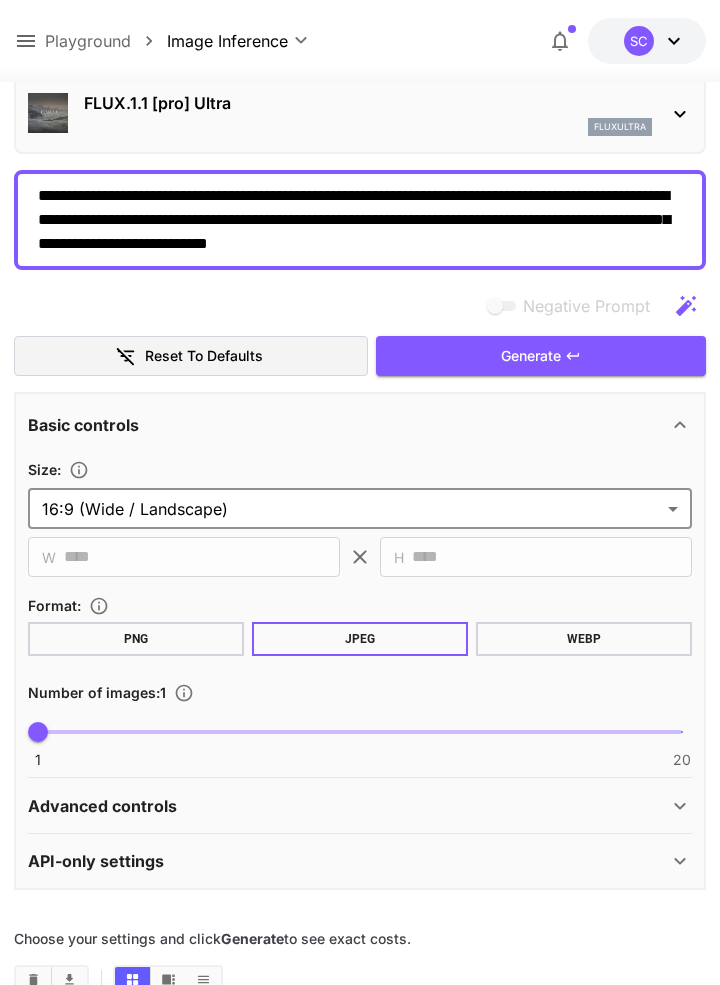 click on "Generate" at bounding box center [541, 356] 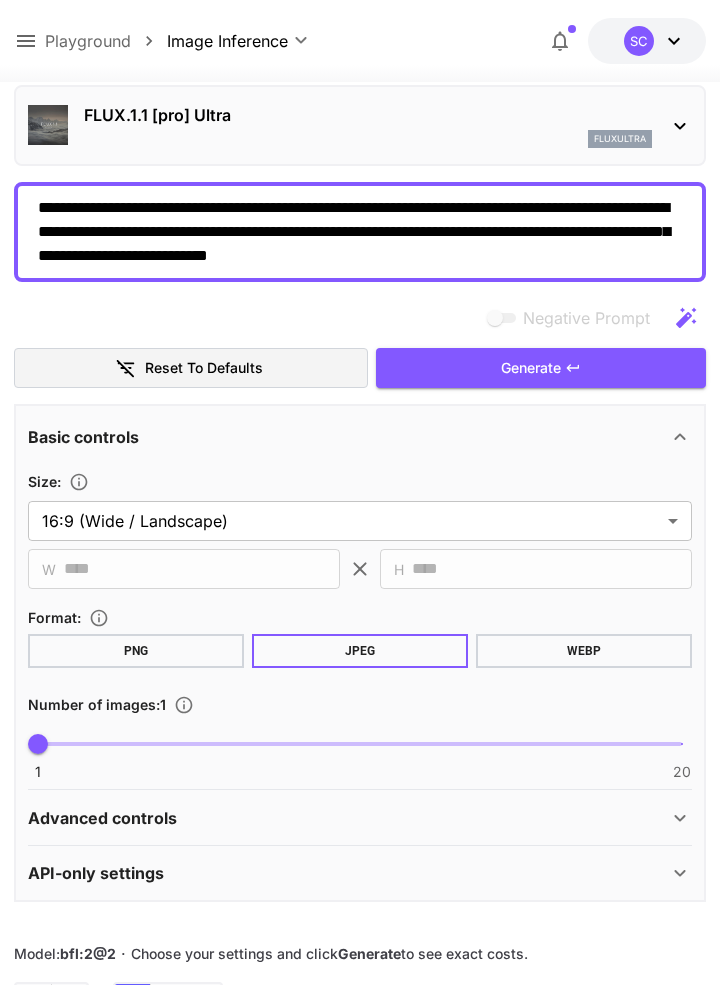 scroll, scrollTop: 0, scrollLeft: 0, axis: both 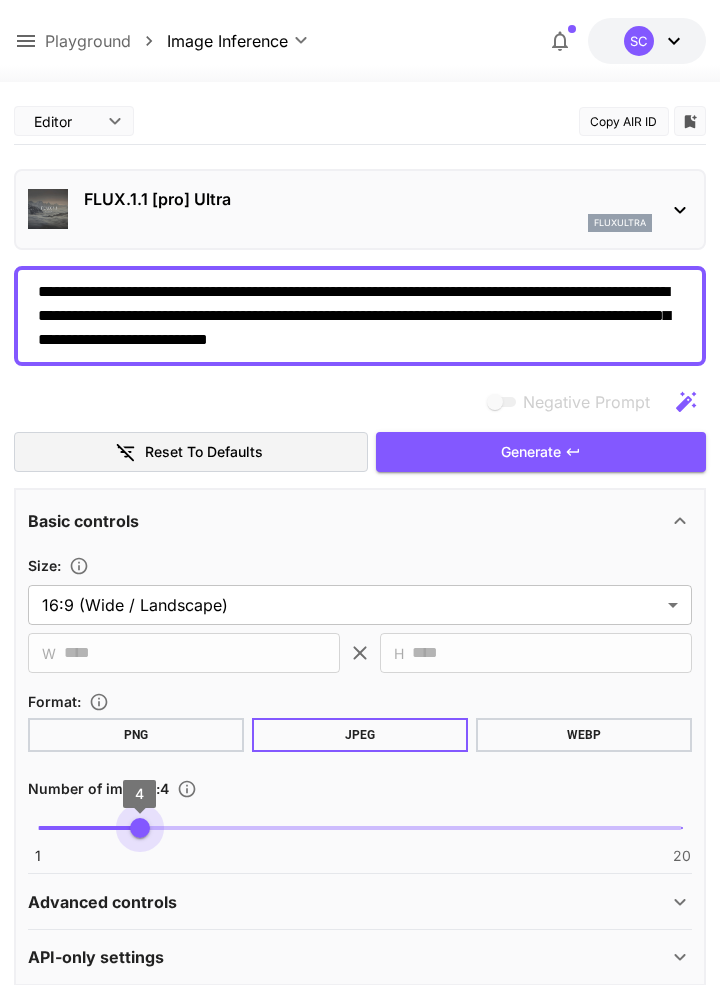 type on "*" 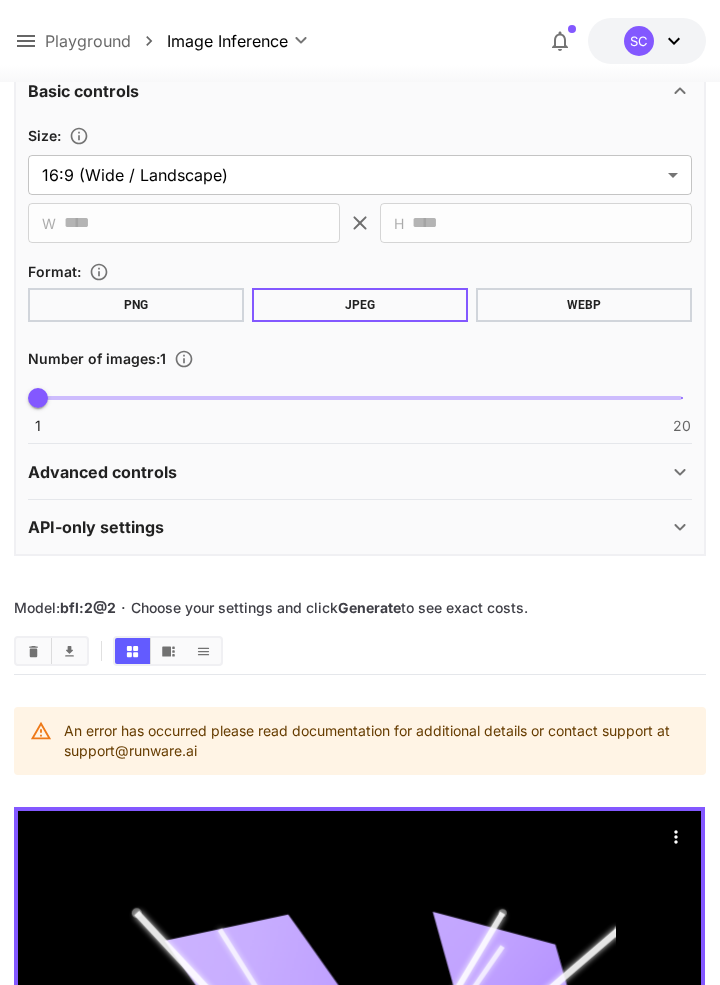 scroll, scrollTop: 461, scrollLeft: 0, axis: vertical 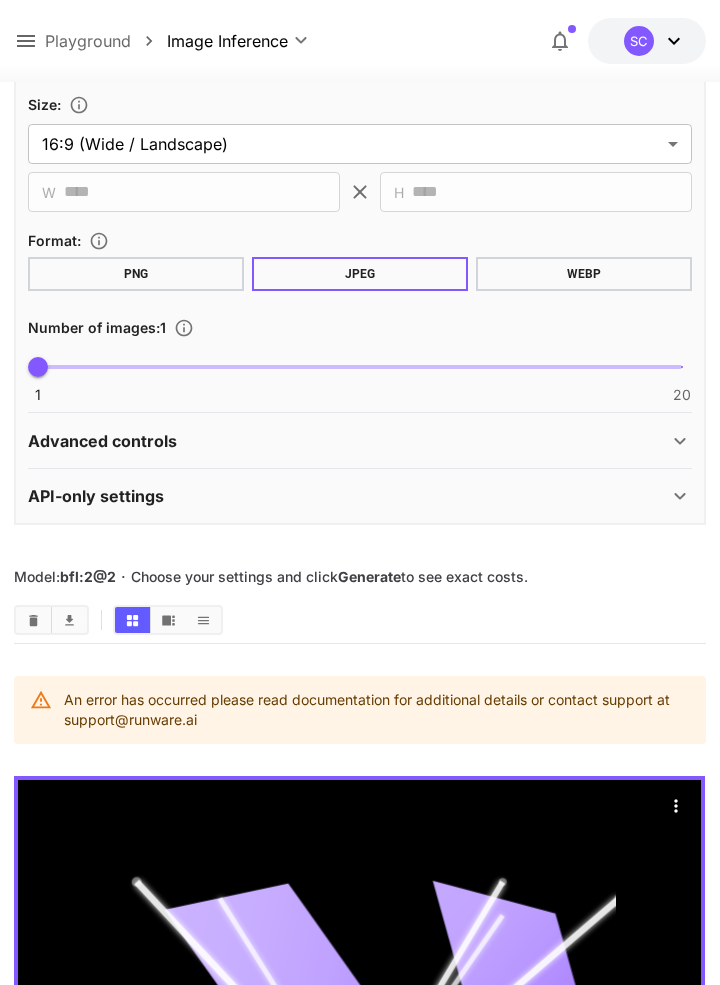 click 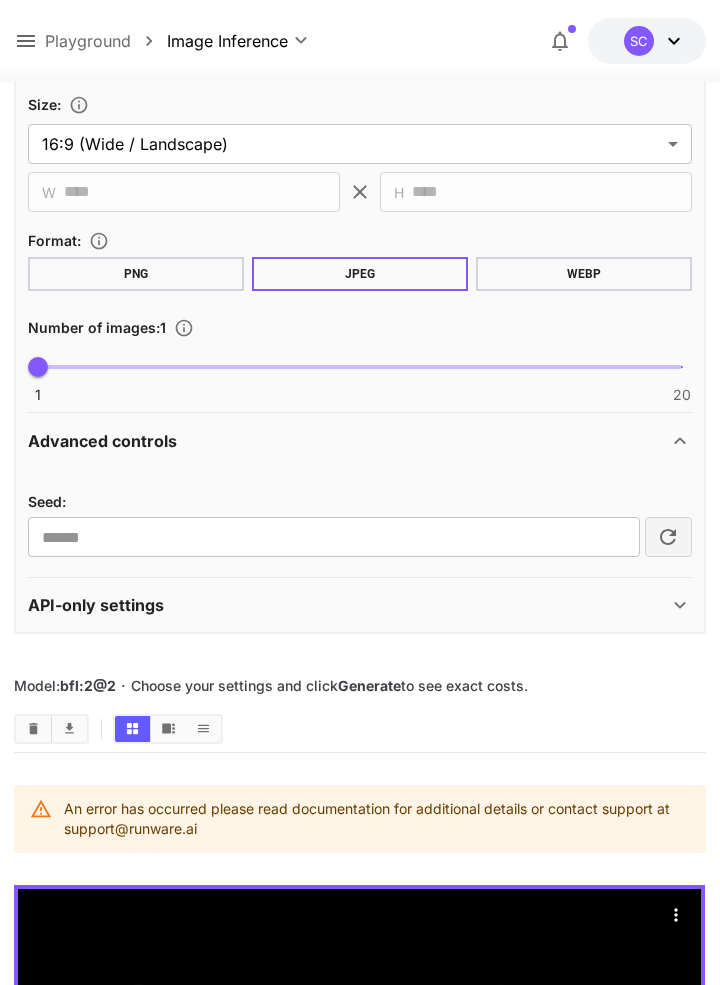 click 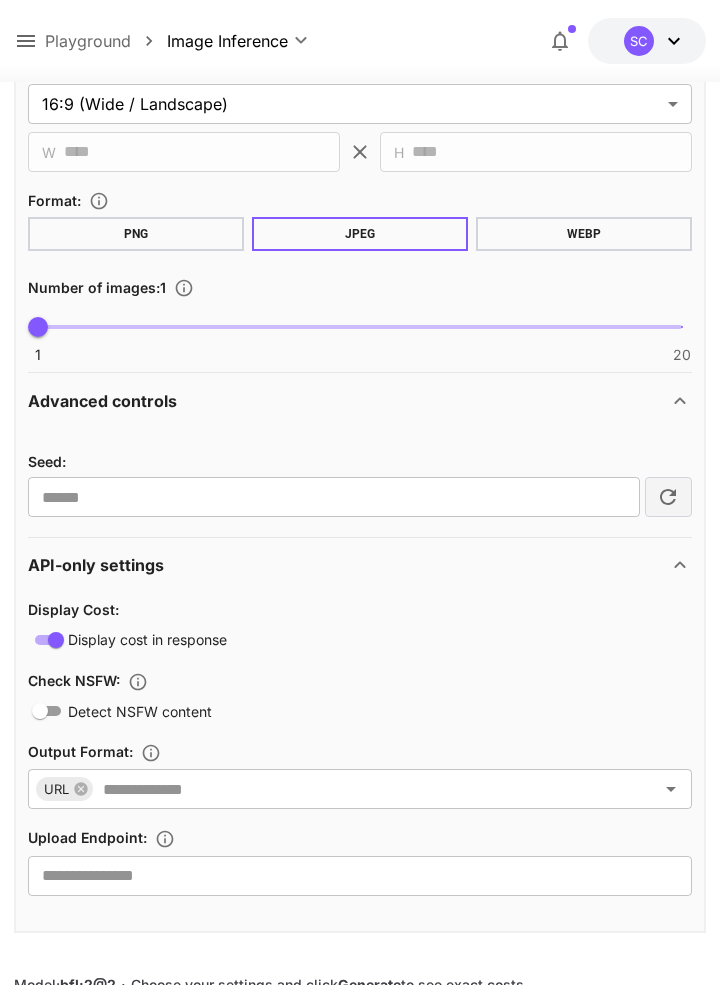 scroll, scrollTop: 512, scrollLeft: 0, axis: vertical 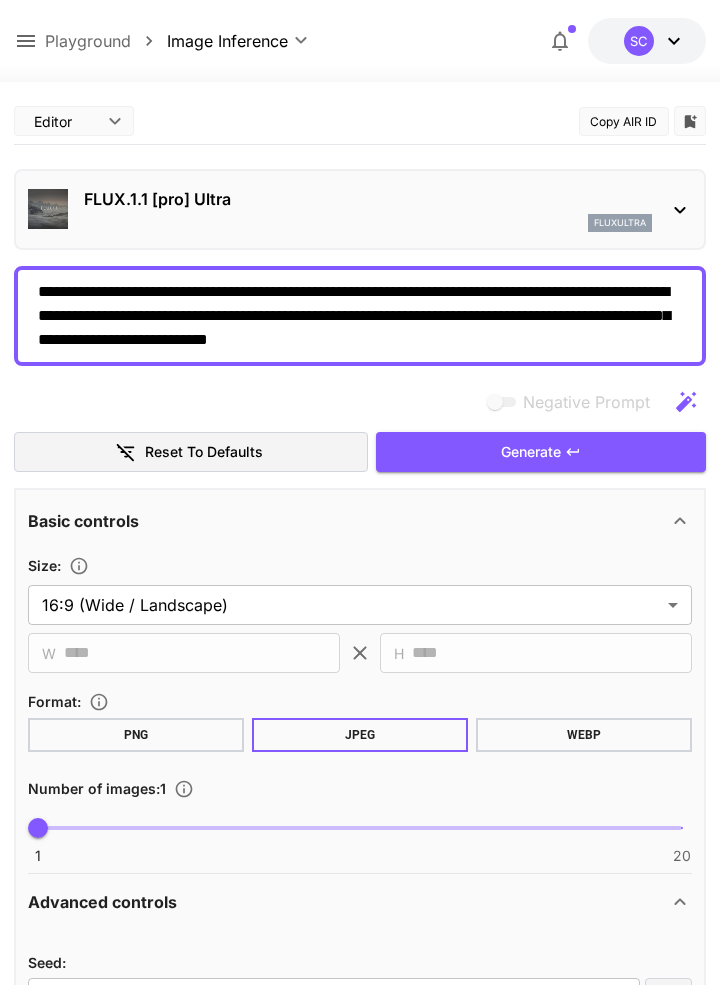 click on "**********" at bounding box center [360, 4744] 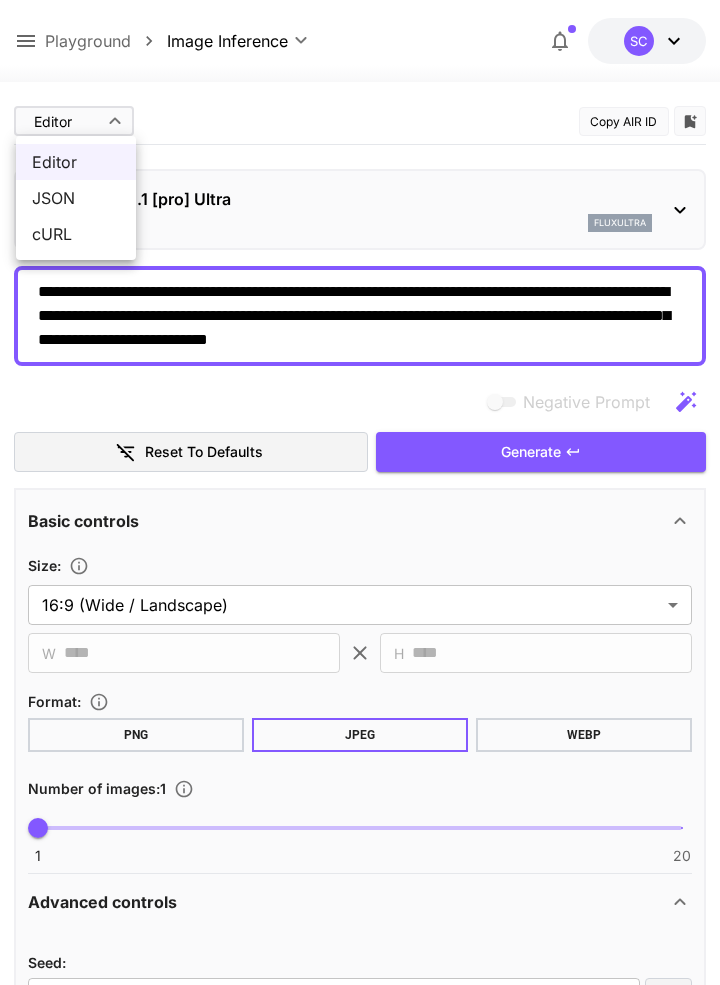 click on "JSON" at bounding box center (76, 198) 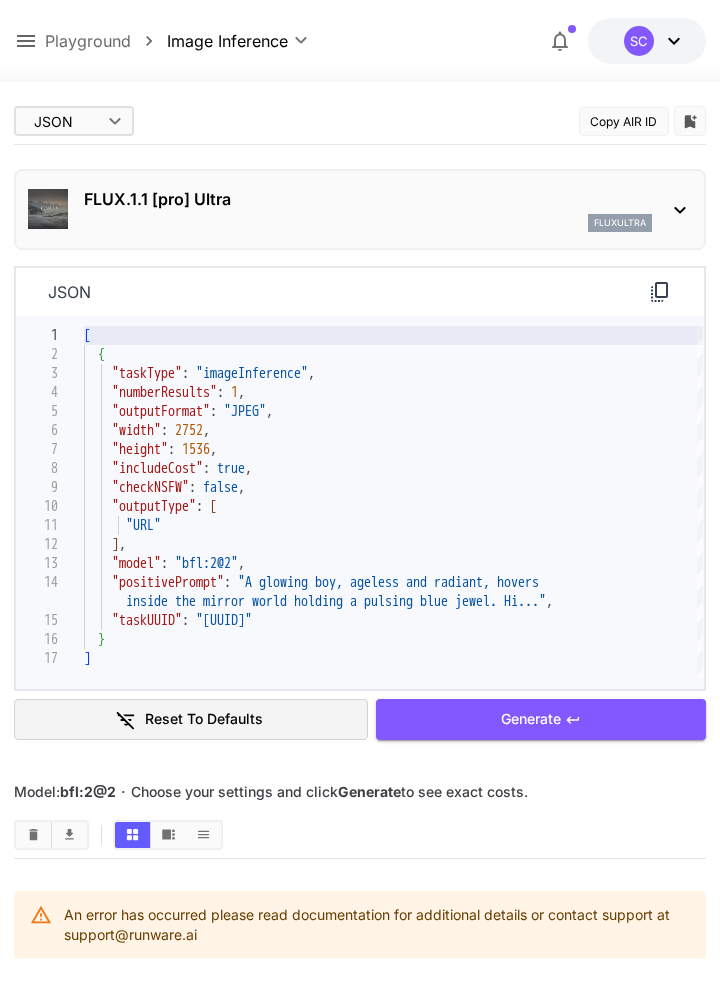 click on "**********" at bounding box center [360, 4397] 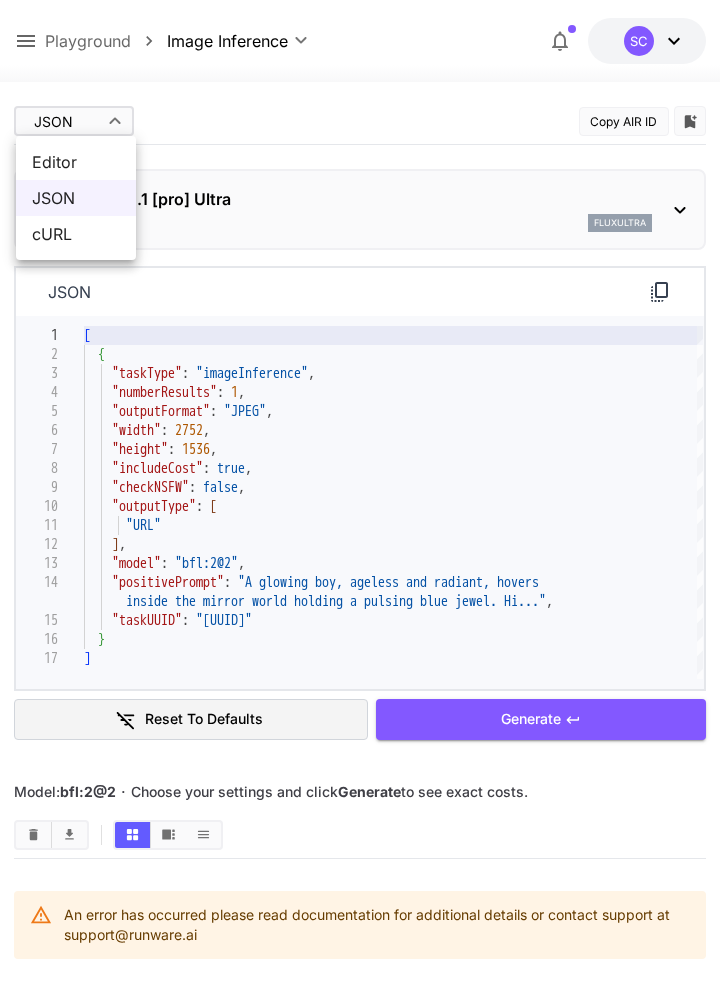 click on "cURL" at bounding box center [76, 234] 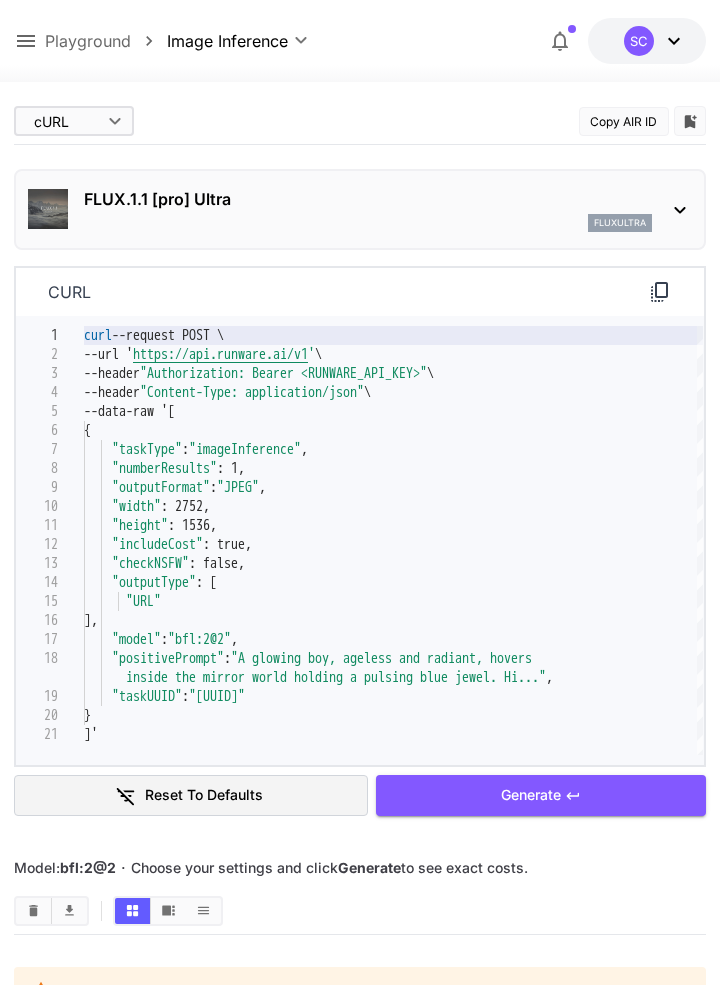 click on "**********" at bounding box center (360, 4435) 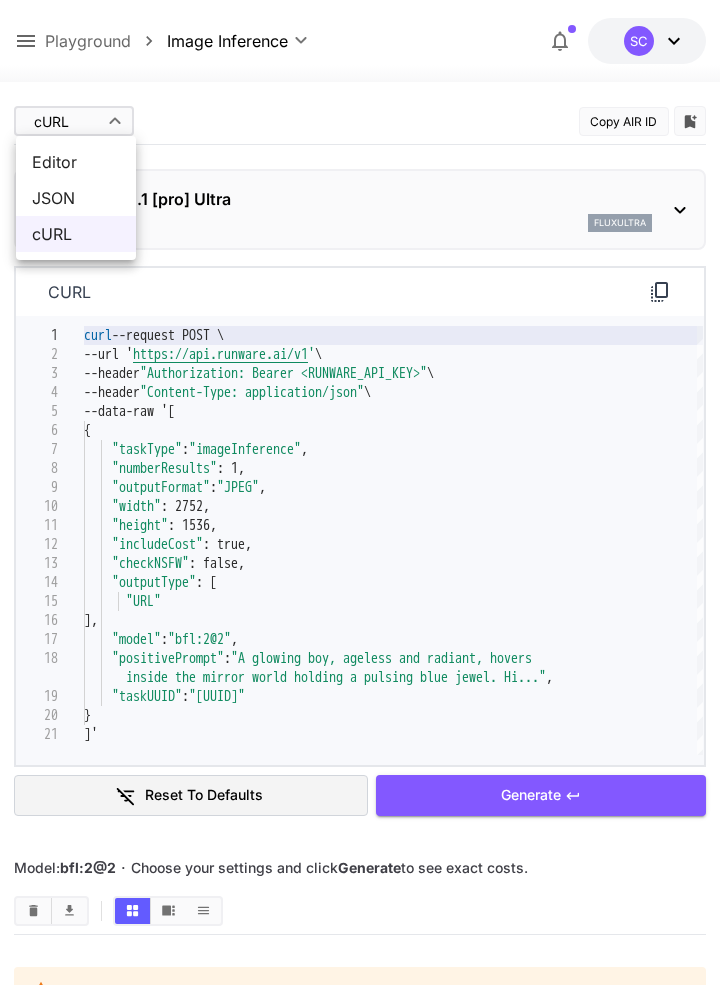 click on "Editor" at bounding box center (76, 162) 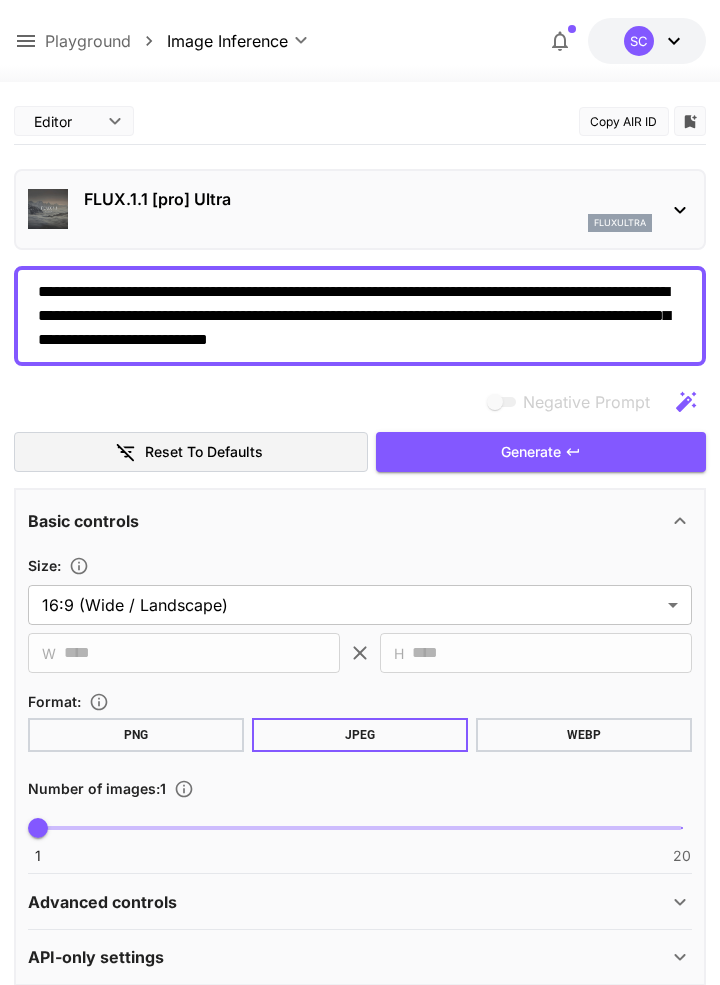 click on "Generate" at bounding box center (541, 452) 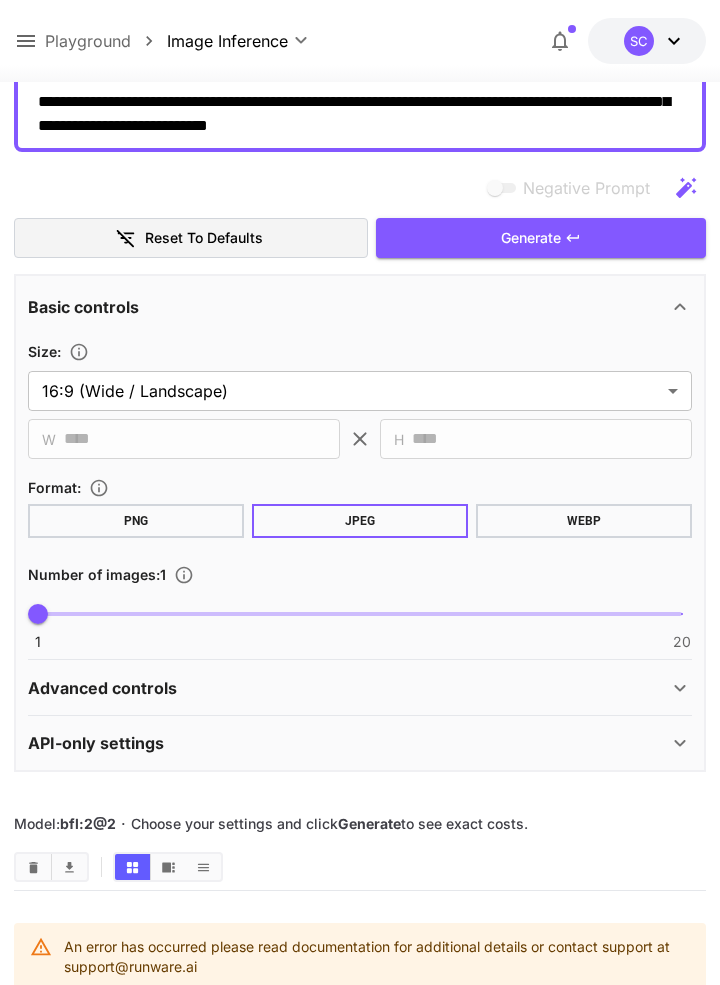 scroll, scrollTop: 0, scrollLeft: 0, axis: both 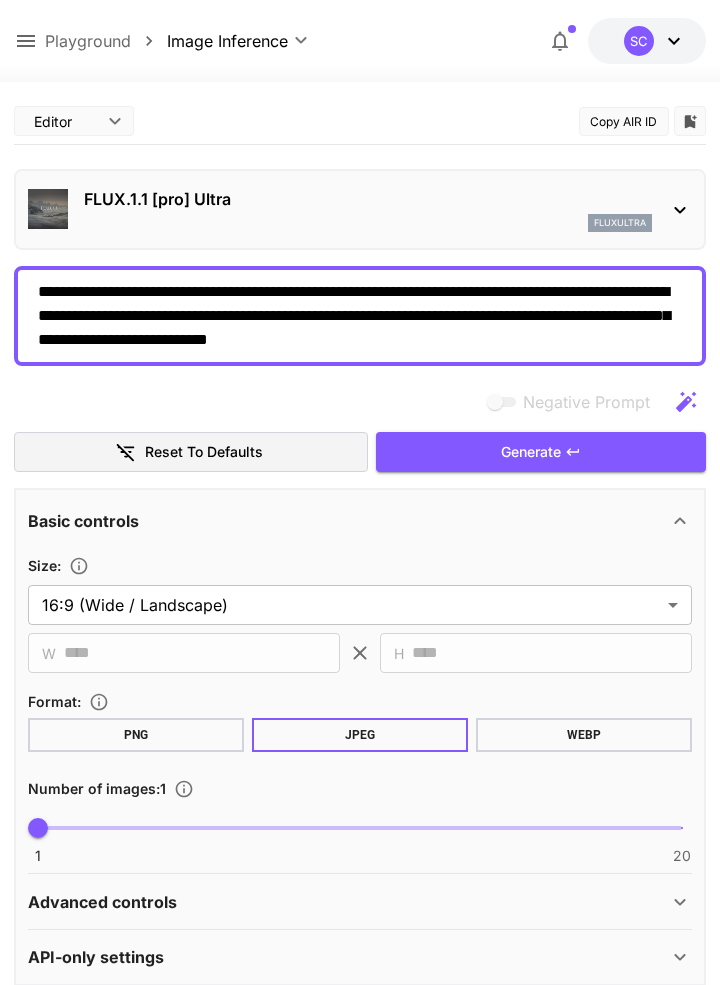 click 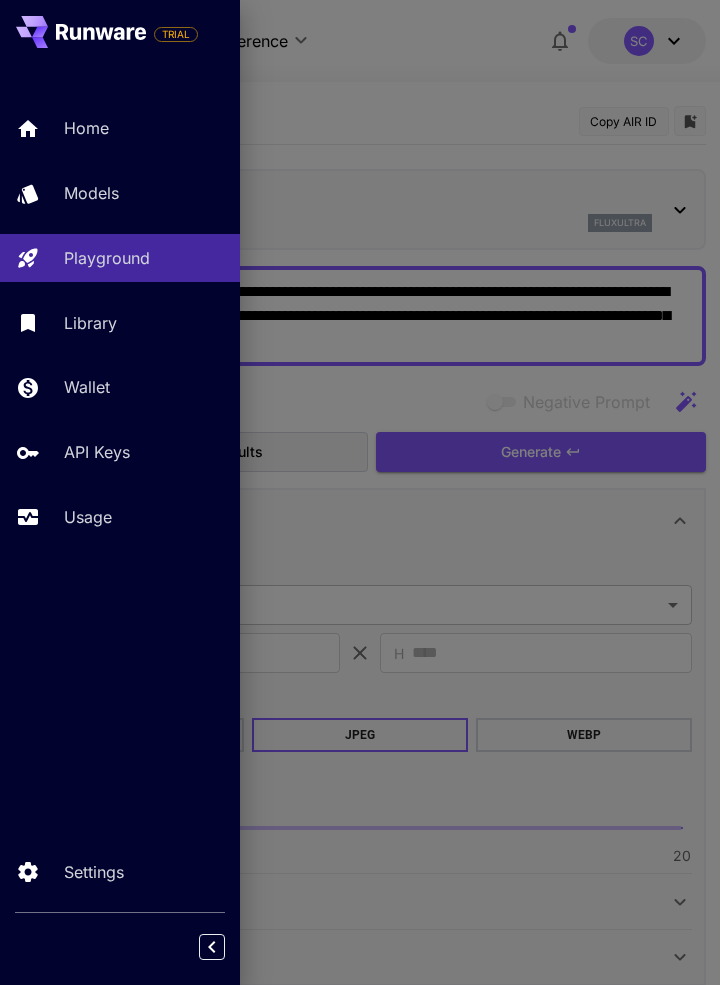 click on "Models" at bounding box center [91, 193] 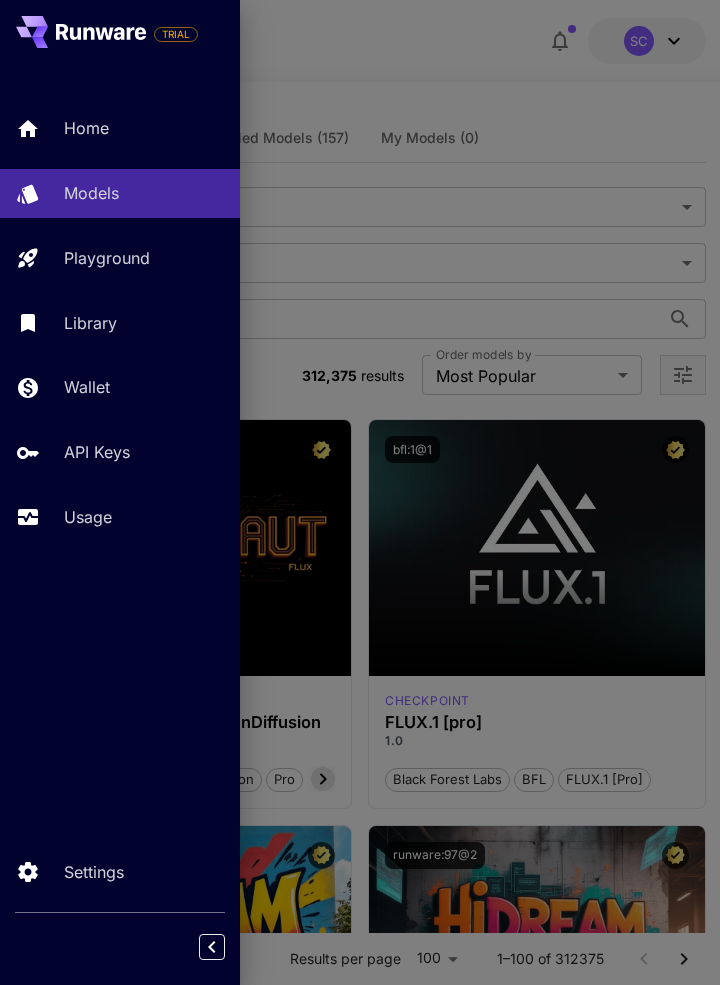 click at bounding box center (360, 492) 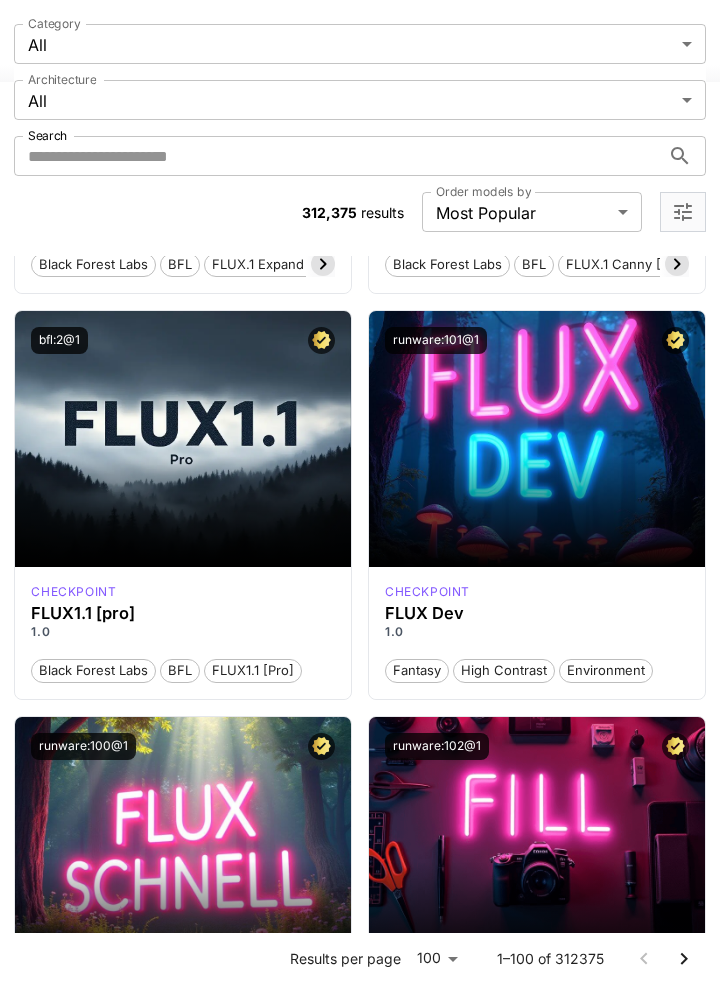 scroll, scrollTop: 2526, scrollLeft: 0, axis: vertical 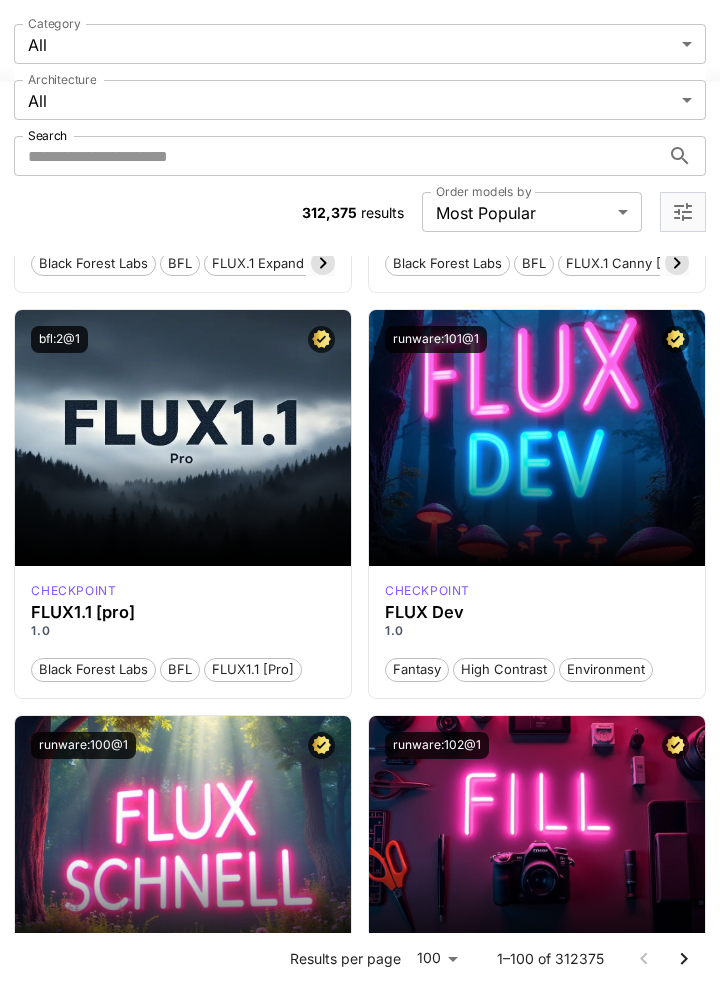 click at bounding box center [183, 438] 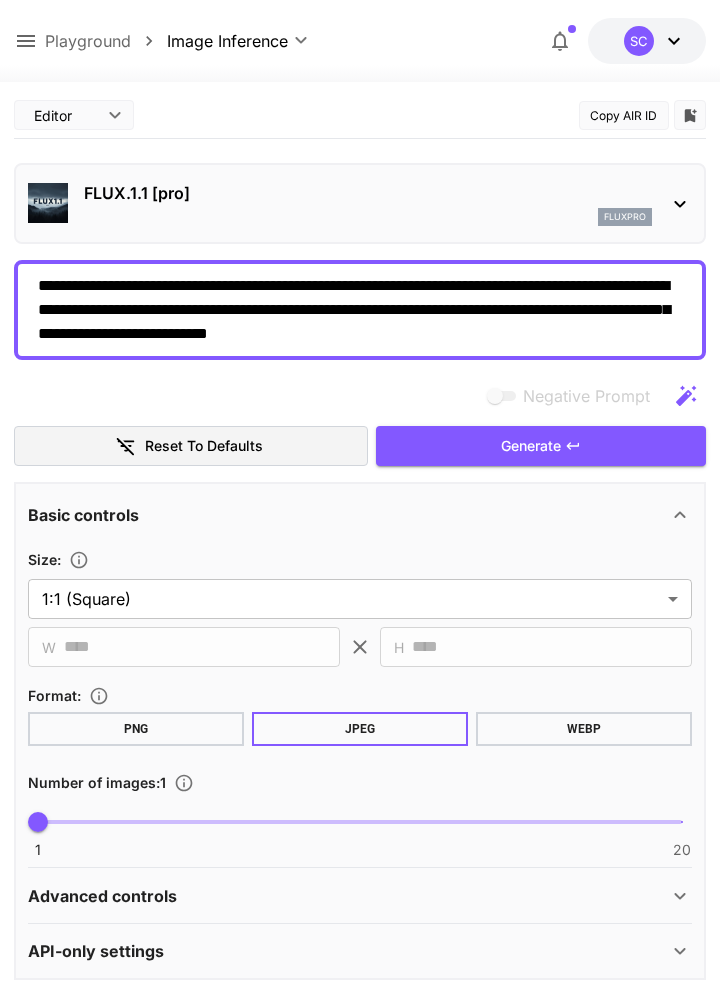 scroll, scrollTop: 96, scrollLeft: 0, axis: vertical 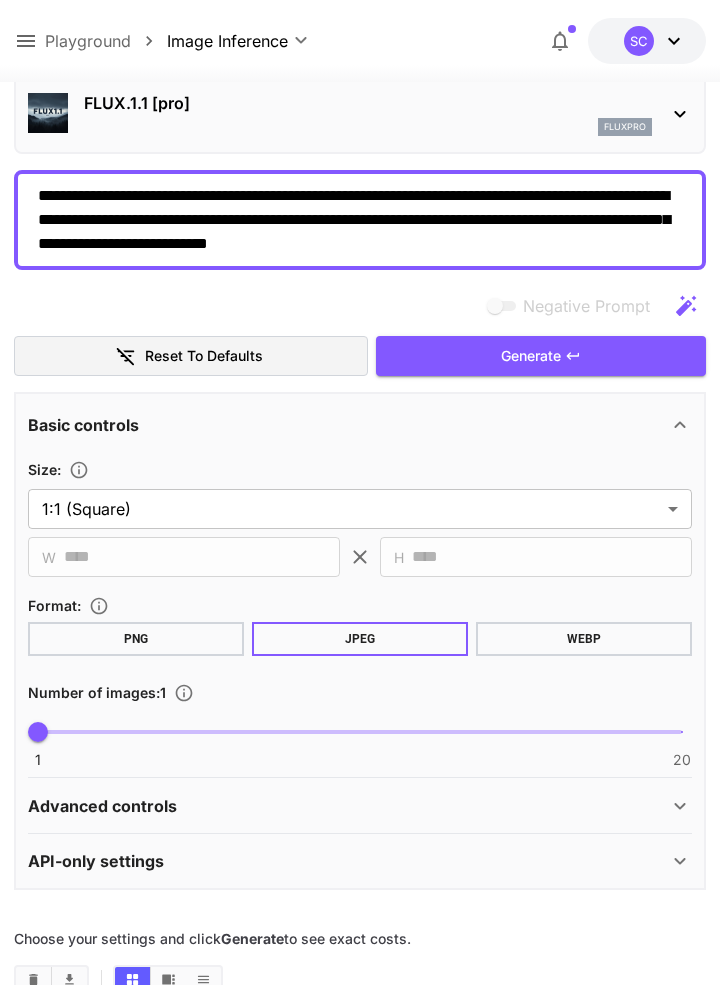 click on "Generate" at bounding box center [541, 356] 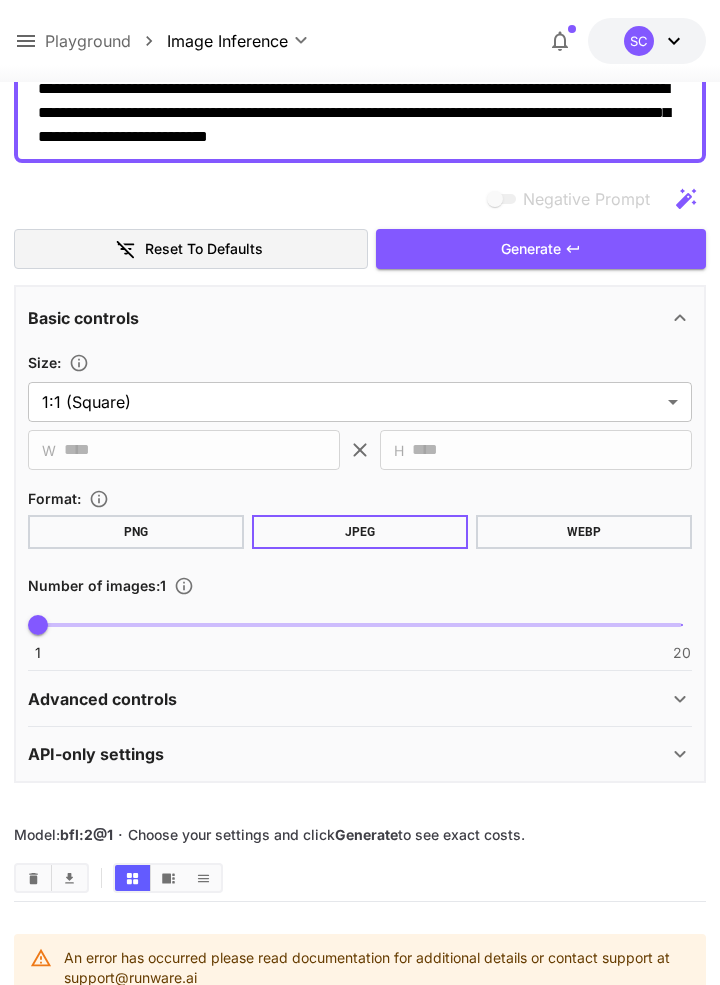 scroll, scrollTop: 0, scrollLeft: 0, axis: both 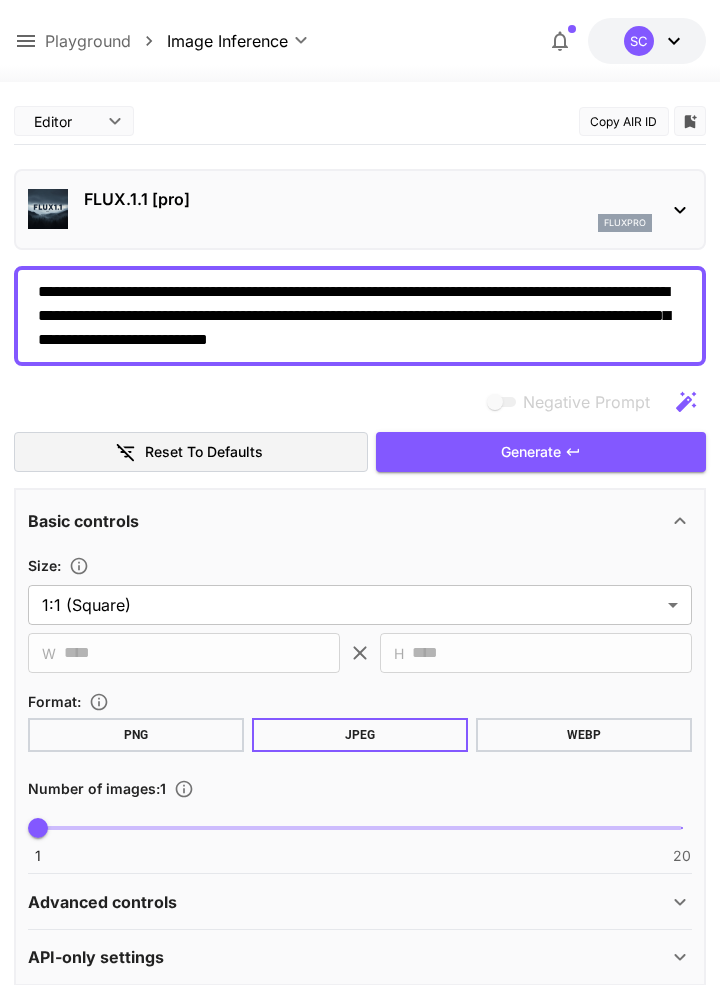 click on "**********" at bounding box center (359, 316) 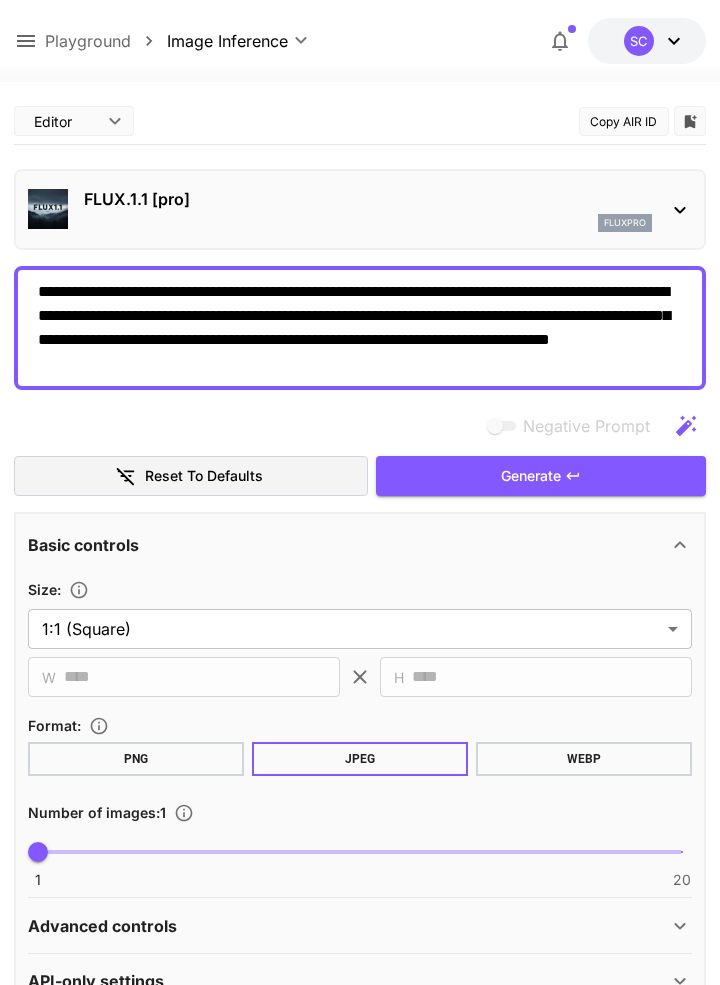 type on "**********" 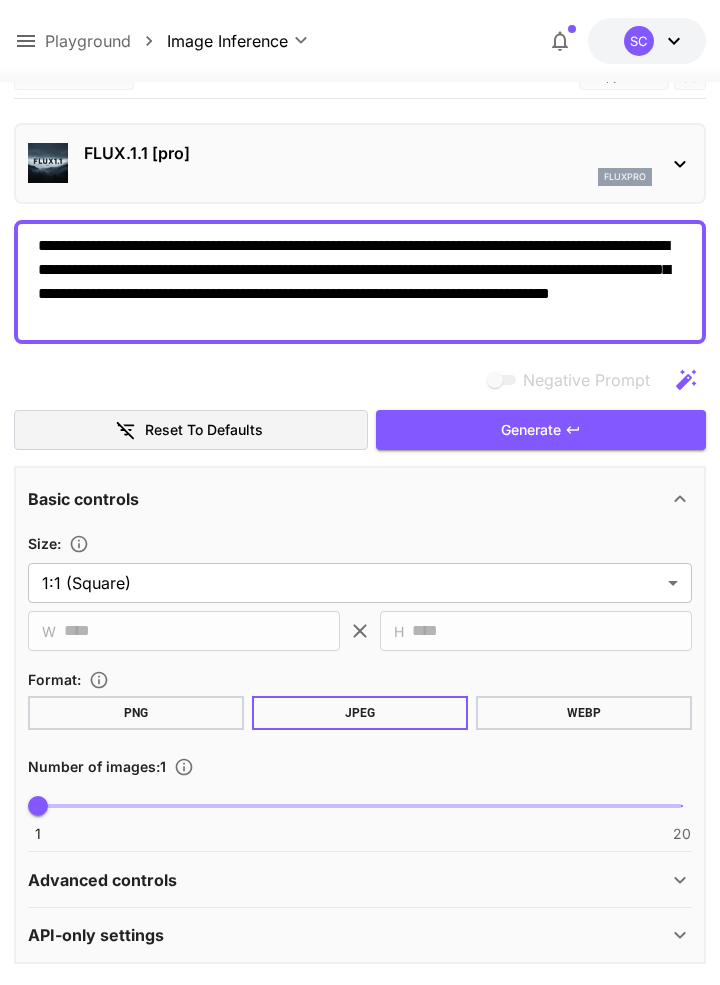 scroll, scrollTop: 0, scrollLeft: 0, axis: both 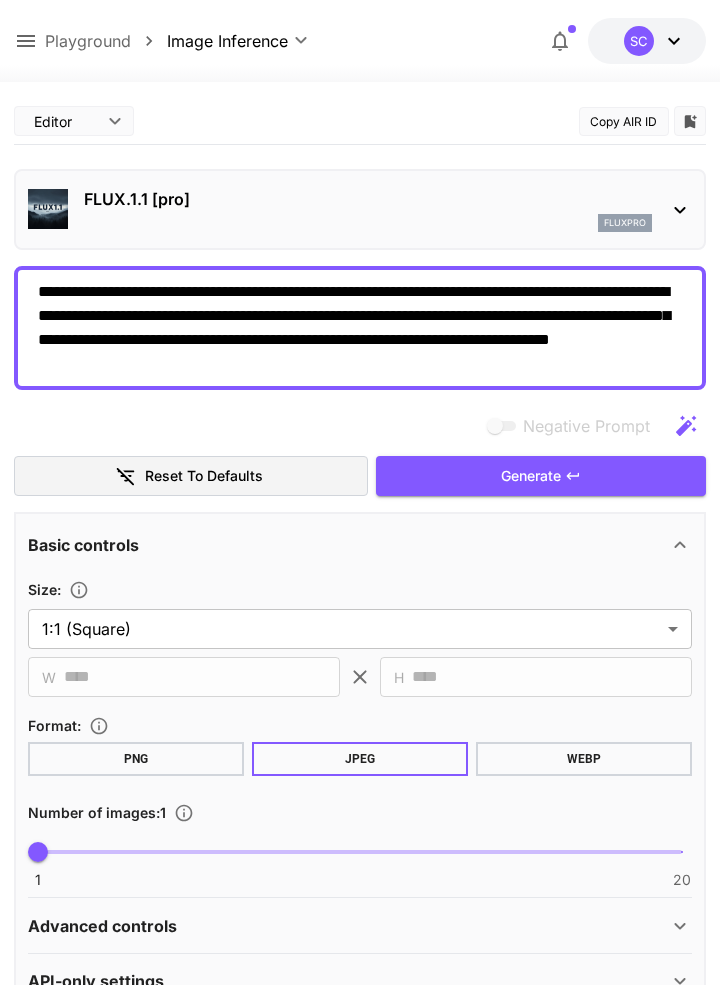 click 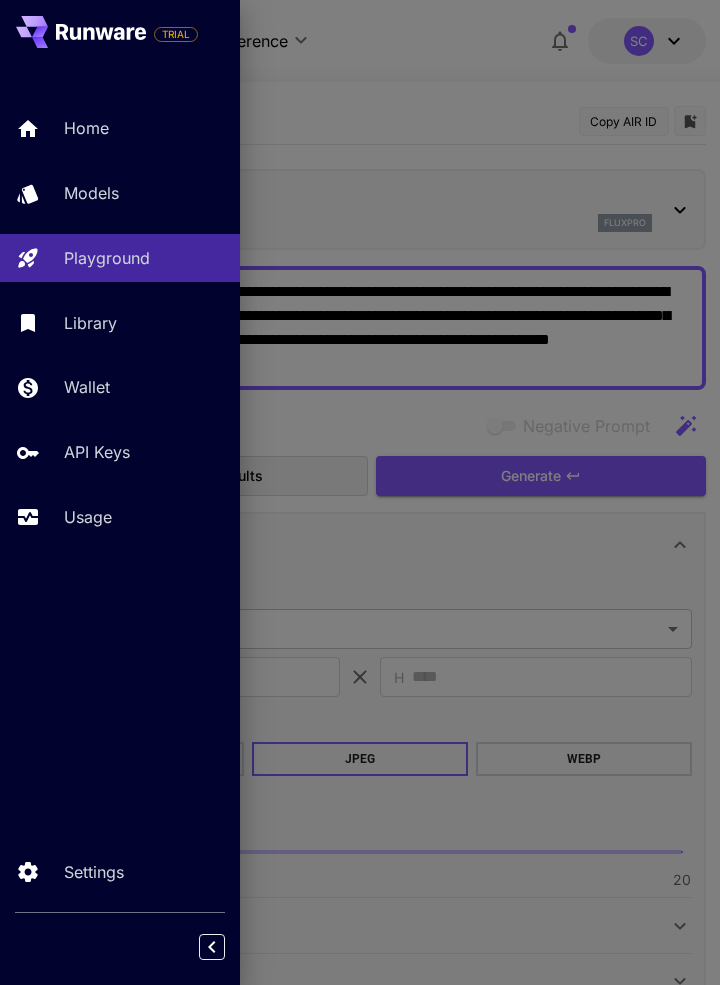click on "Home" at bounding box center [86, 128] 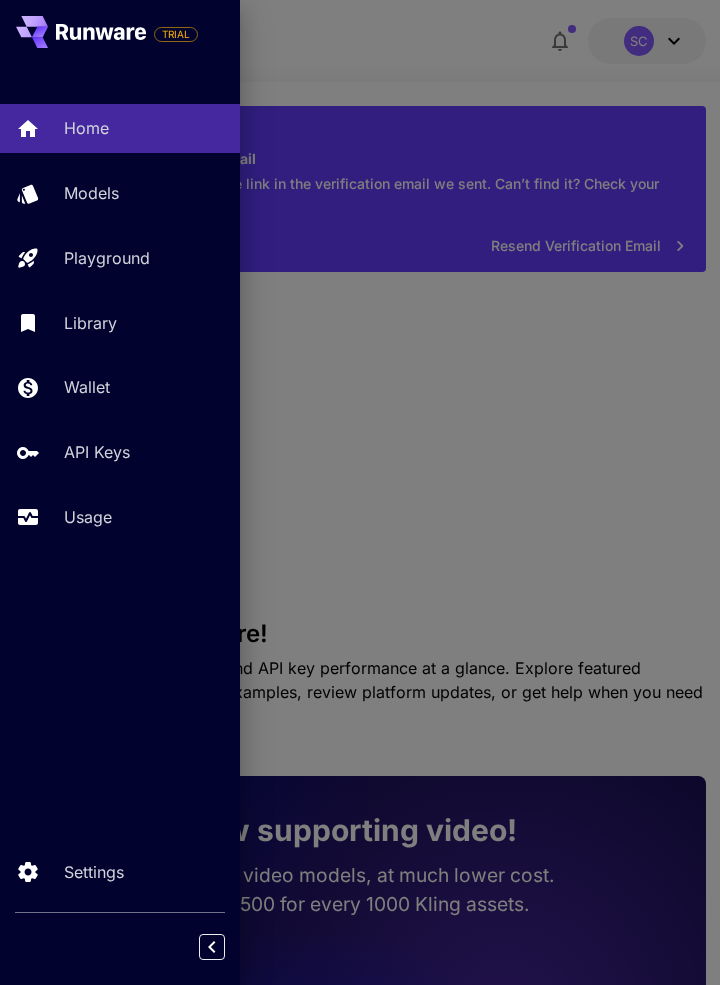 click at bounding box center (360, 492) 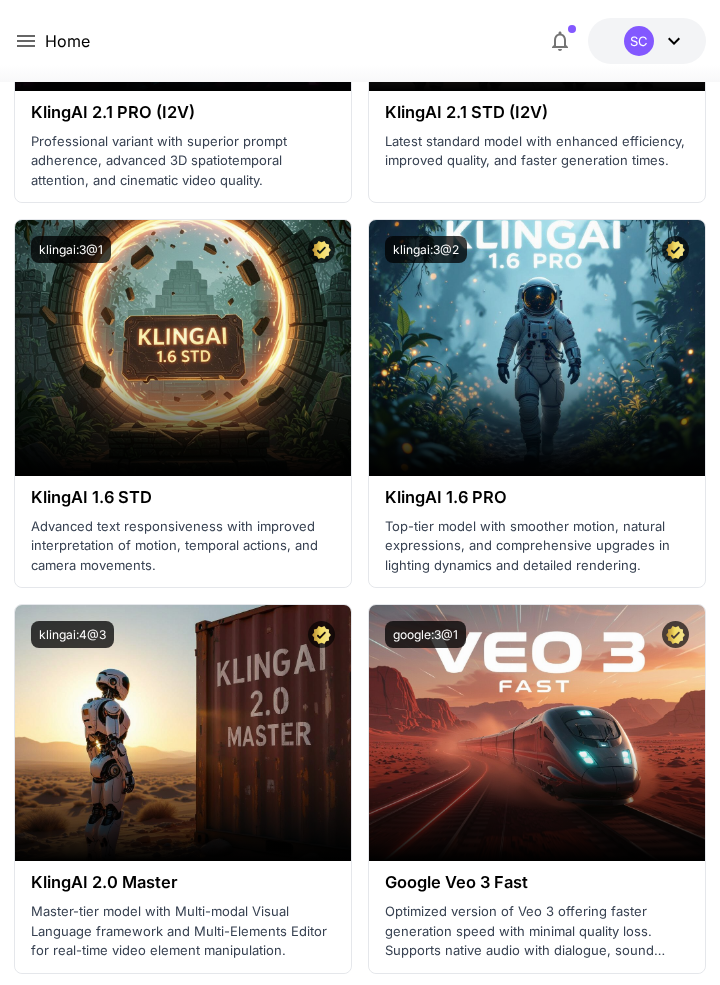 scroll, scrollTop: 2122, scrollLeft: 0, axis: vertical 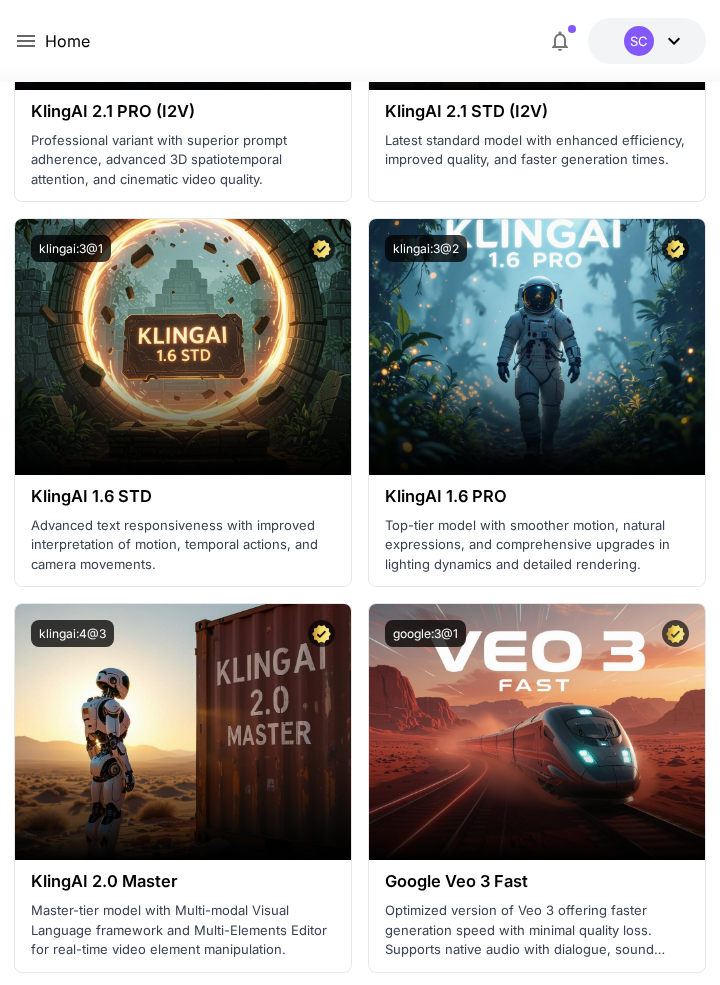 click at bounding box center (537, 732) 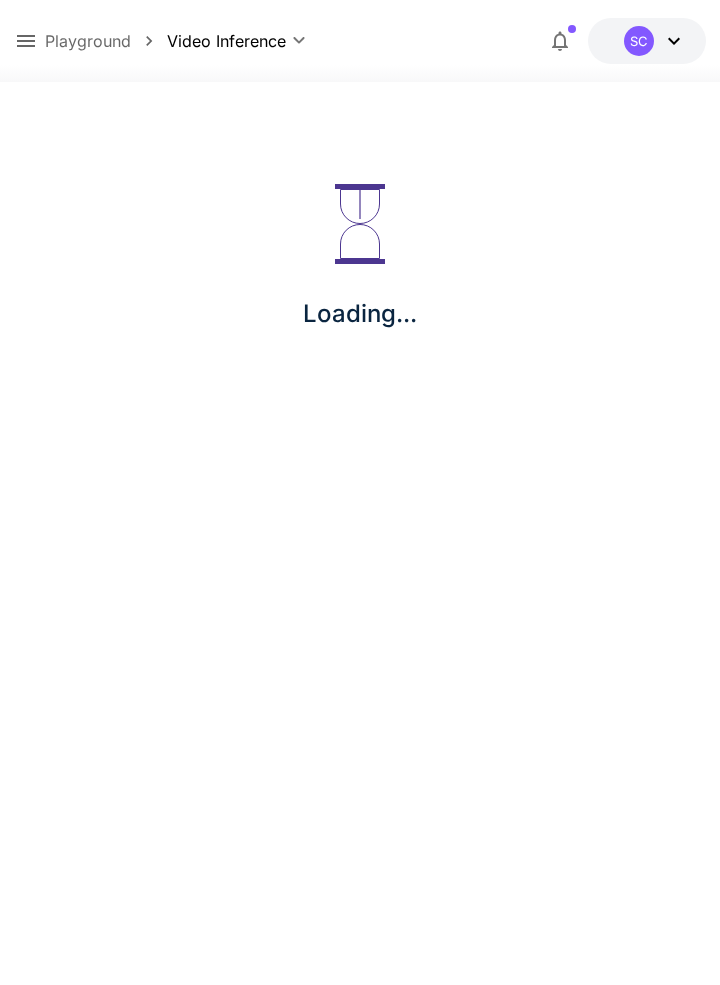 scroll, scrollTop: 0, scrollLeft: 0, axis: both 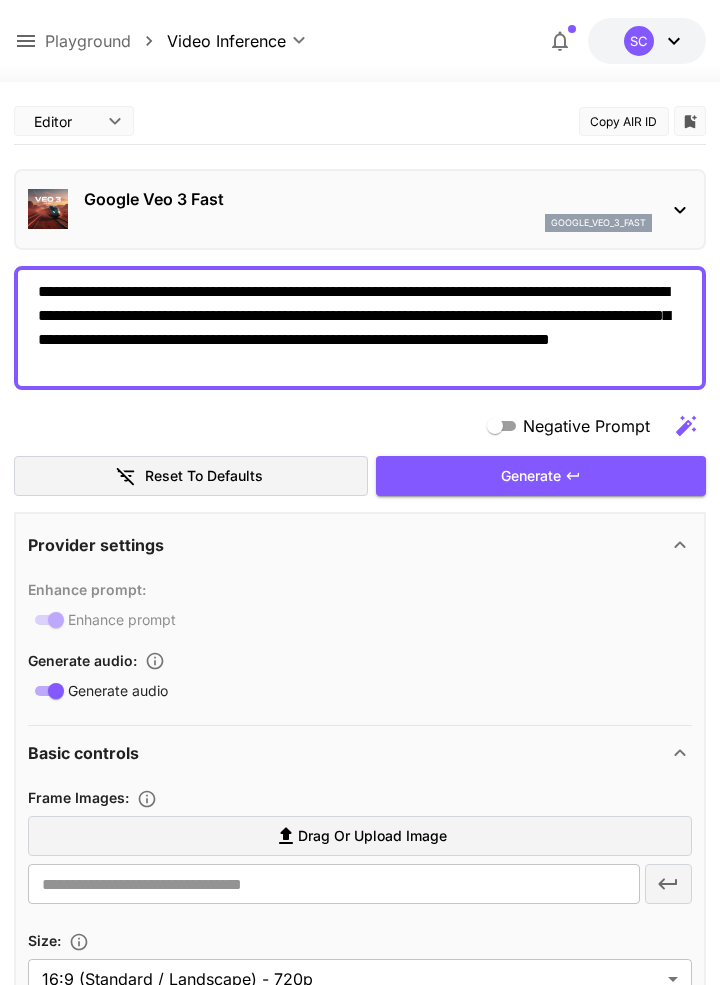type on "**********" 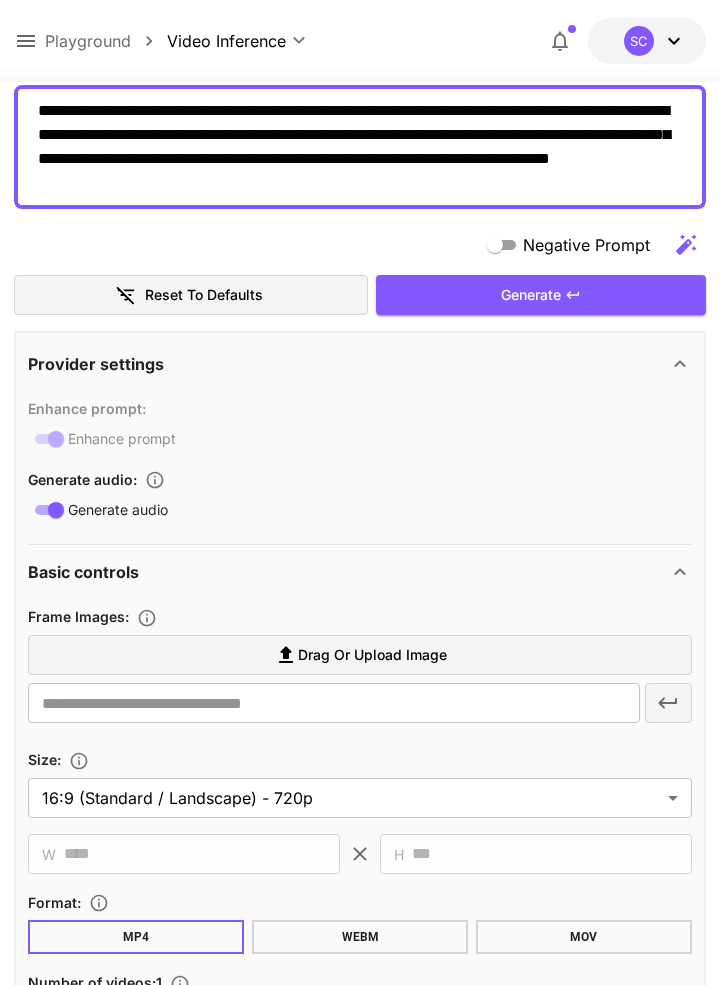 scroll, scrollTop: 0, scrollLeft: 0, axis: both 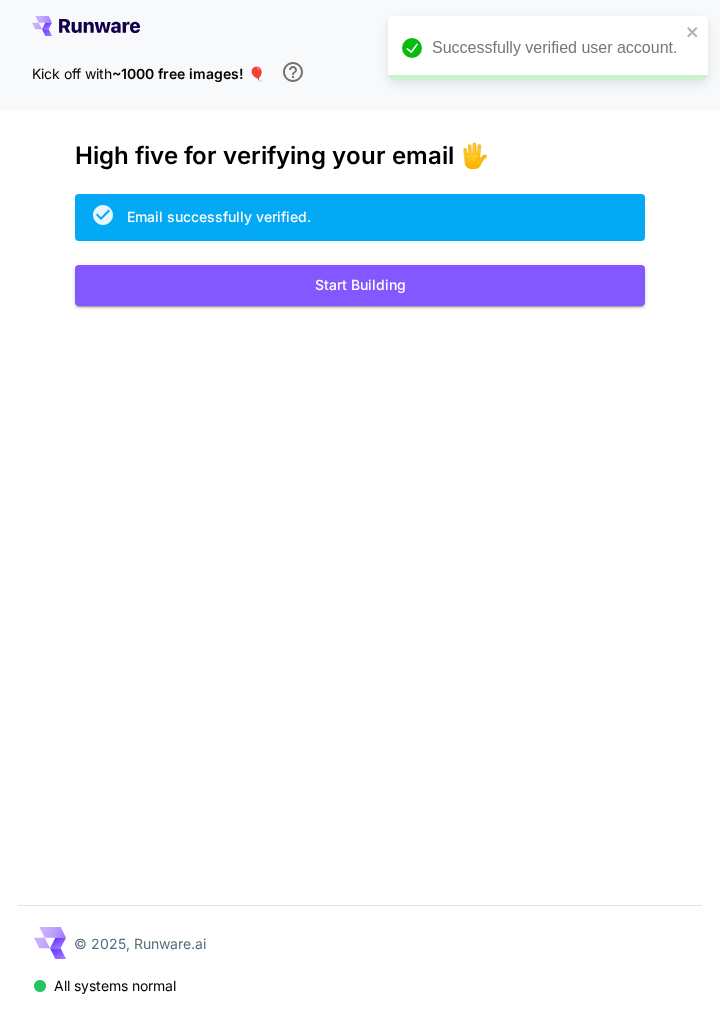 click on "Start Building" at bounding box center (360, 285) 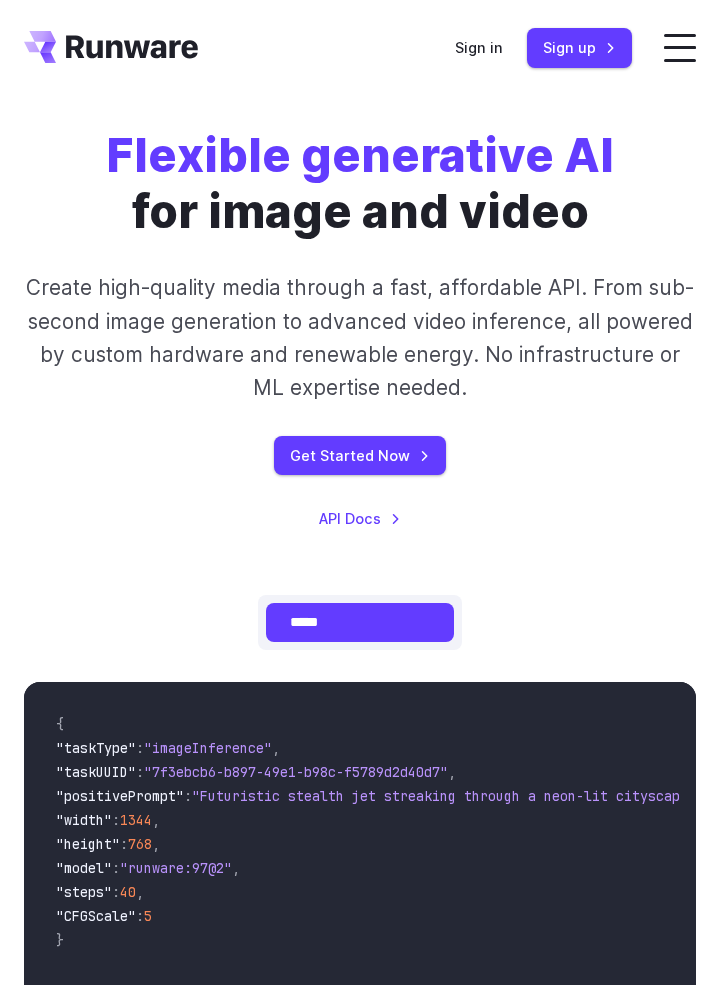 scroll, scrollTop: 0, scrollLeft: 0, axis: both 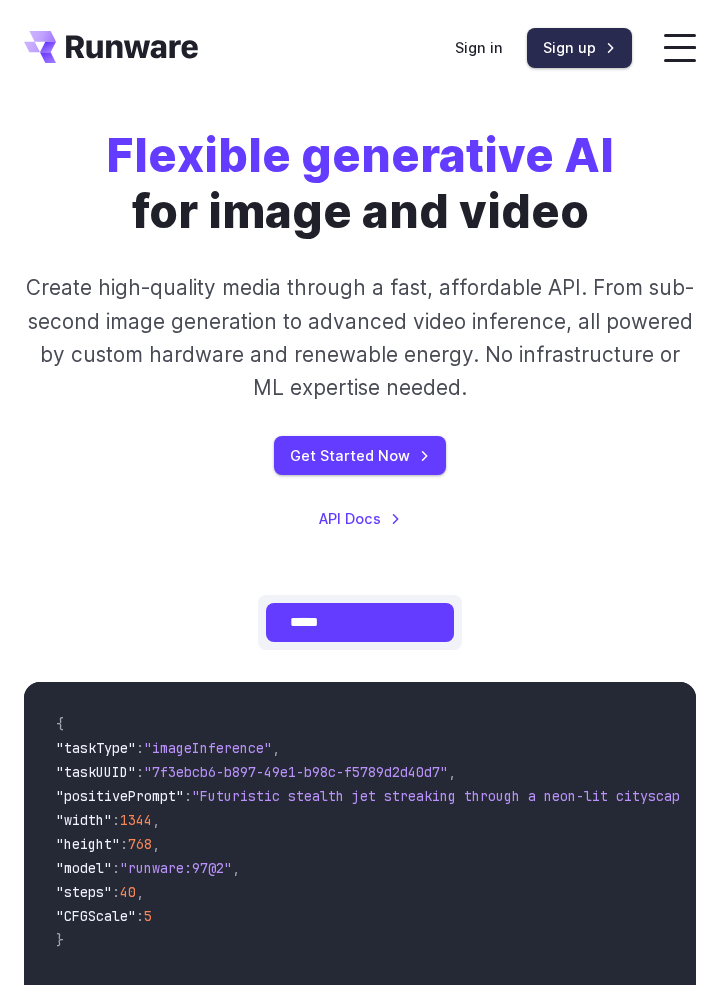 click on "Sign up" at bounding box center (579, 47) 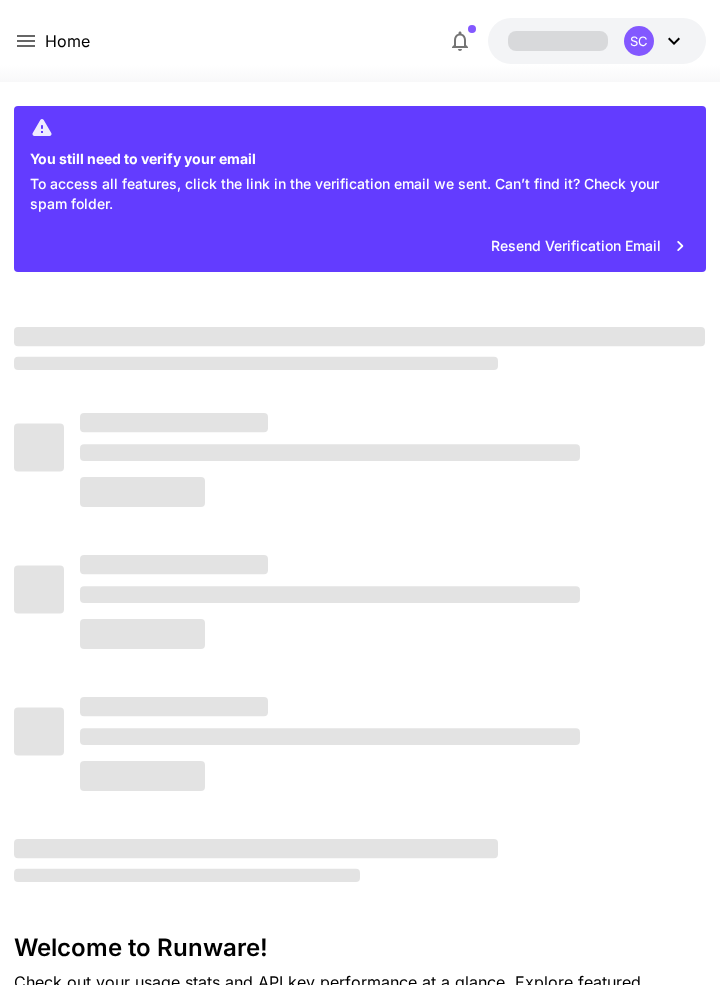 scroll, scrollTop: 0, scrollLeft: 0, axis: both 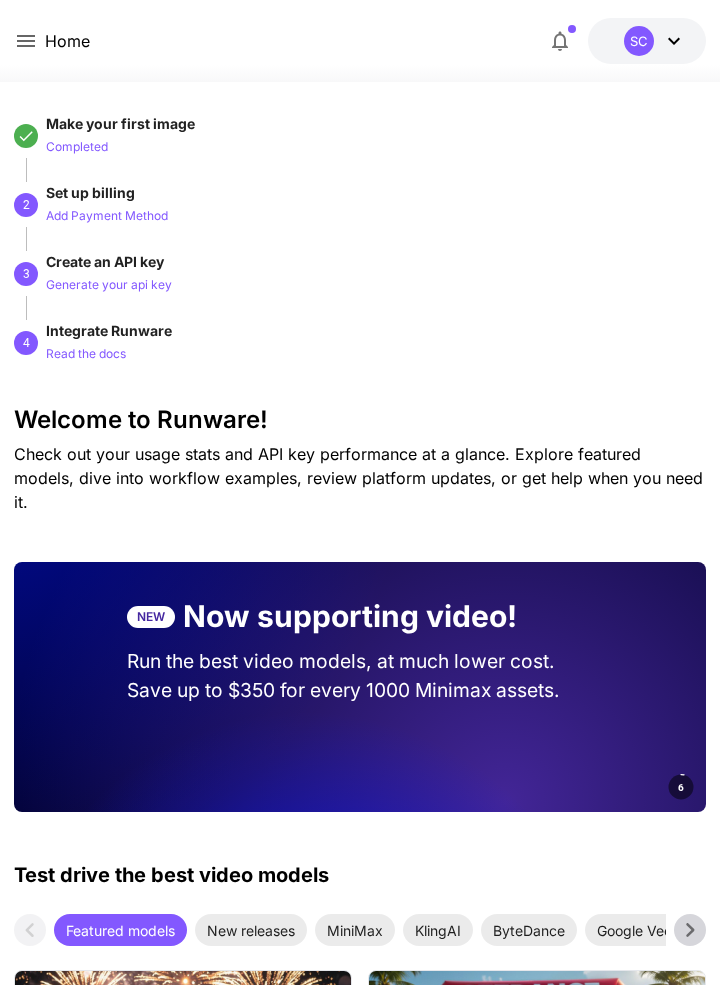 click 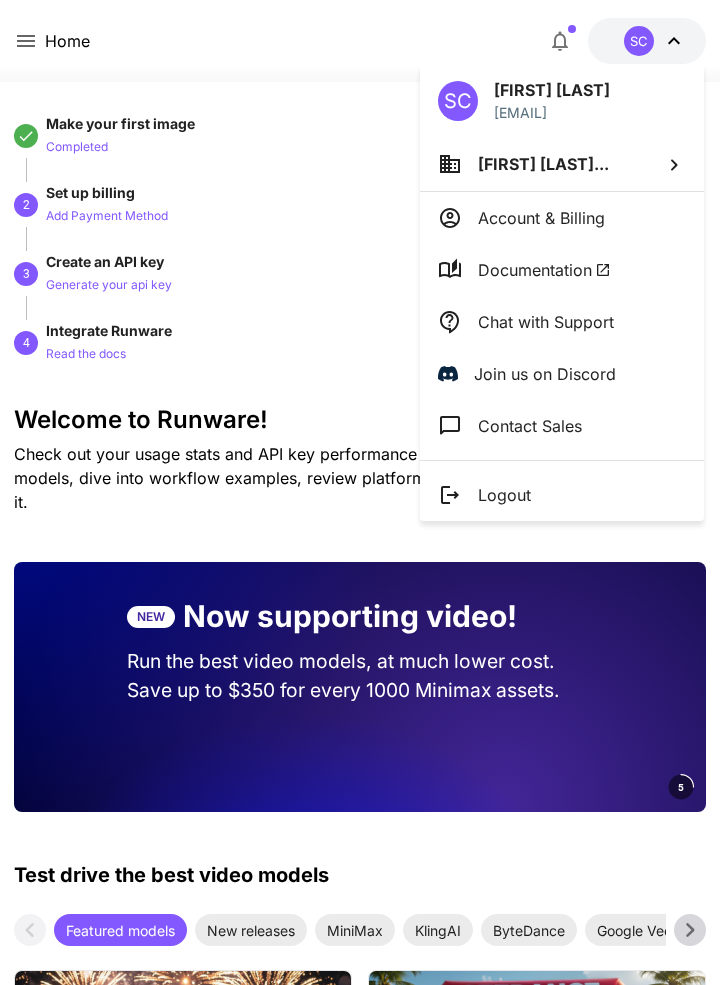click at bounding box center (360, 492) 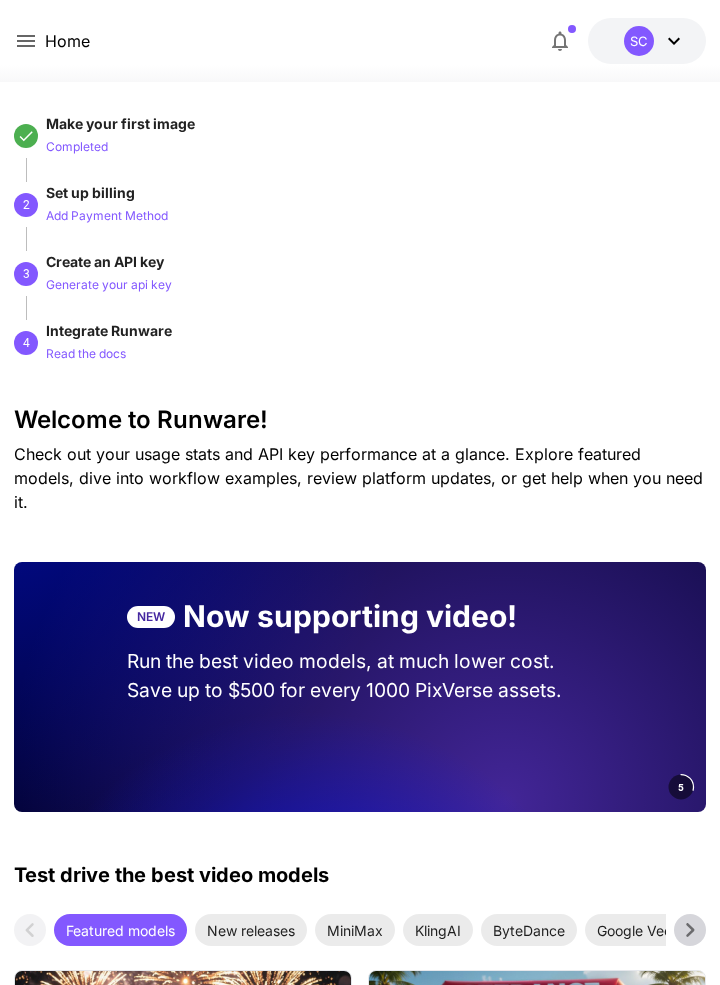 click 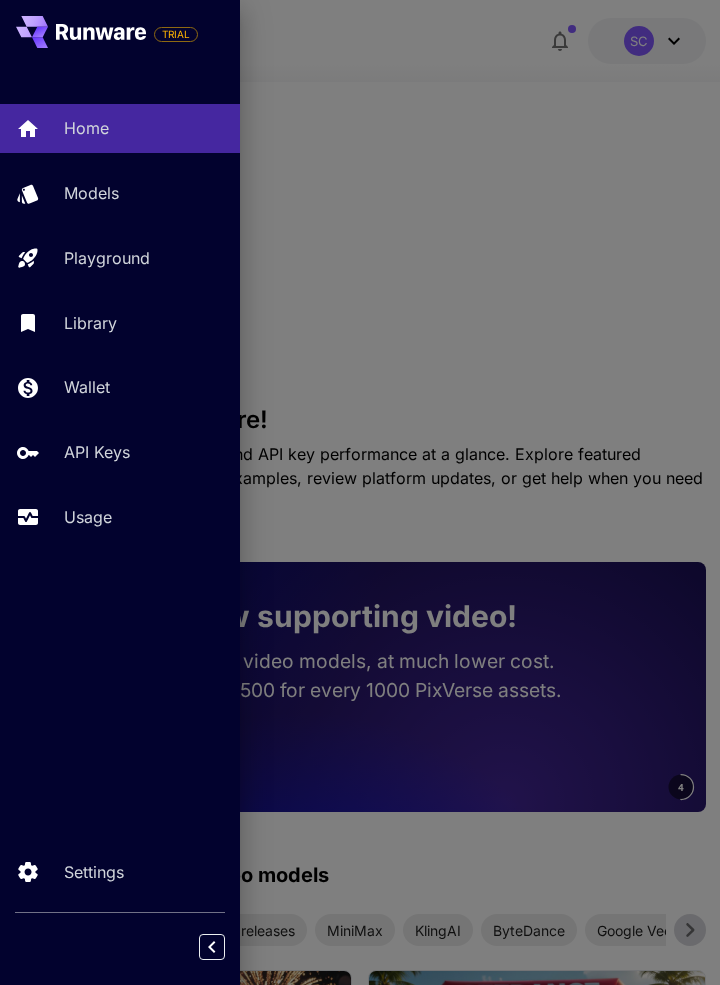 click on "Models" at bounding box center [144, 193] 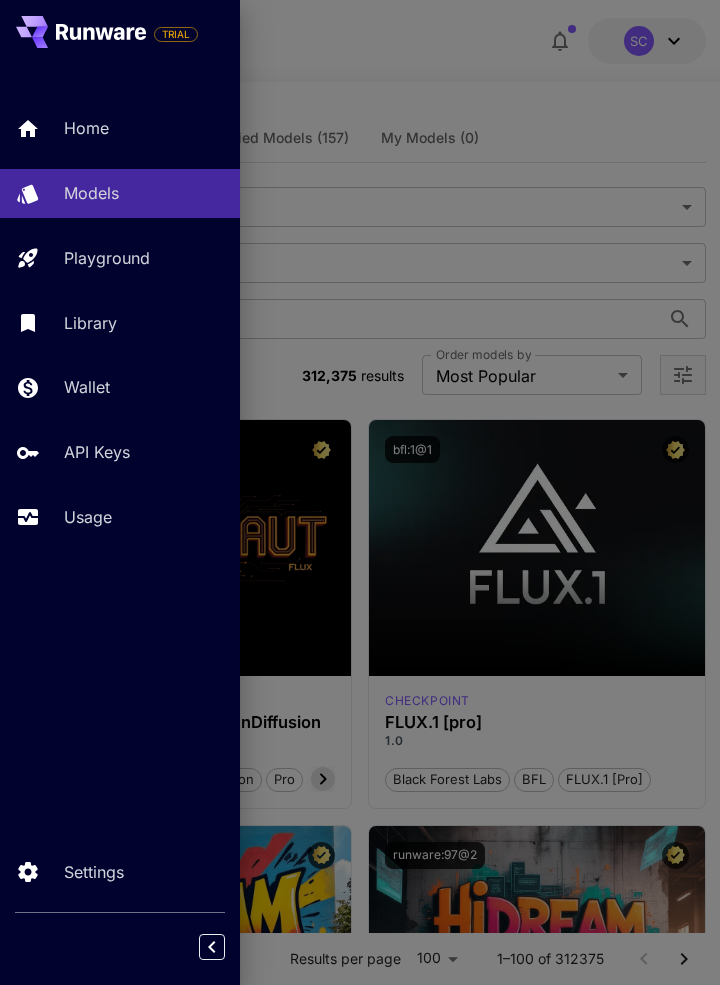 click at bounding box center [360, 492] 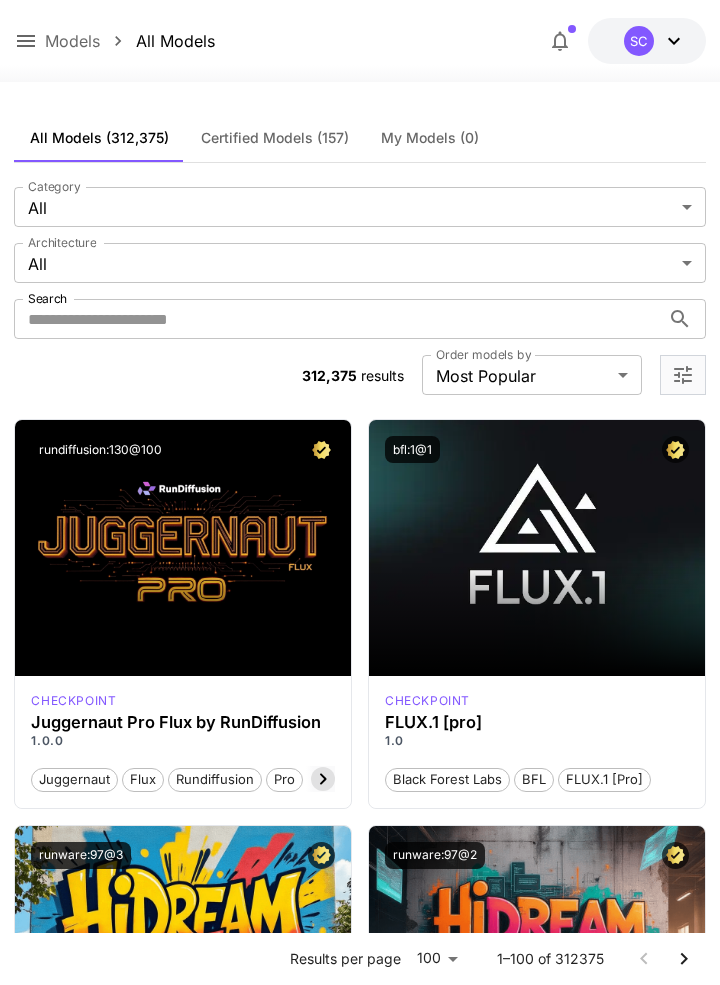 click on "Certified Models (157)" at bounding box center [275, 138] 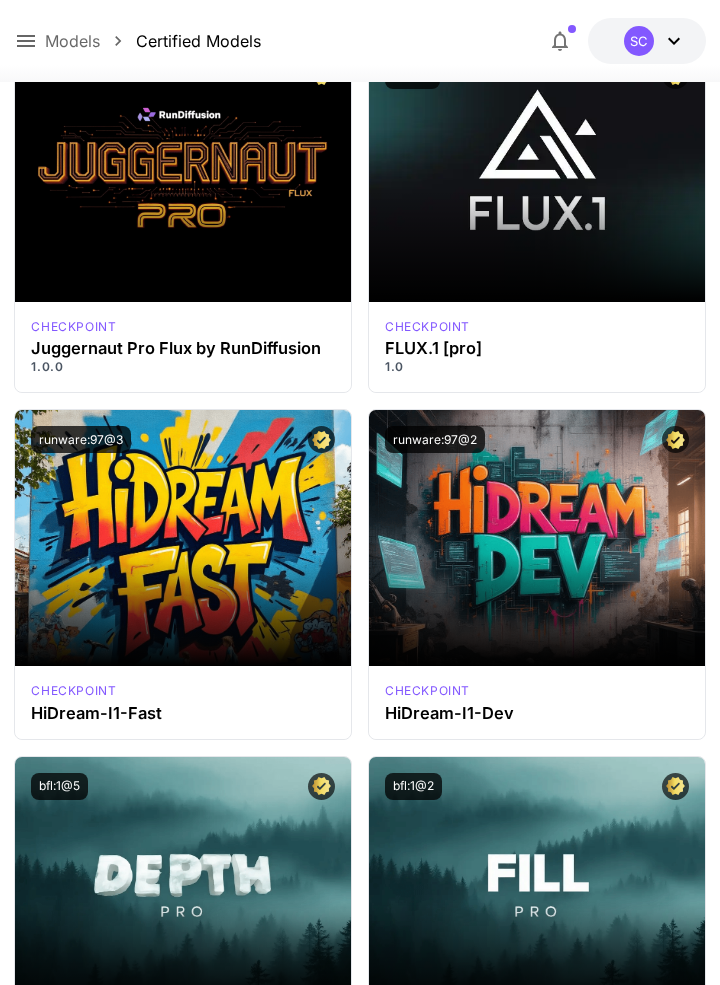 scroll, scrollTop: 149, scrollLeft: 0, axis: vertical 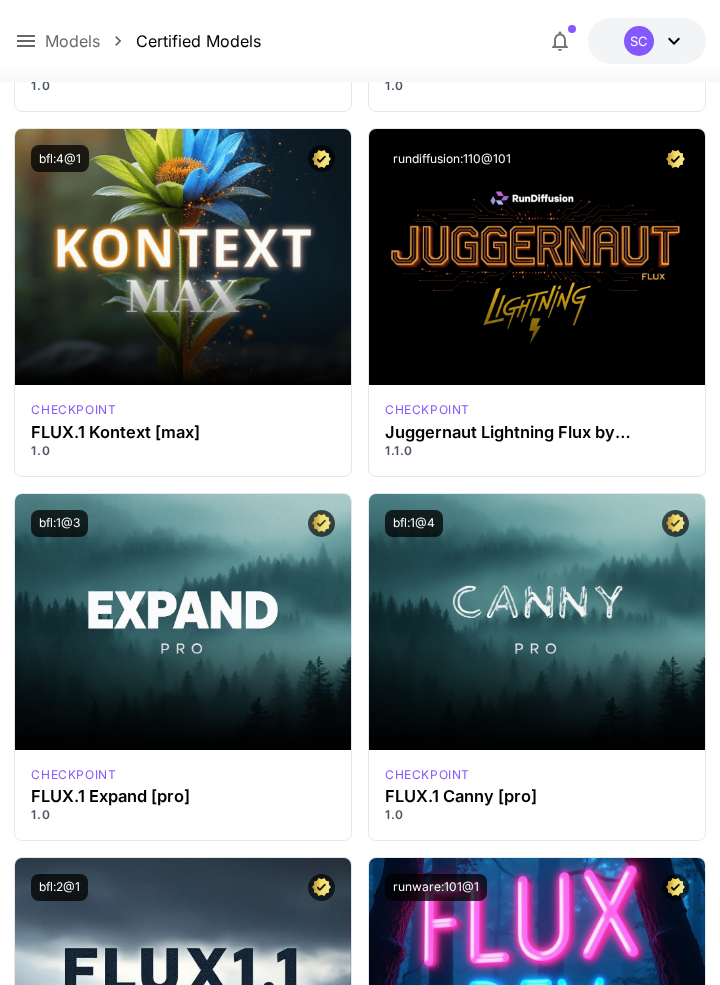 click at bounding box center [183, 622] 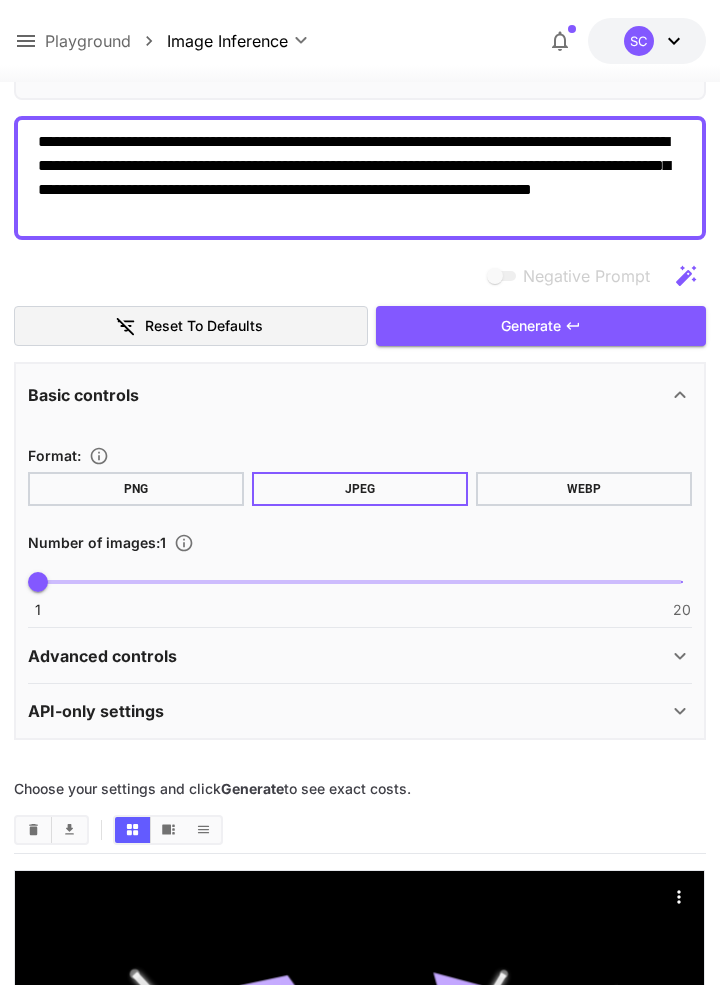 scroll, scrollTop: 0, scrollLeft: 0, axis: both 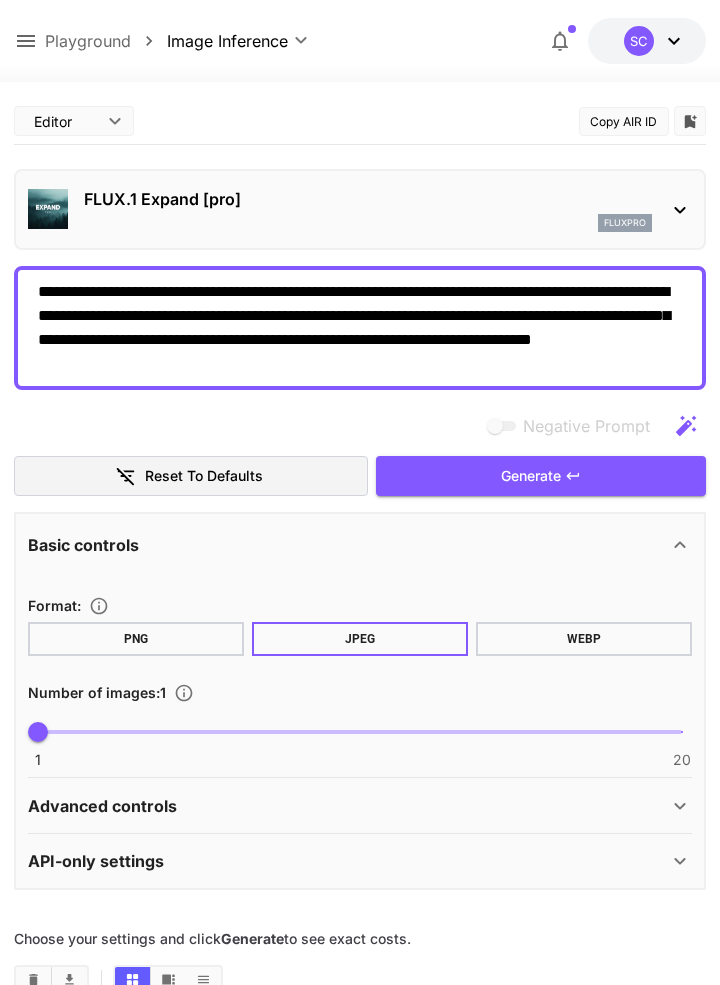 type on "**********" 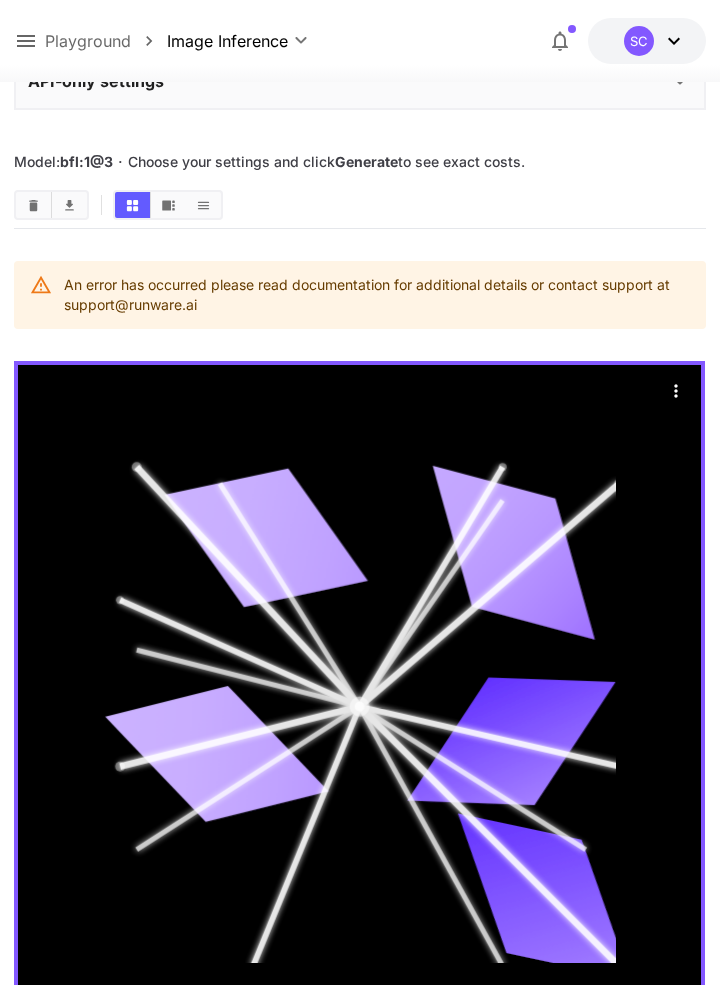 scroll, scrollTop: 778, scrollLeft: 0, axis: vertical 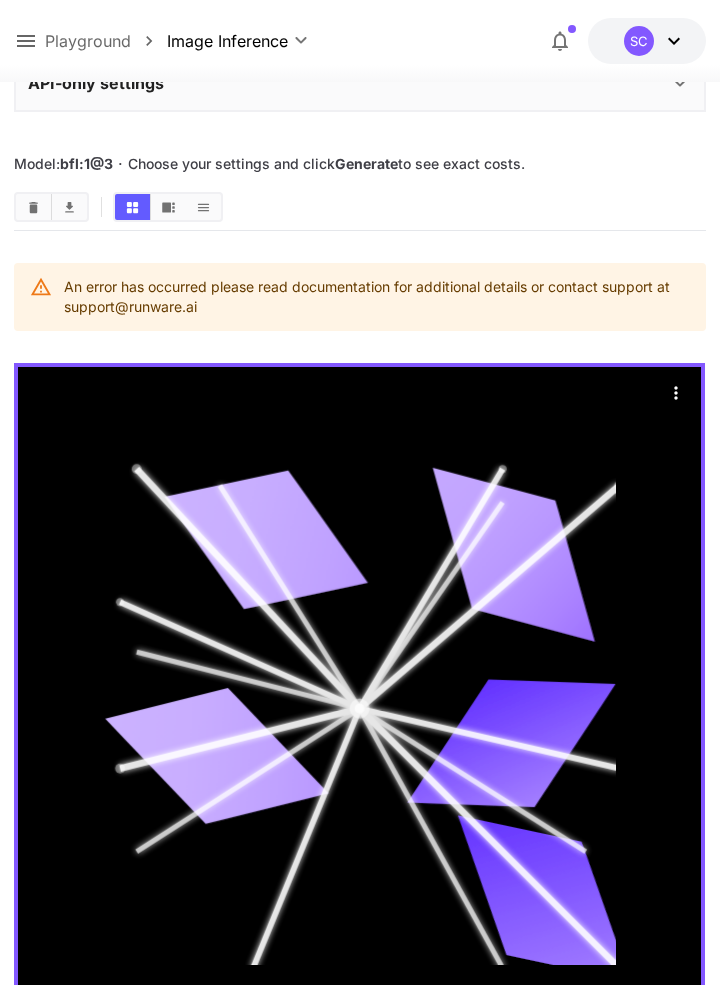 click on "SC" at bounding box center [655, 41] 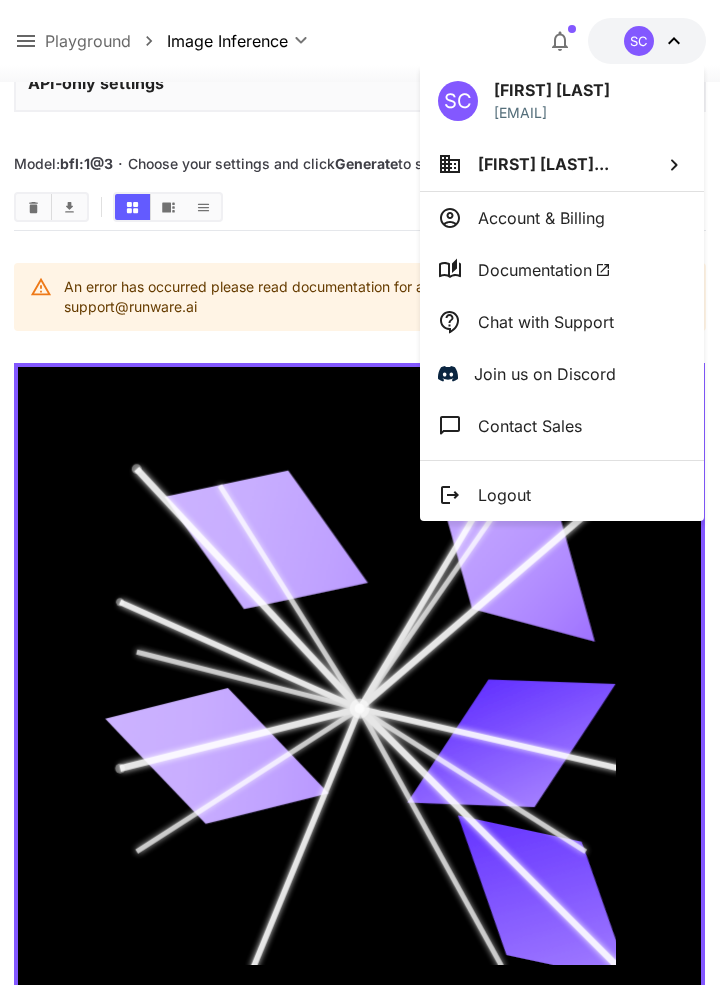 click on "Logout" at bounding box center [562, 495] 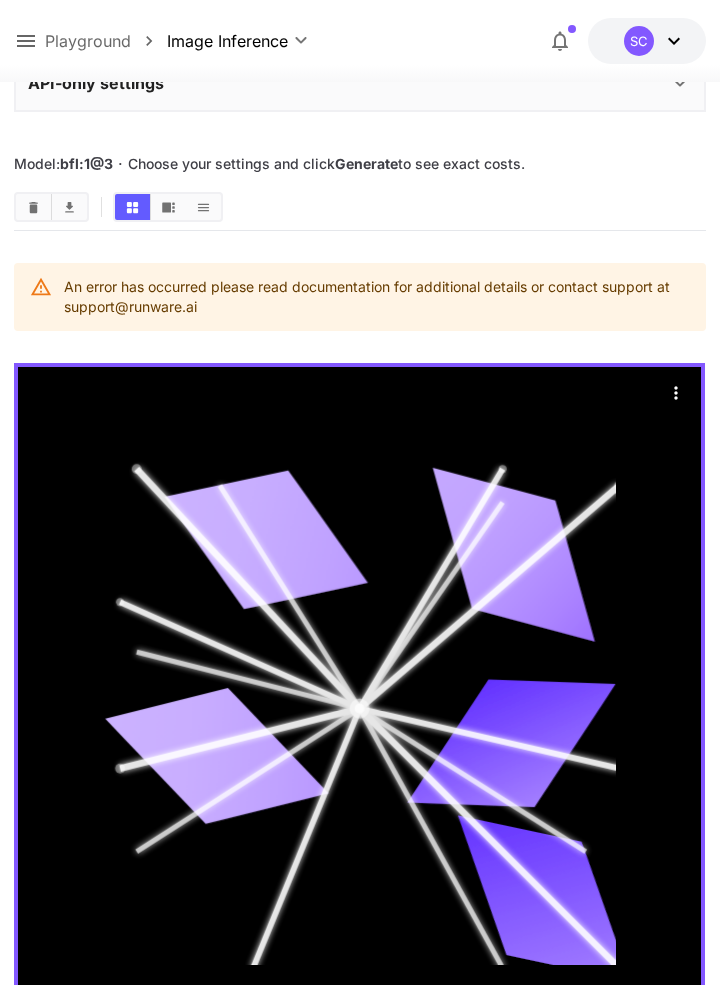 scroll, scrollTop: 0, scrollLeft: 0, axis: both 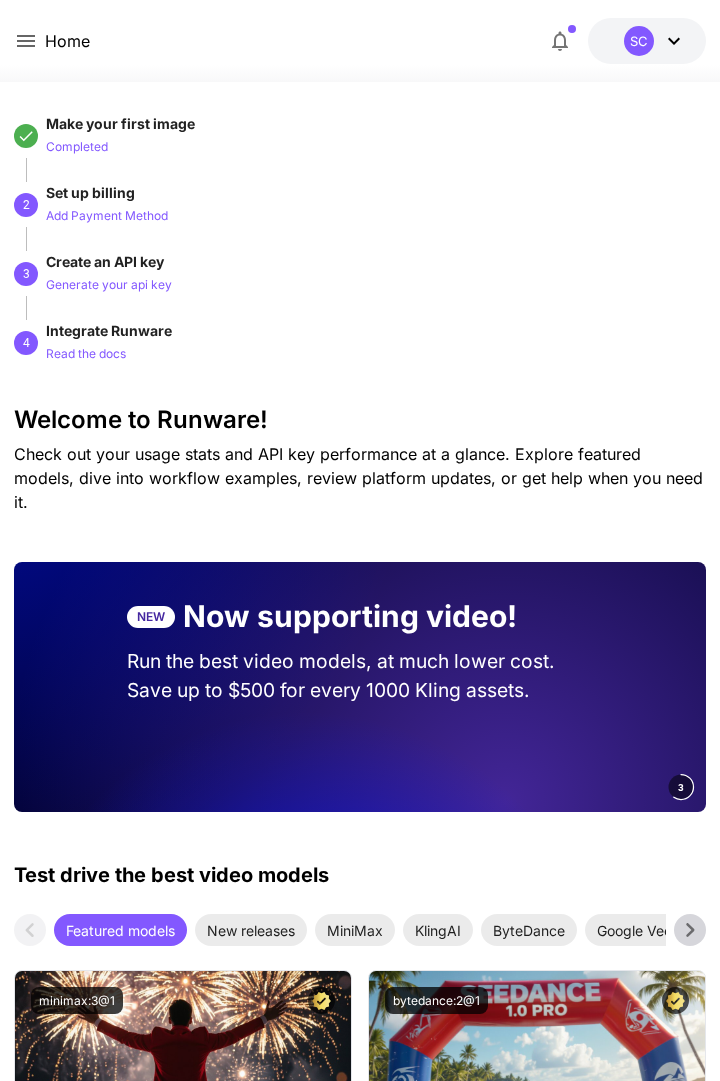 click 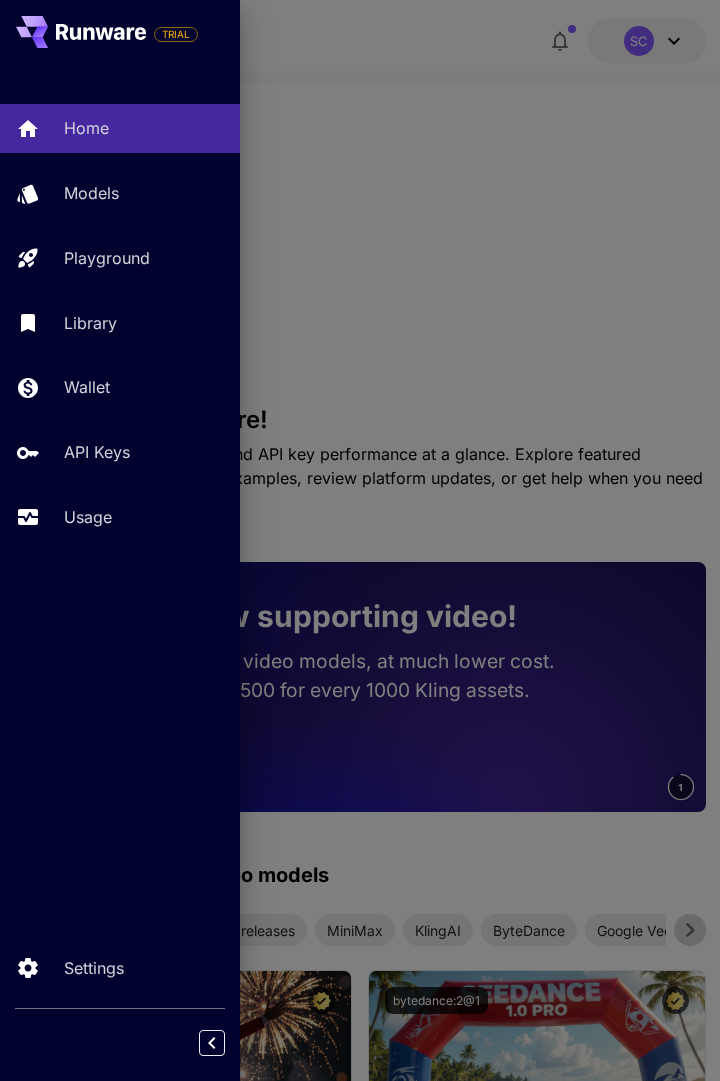 click on "Models" at bounding box center [144, 193] 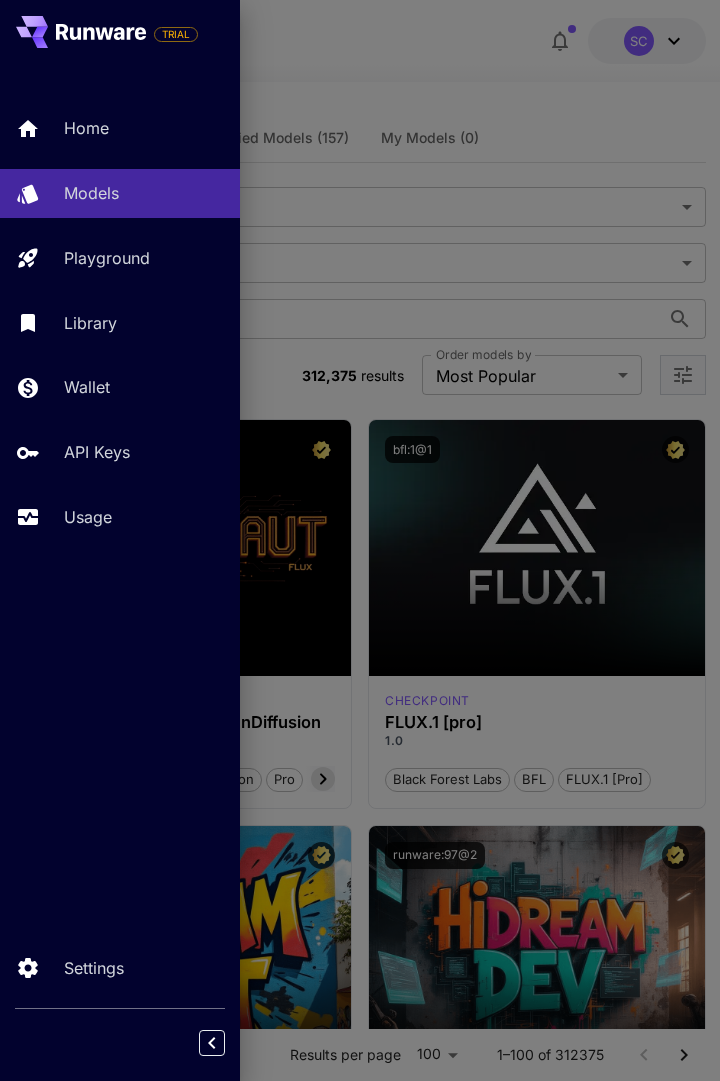 click at bounding box center (360, 540) 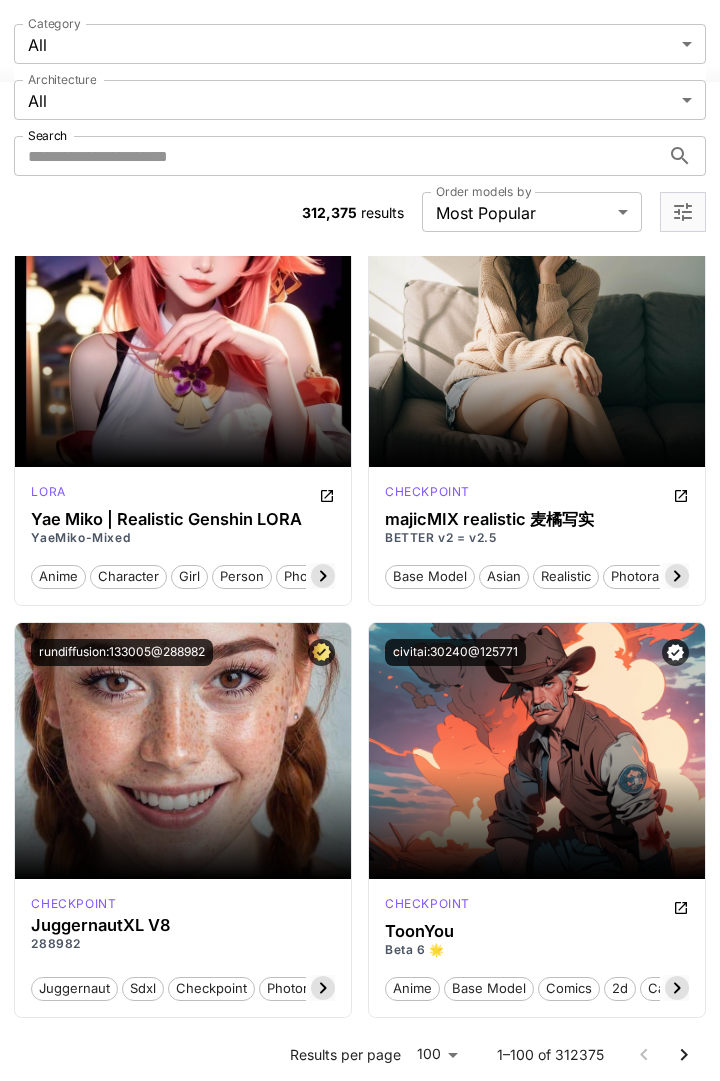 scroll, scrollTop: 16169, scrollLeft: 0, axis: vertical 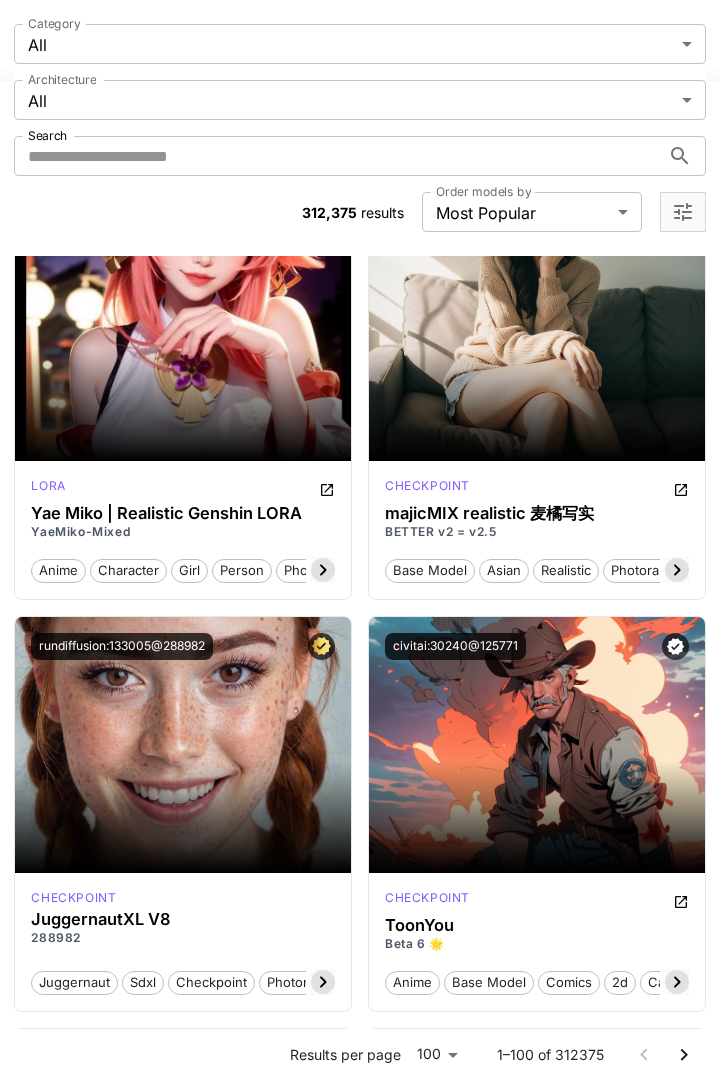click on "civitai:30240@125771" at bounding box center [537, 646] 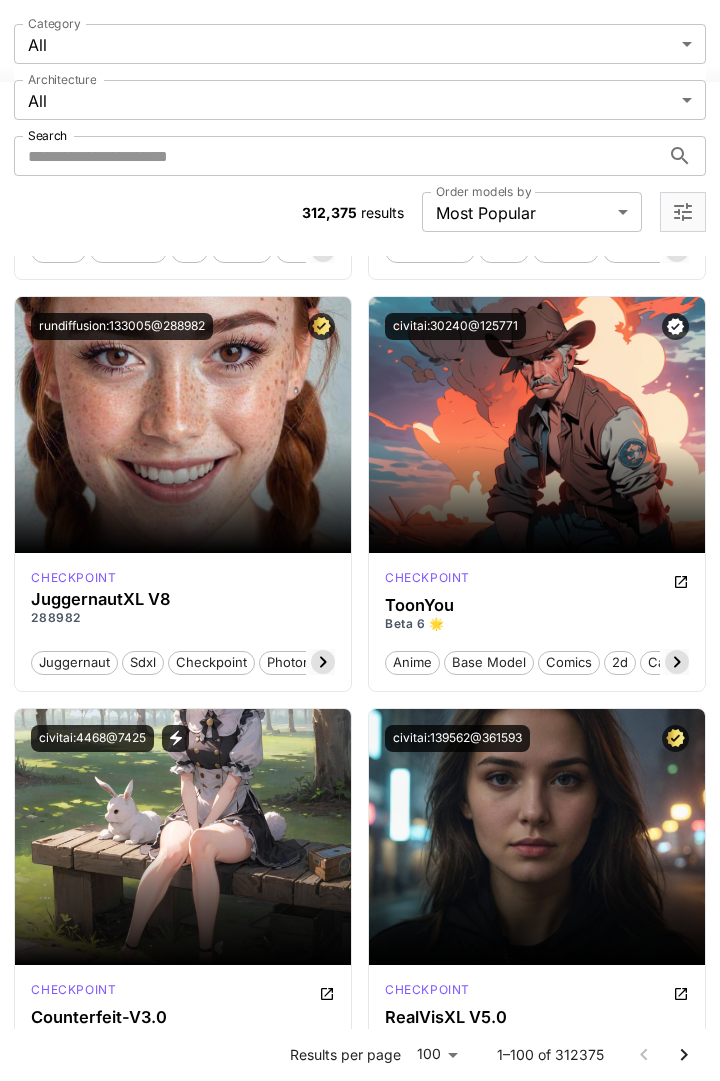 scroll, scrollTop: 16490, scrollLeft: 0, axis: vertical 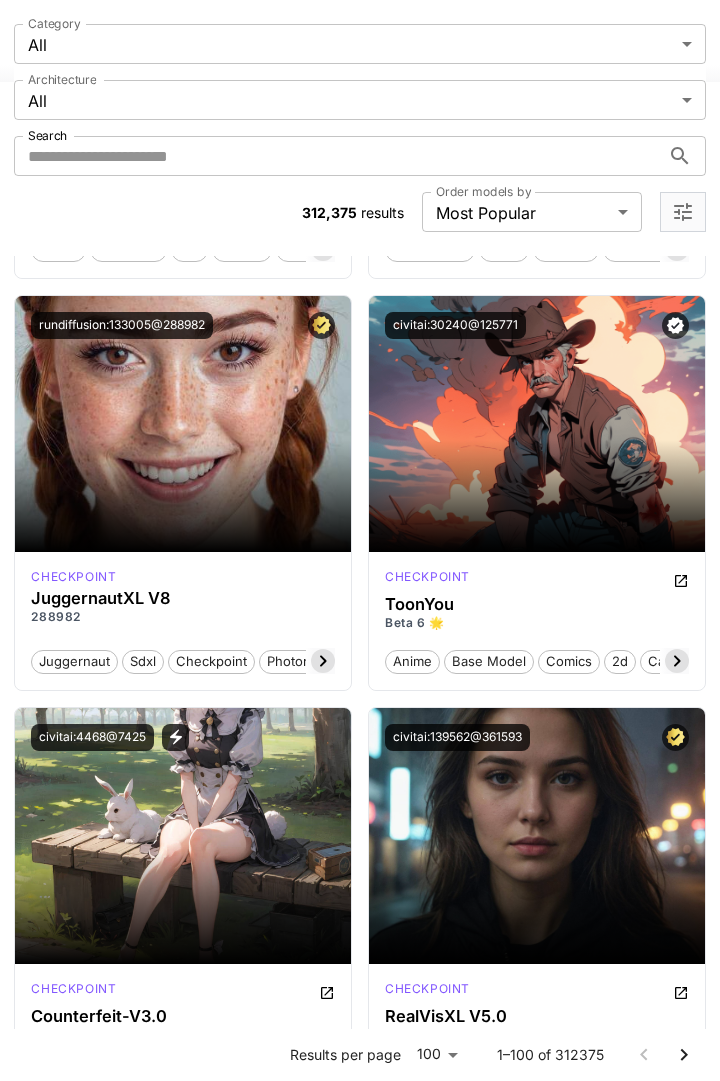 click on "Launch in Playground" at bounding box center (525, 423) 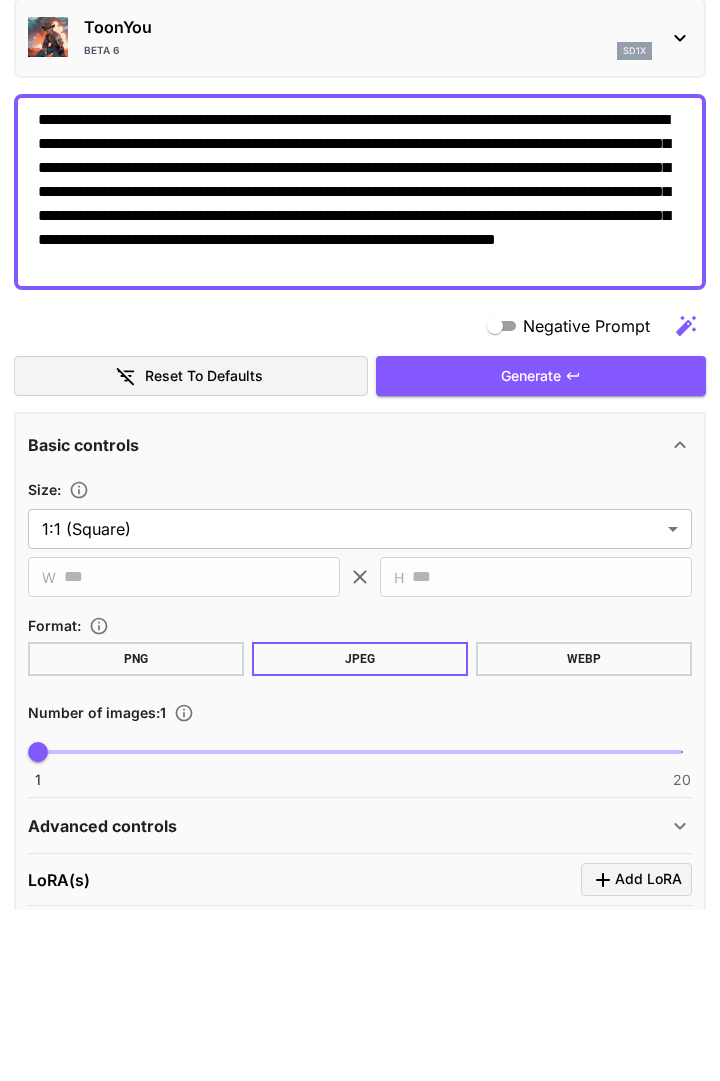 type on "**********" 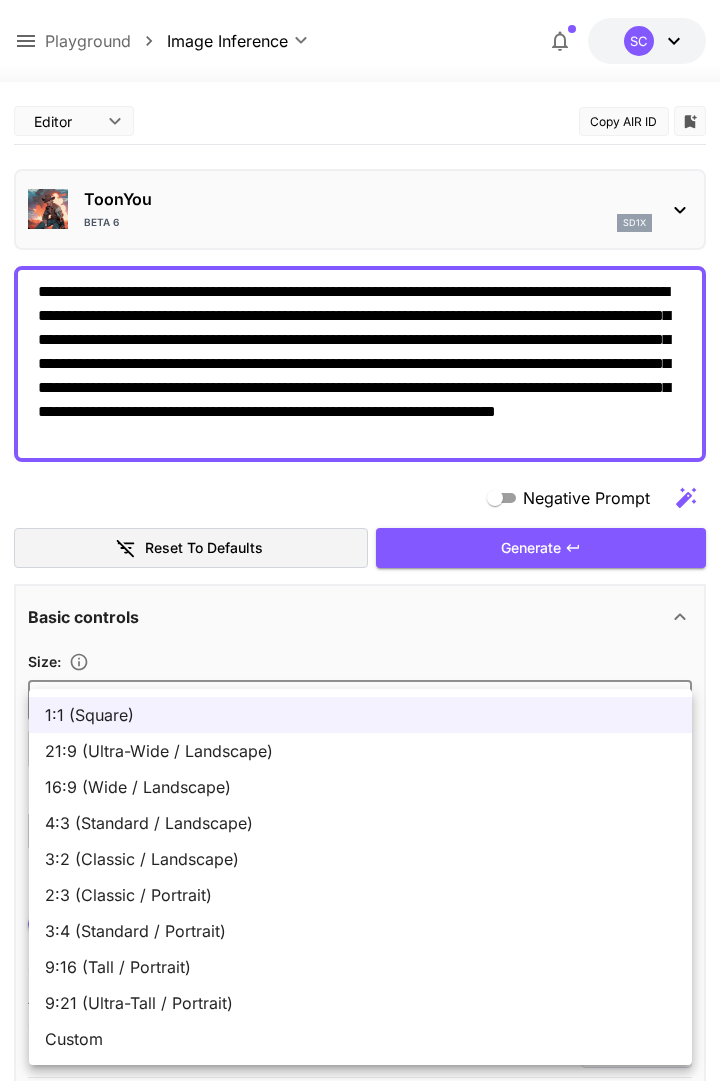 click on "16:9 (Wide / Landscape)" at bounding box center [360, 787] 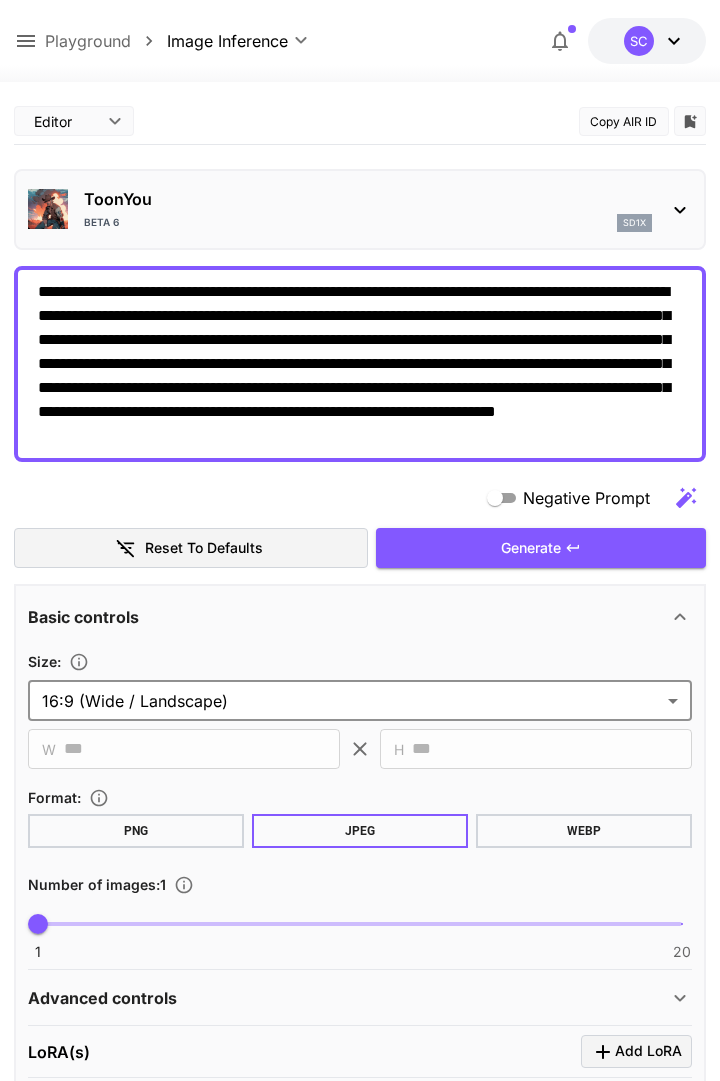 type on "**********" 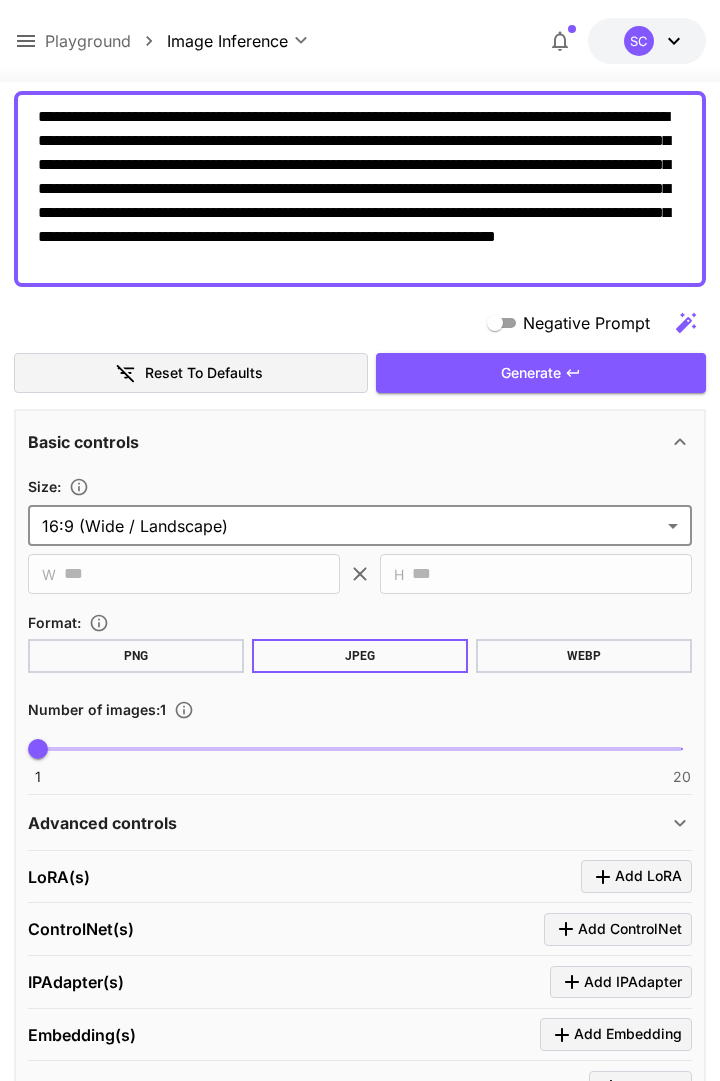 scroll, scrollTop: 180, scrollLeft: 0, axis: vertical 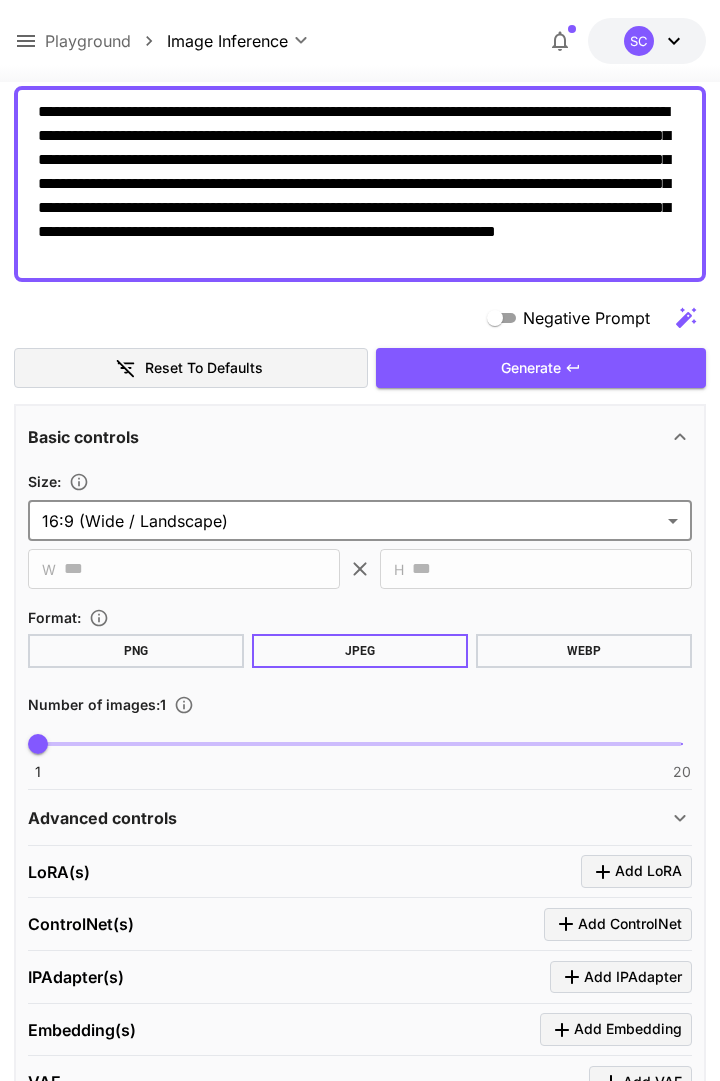 click on "Generate" at bounding box center [541, 368] 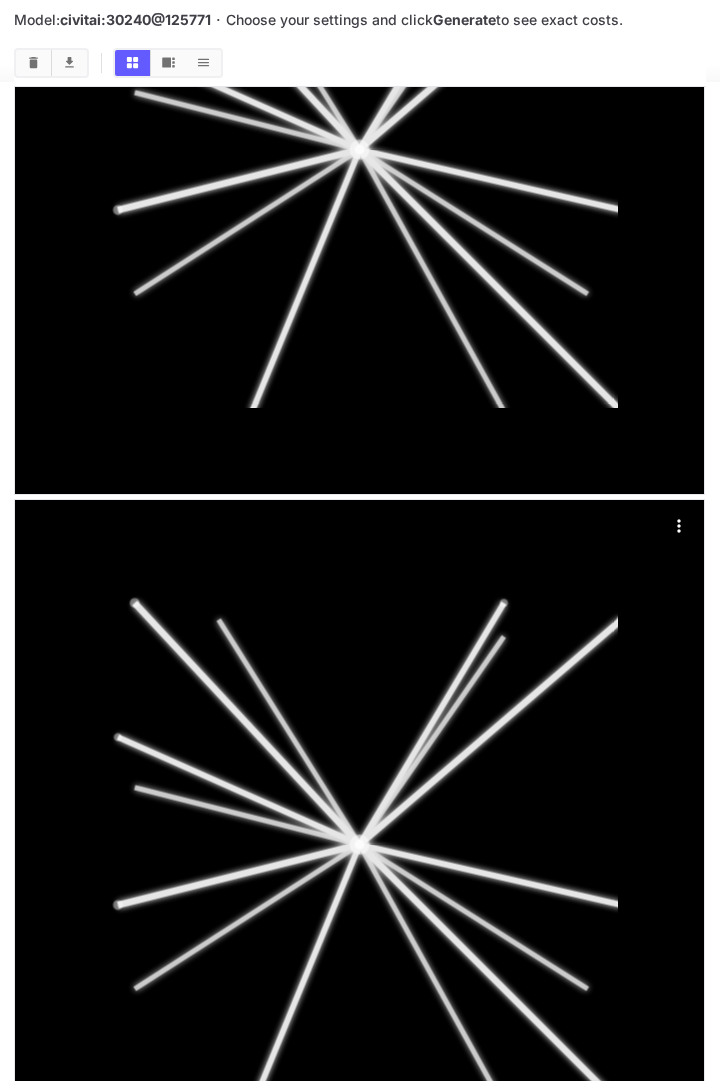 scroll, scrollTop: 2540, scrollLeft: 0, axis: vertical 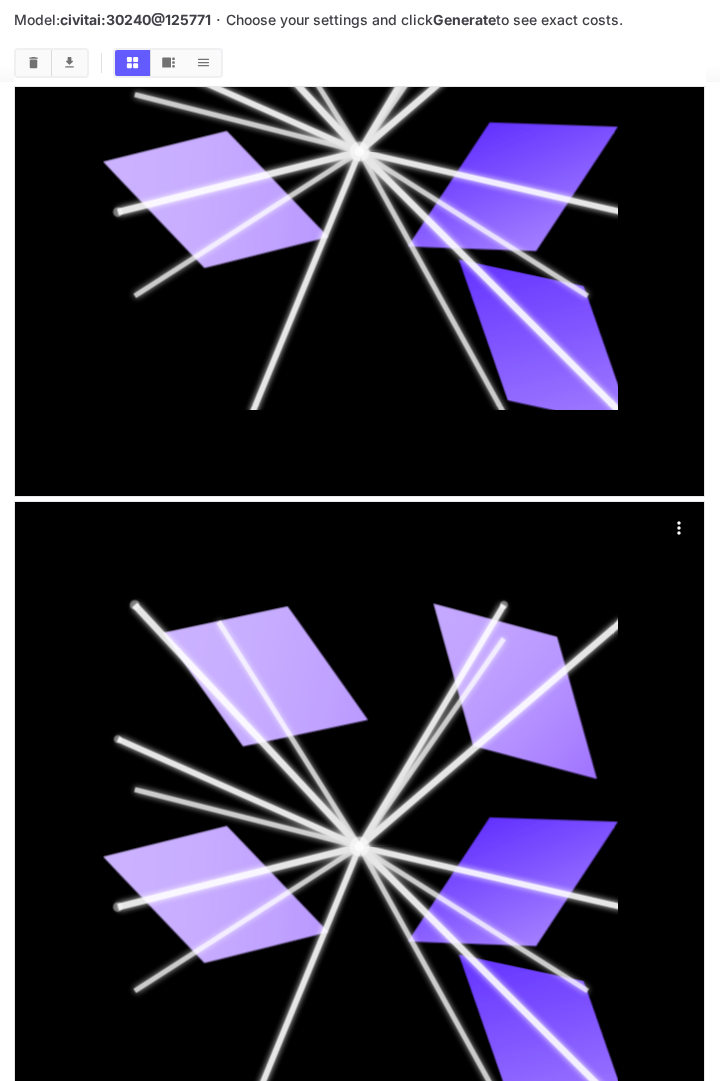 click 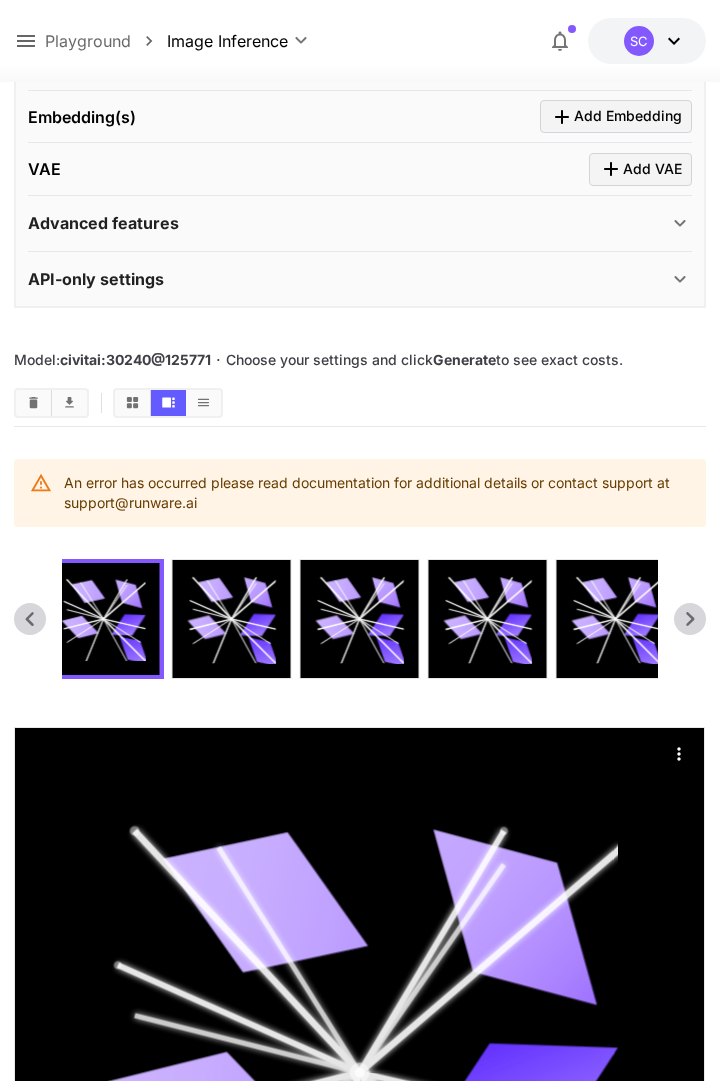 scroll, scrollTop: 1094, scrollLeft: 0, axis: vertical 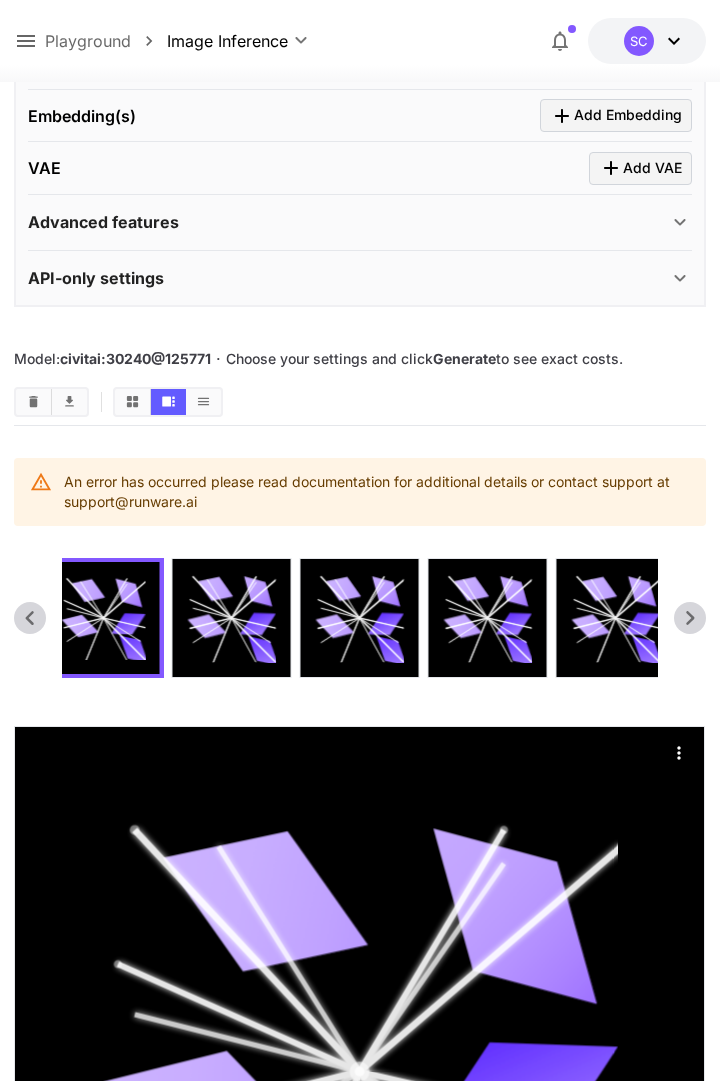 click on "An error has occurred please read documentation for additional details or contact support at support@runware.ai" at bounding box center [376, 492] 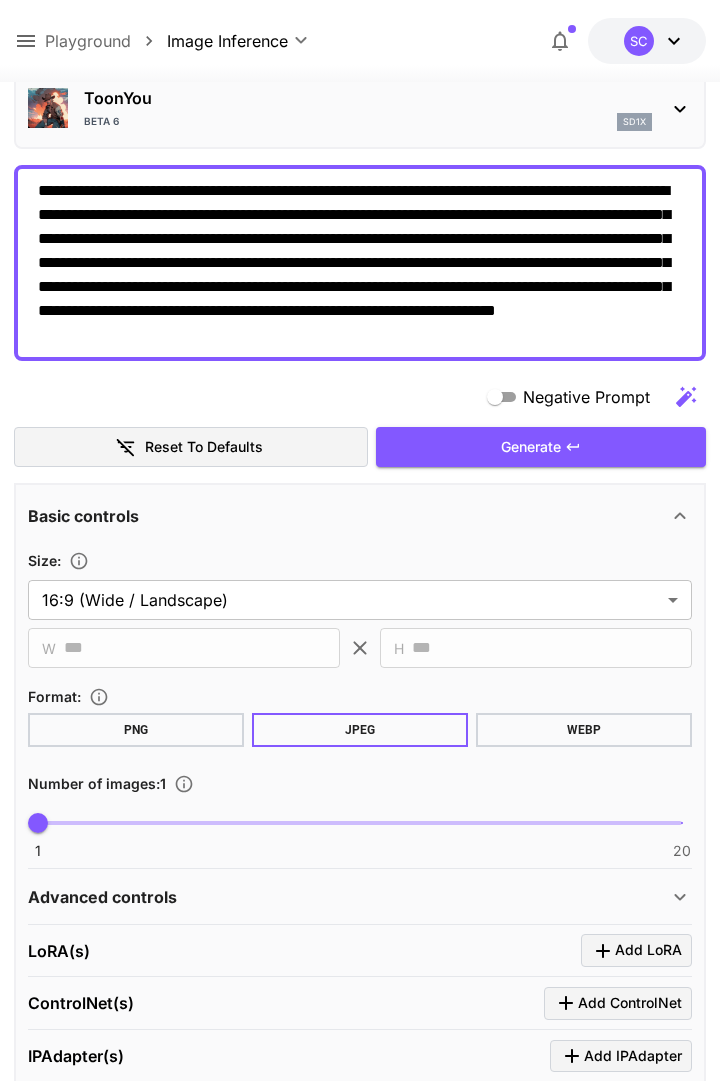 scroll, scrollTop: 0, scrollLeft: 0, axis: both 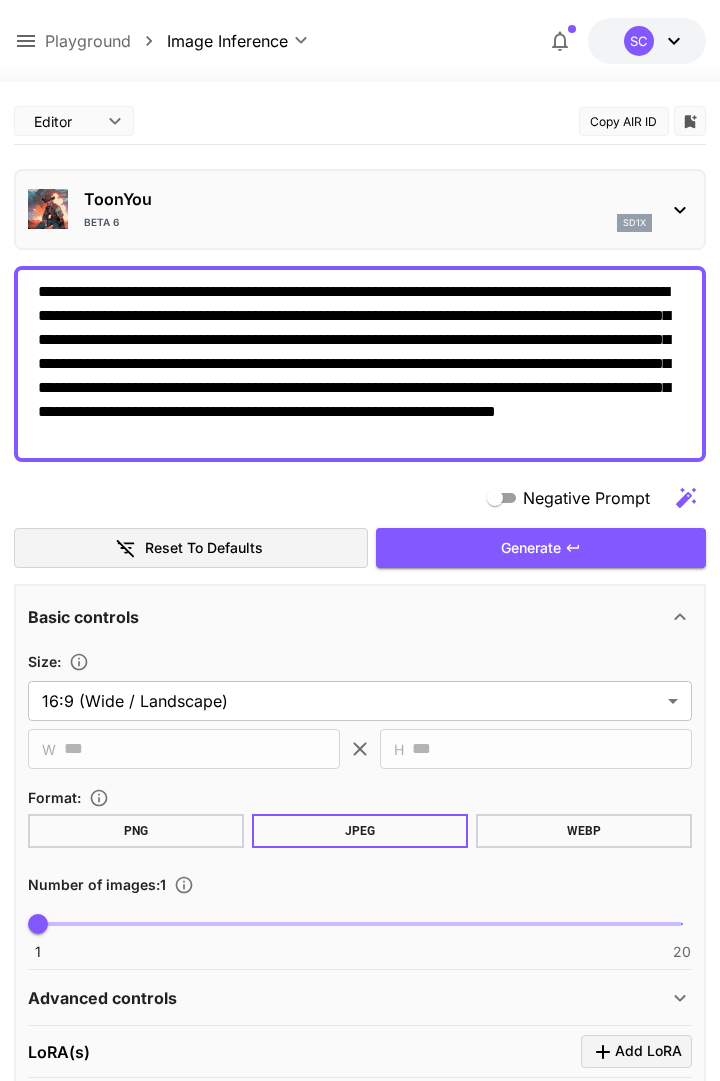 click 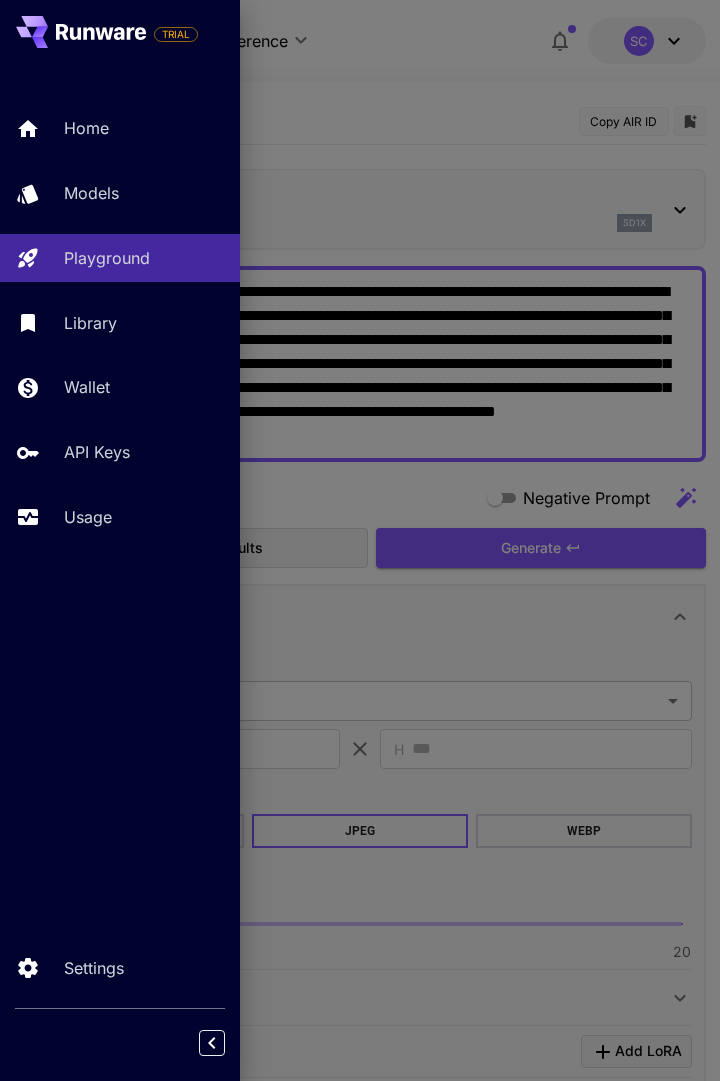 click on "Playground" at bounding box center (144, 258) 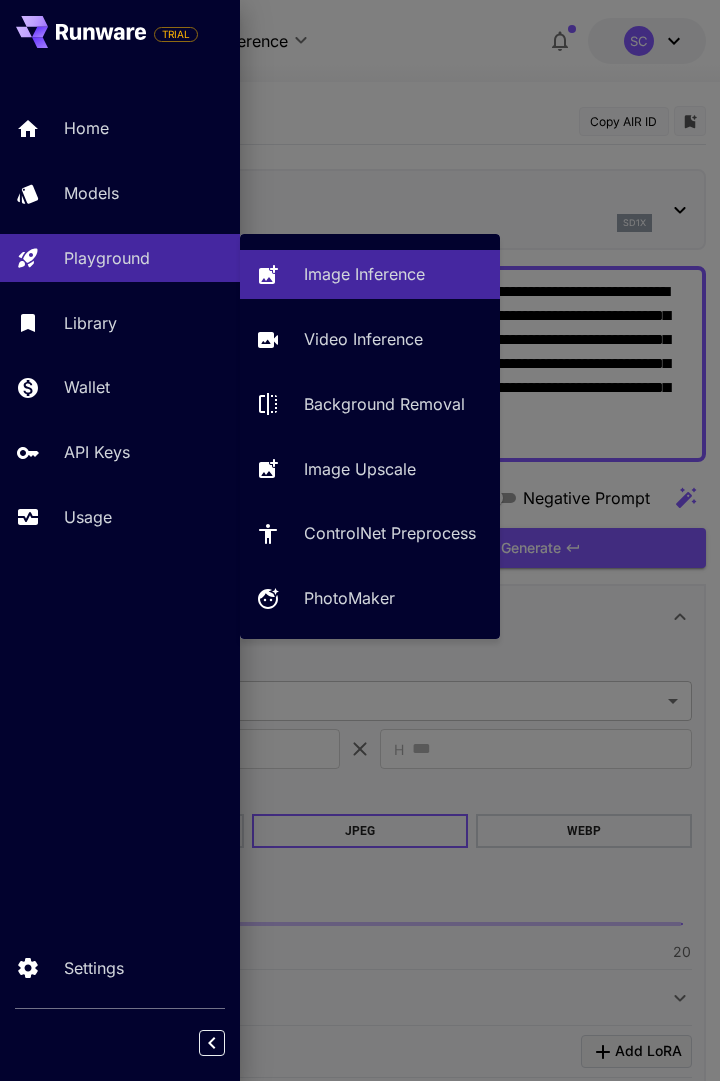 click on "Image Inference" at bounding box center (394, 274) 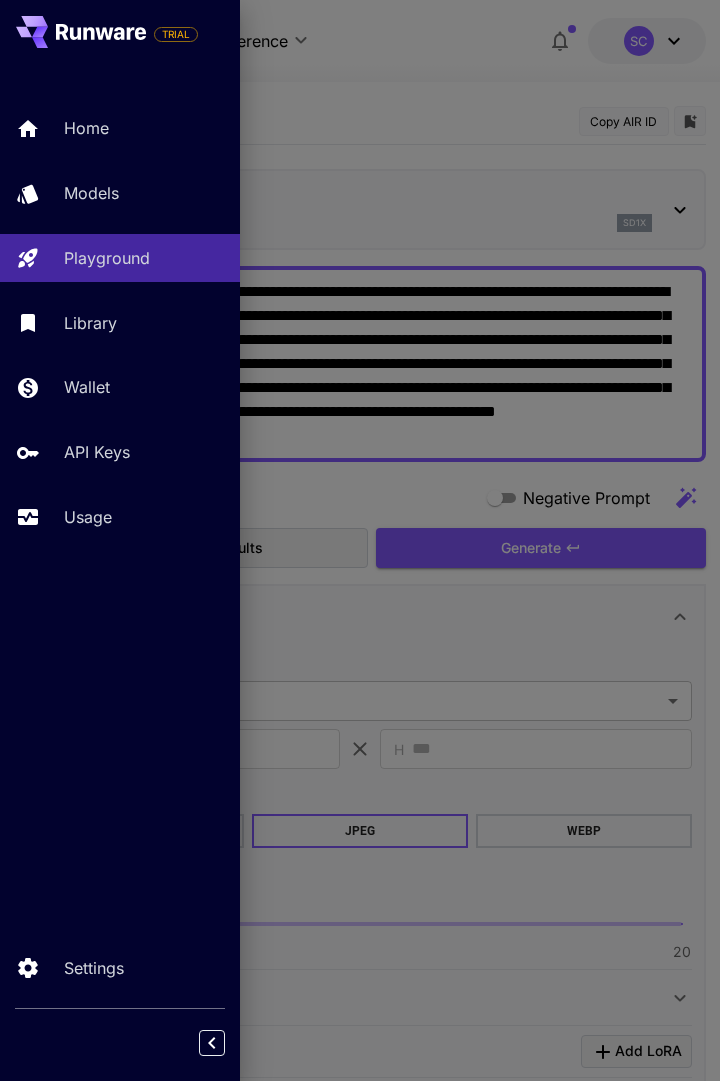 click on "Home" at bounding box center [120, 128] 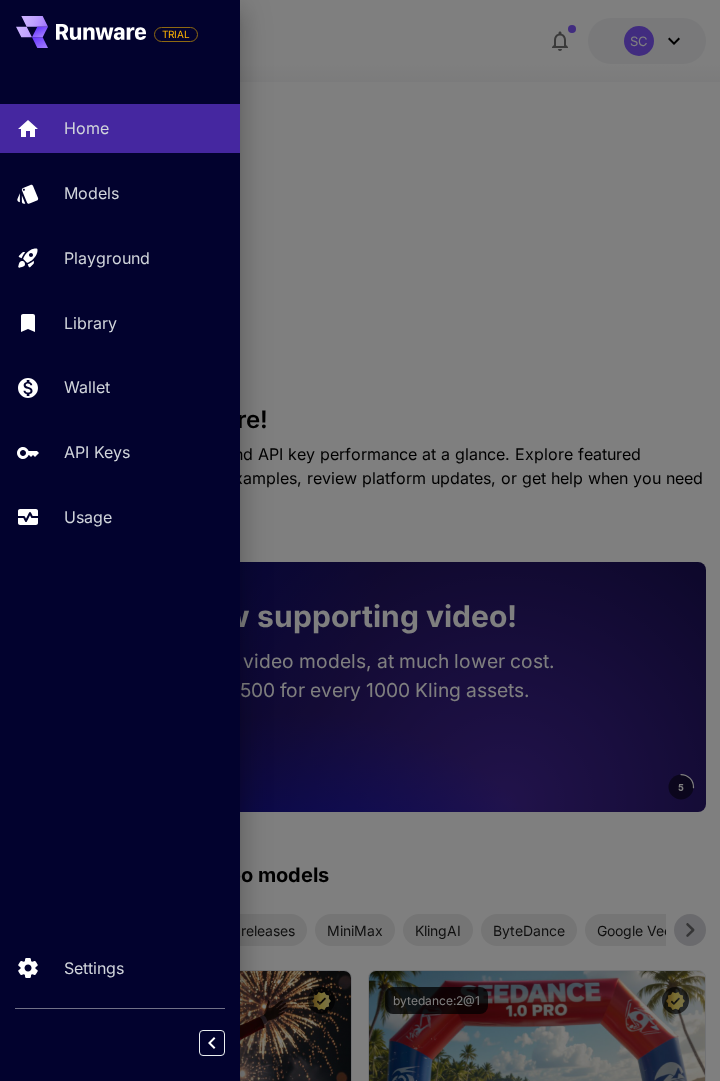 click on "Models" at bounding box center [144, 193] 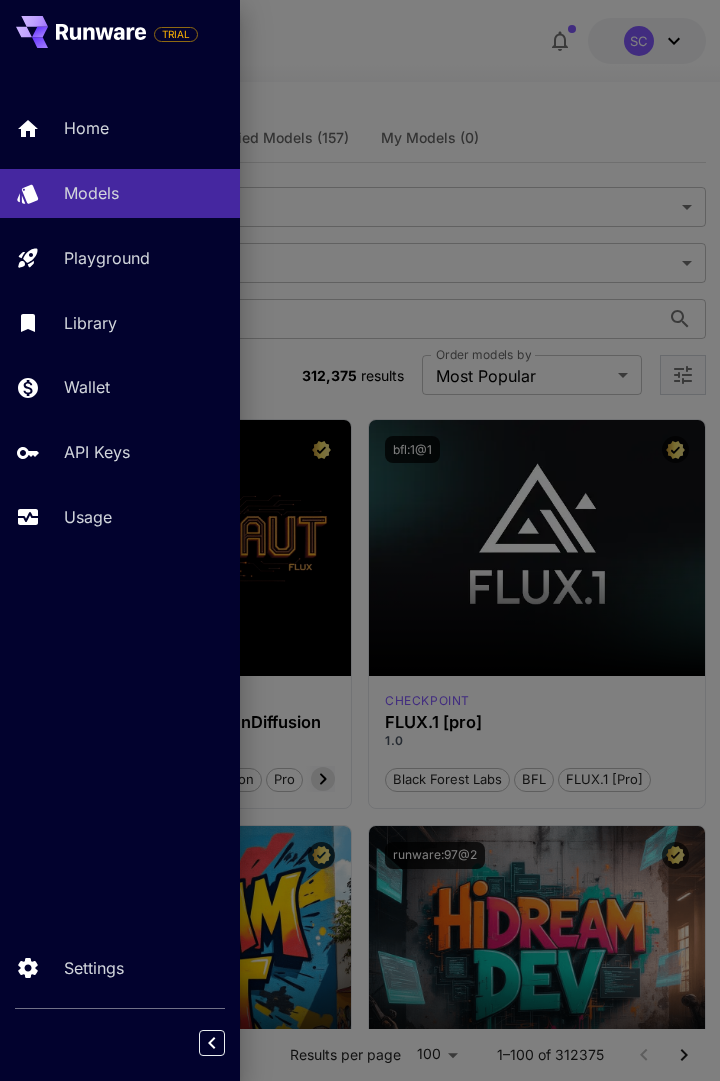 click at bounding box center (360, 540) 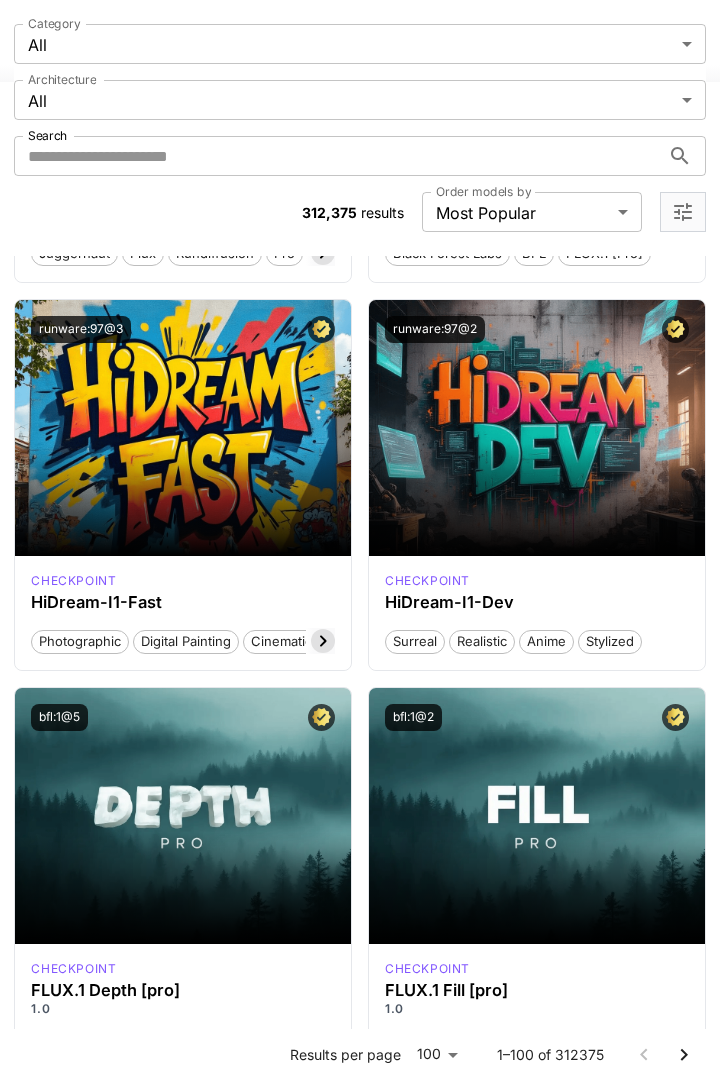 scroll, scrollTop: 0, scrollLeft: 0, axis: both 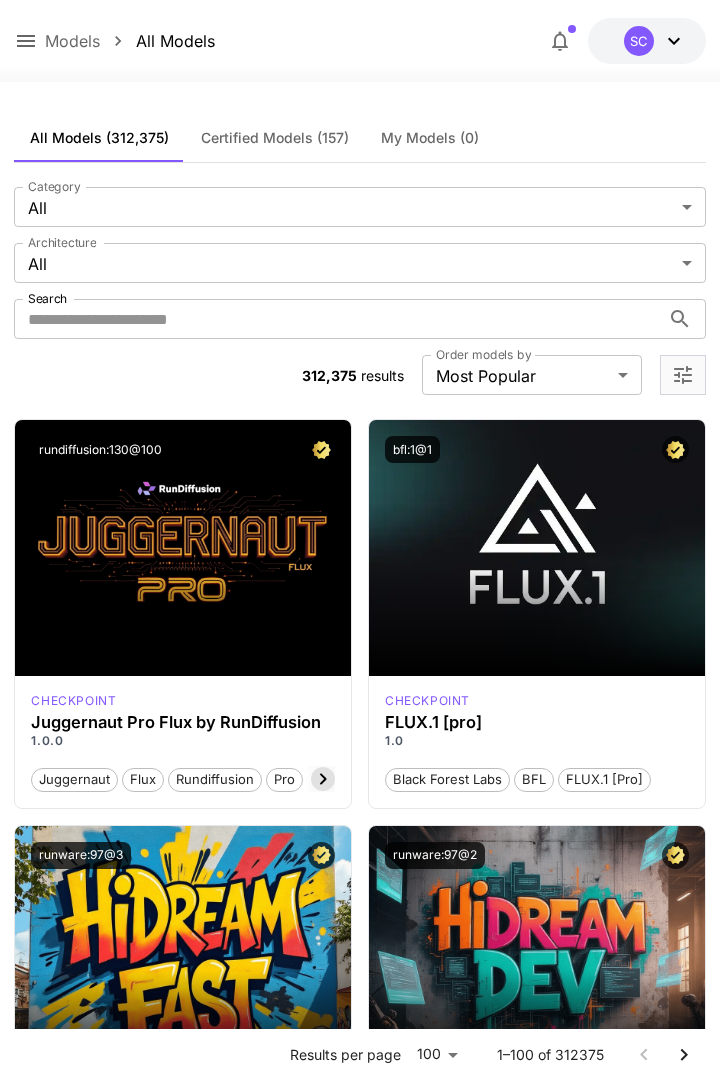 click at bounding box center [537, 548] 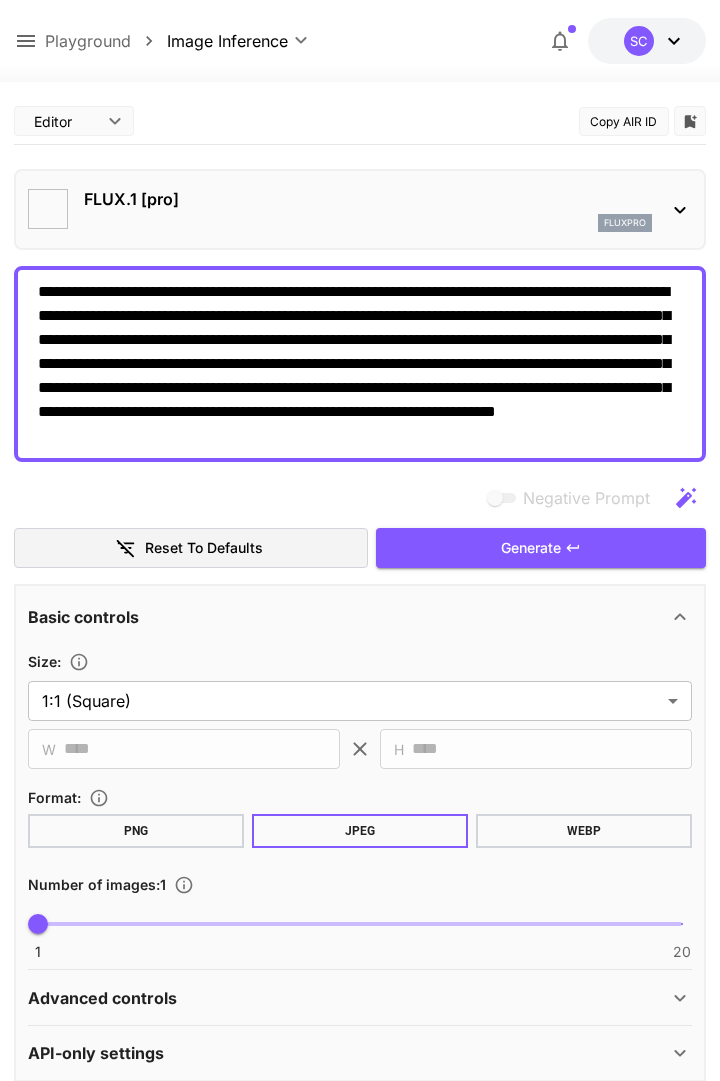type on "**" 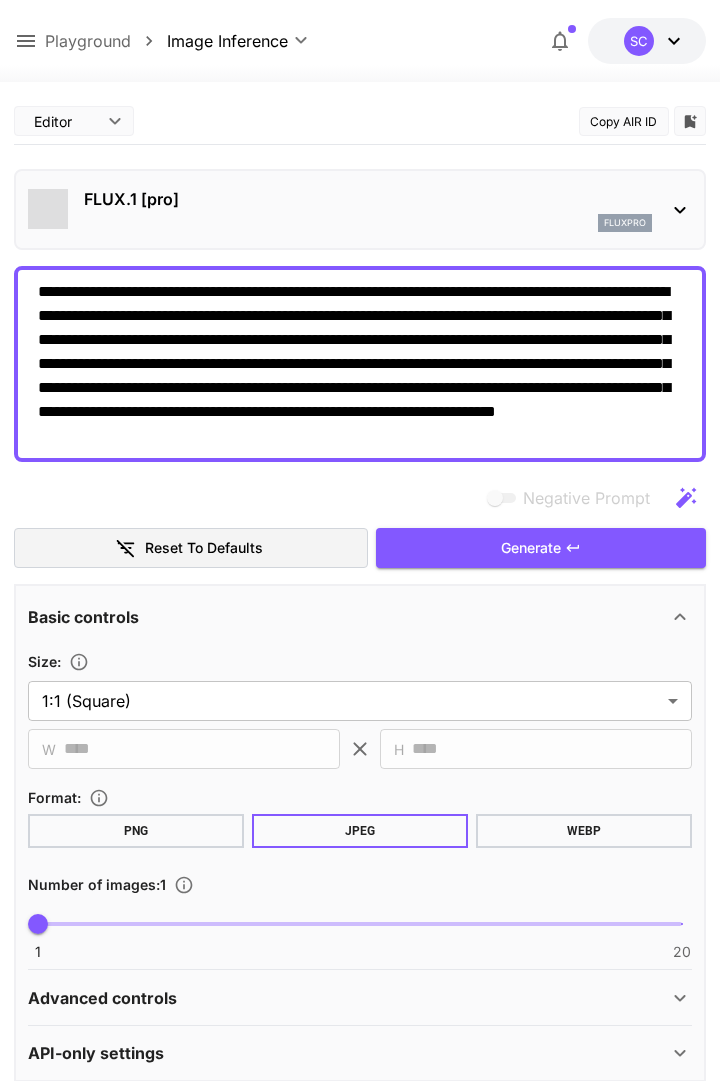 click on "Generate" at bounding box center [541, 548] 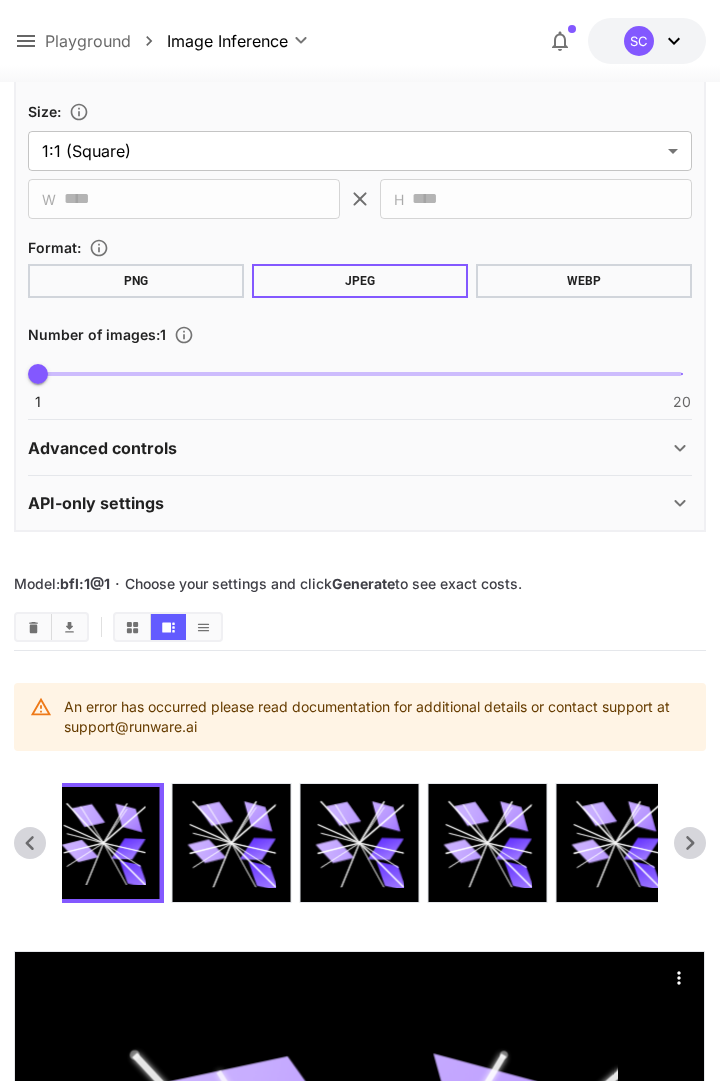scroll, scrollTop: 543, scrollLeft: 0, axis: vertical 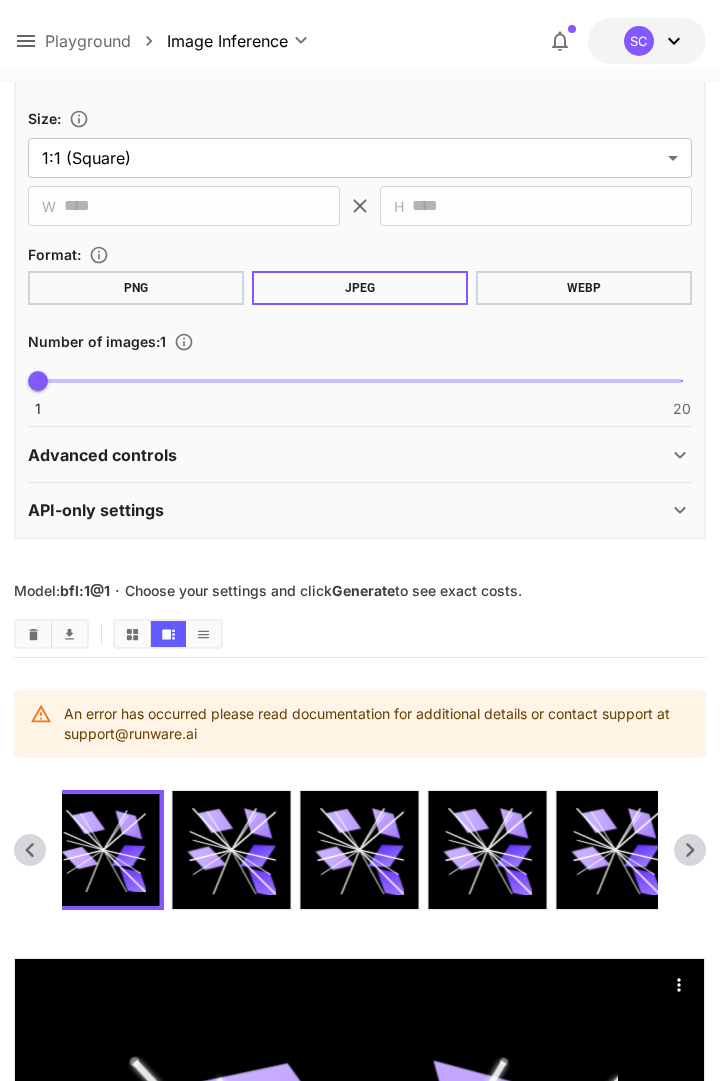 type on "*" 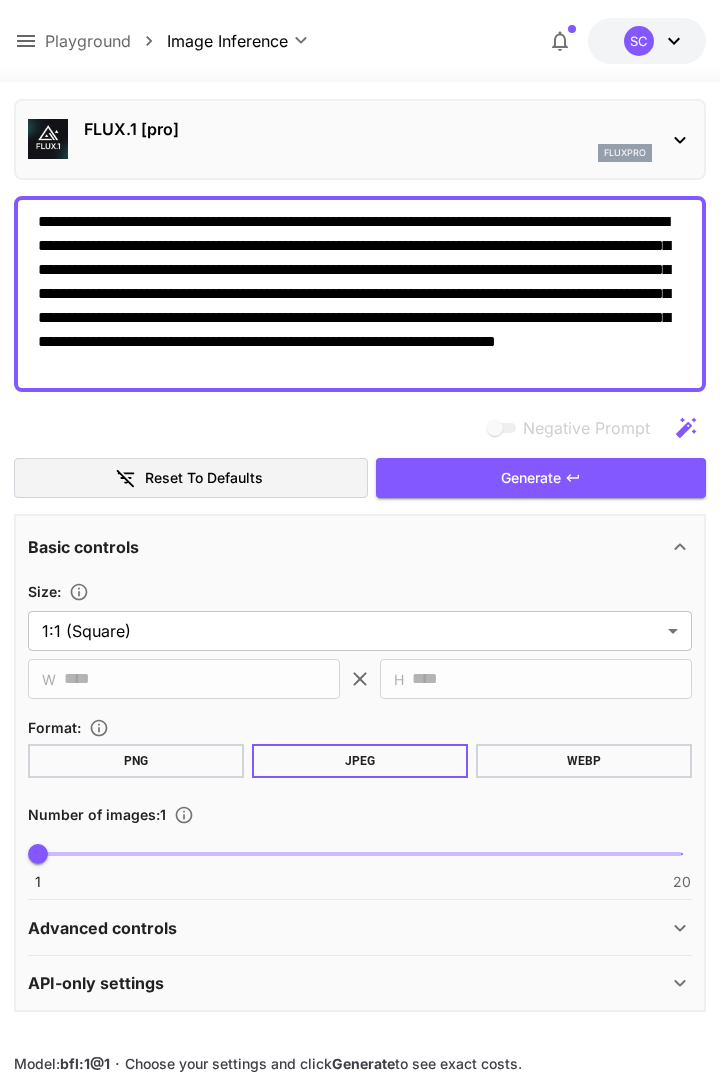 scroll, scrollTop: 0, scrollLeft: 0, axis: both 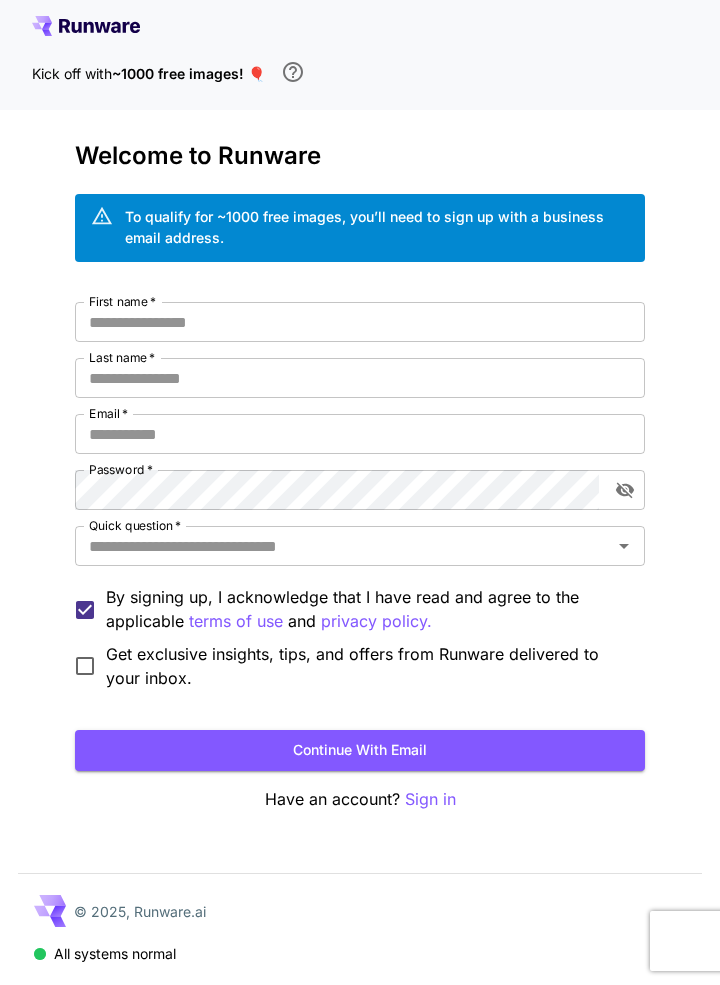 click on "First name   *" at bounding box center [360, 322] 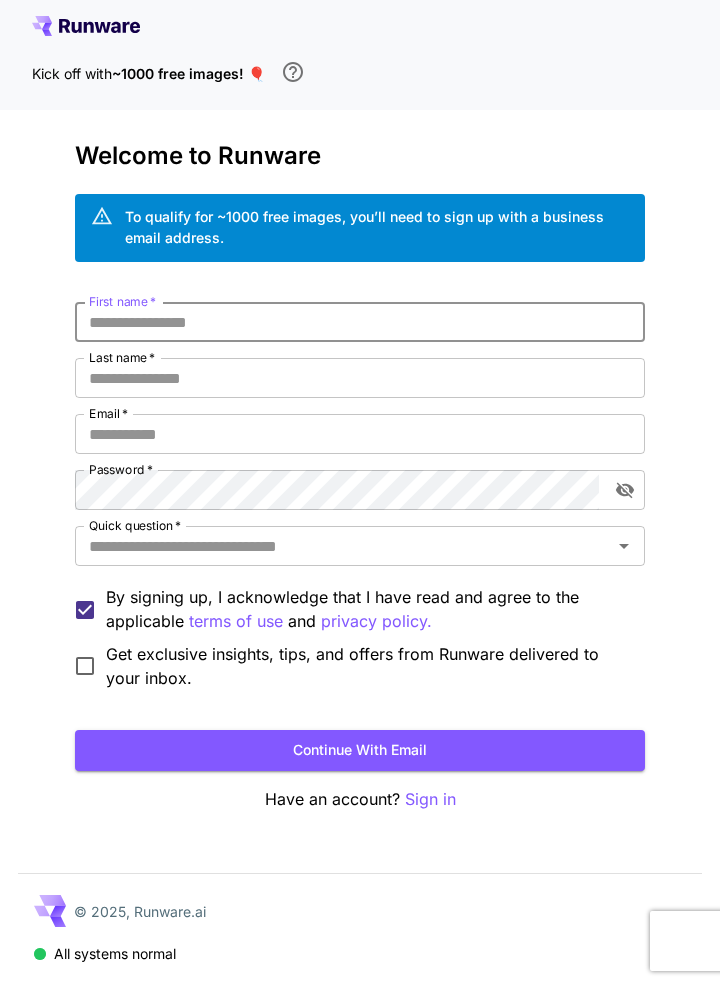 type on "*****" 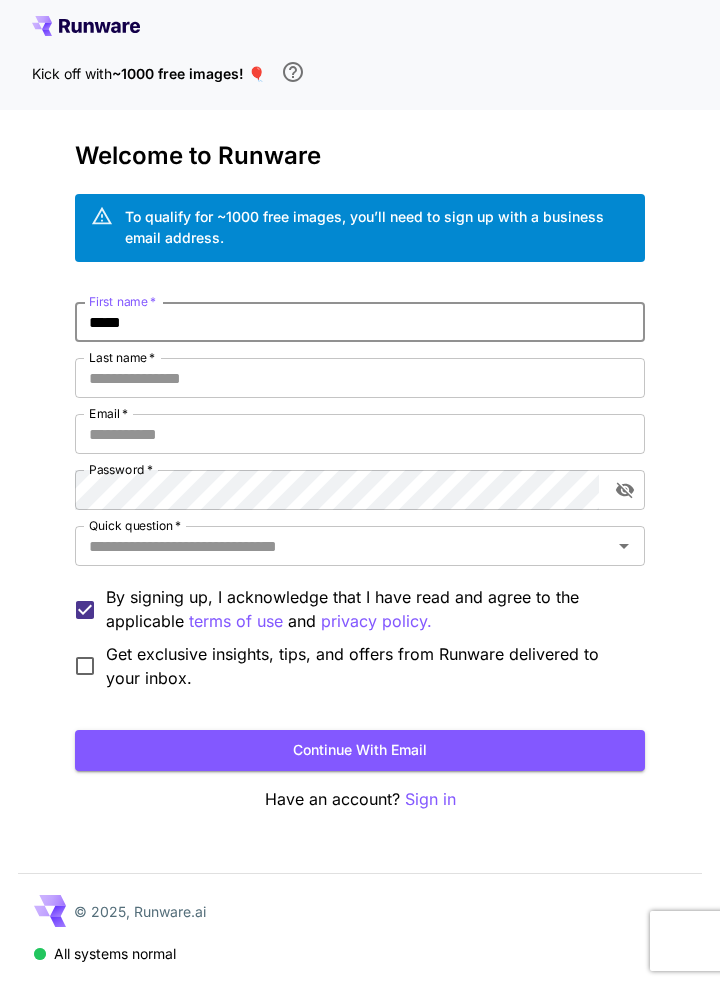 click on "Last name   *" at bounding box center (360, 378) 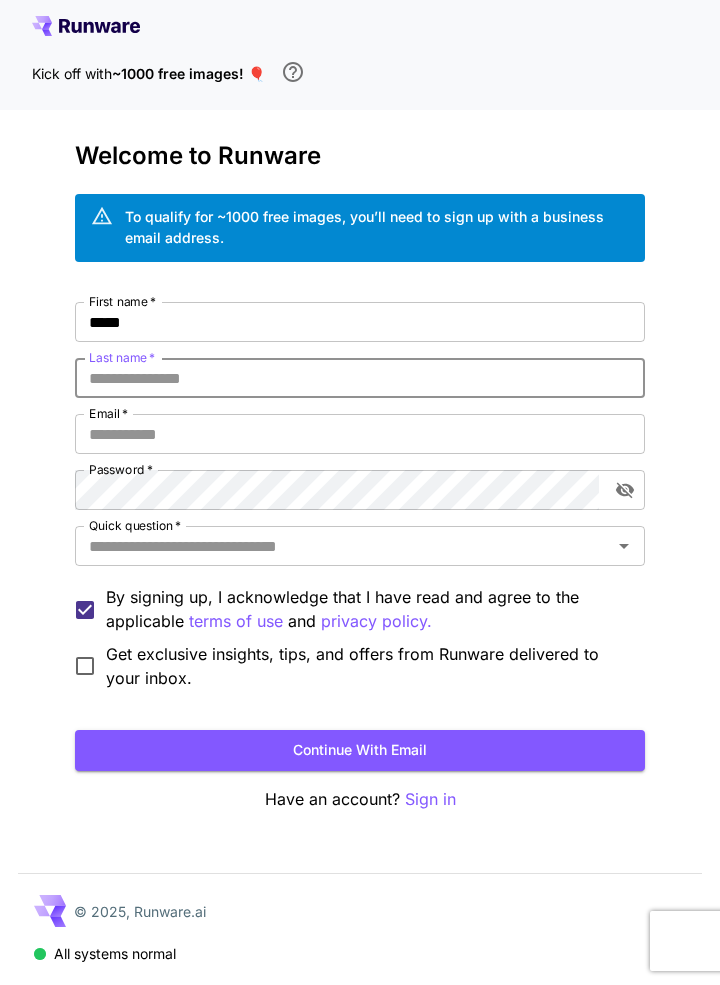 type on "****" 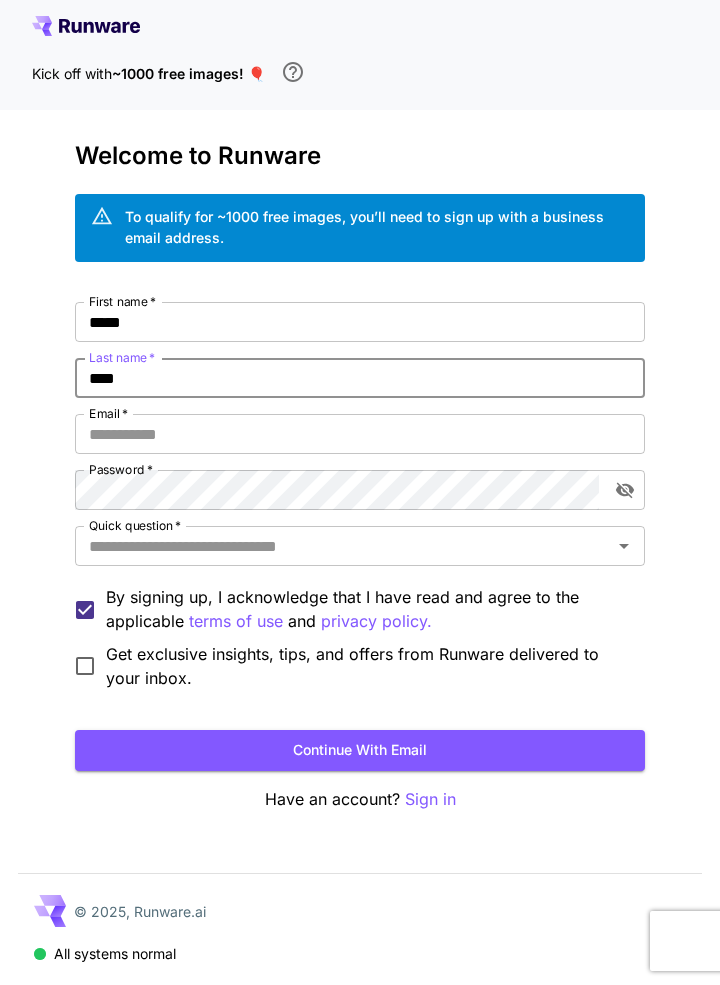click on "Email   *" at bounding box center (360, 434) 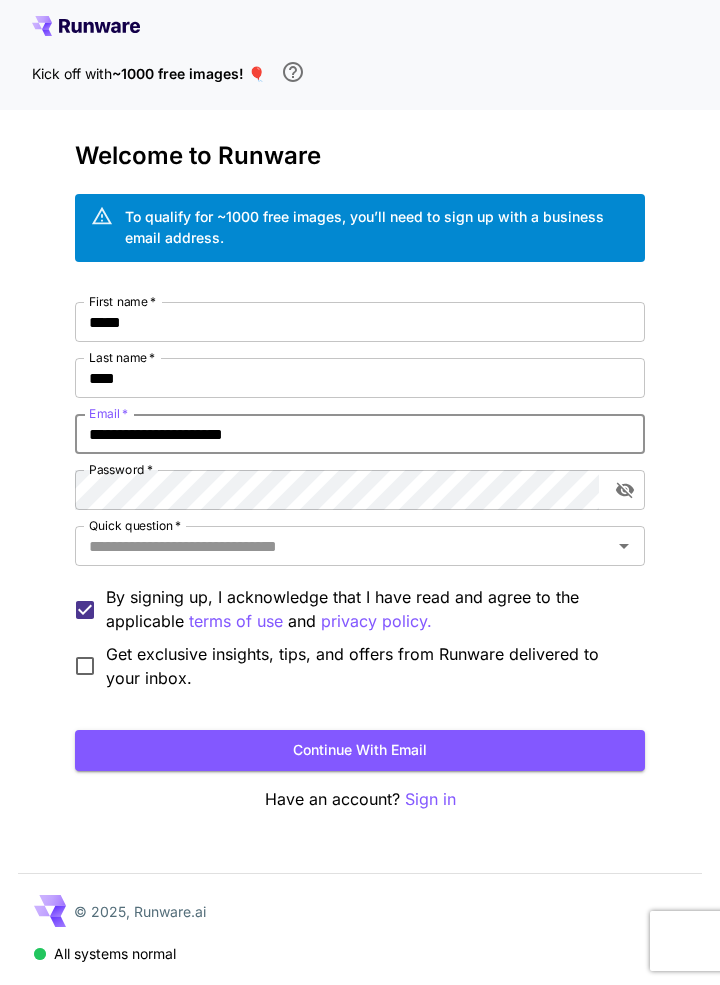 type on "**********" 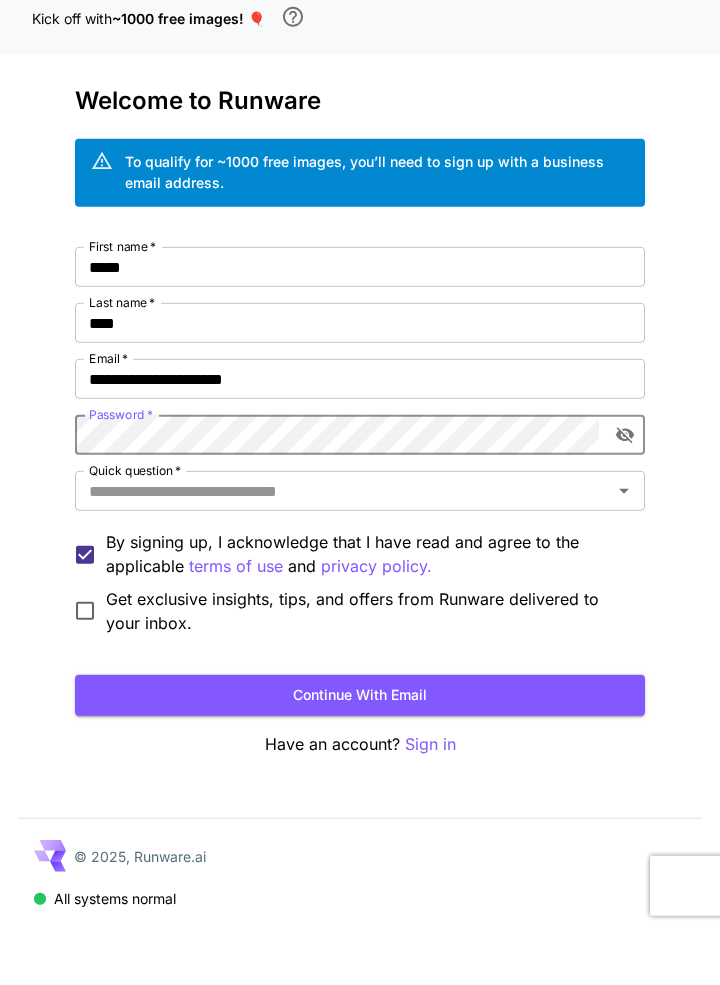 click on "Quick question   *" at bounding box center (343, 546) 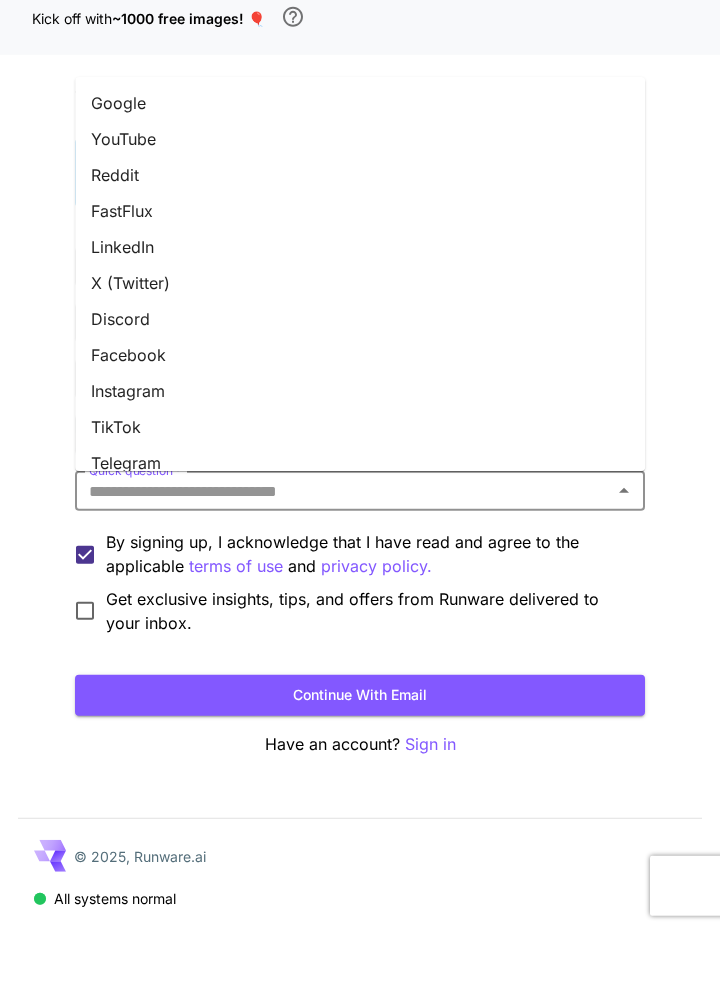 click on "Google" at bounding box center [360, 158] 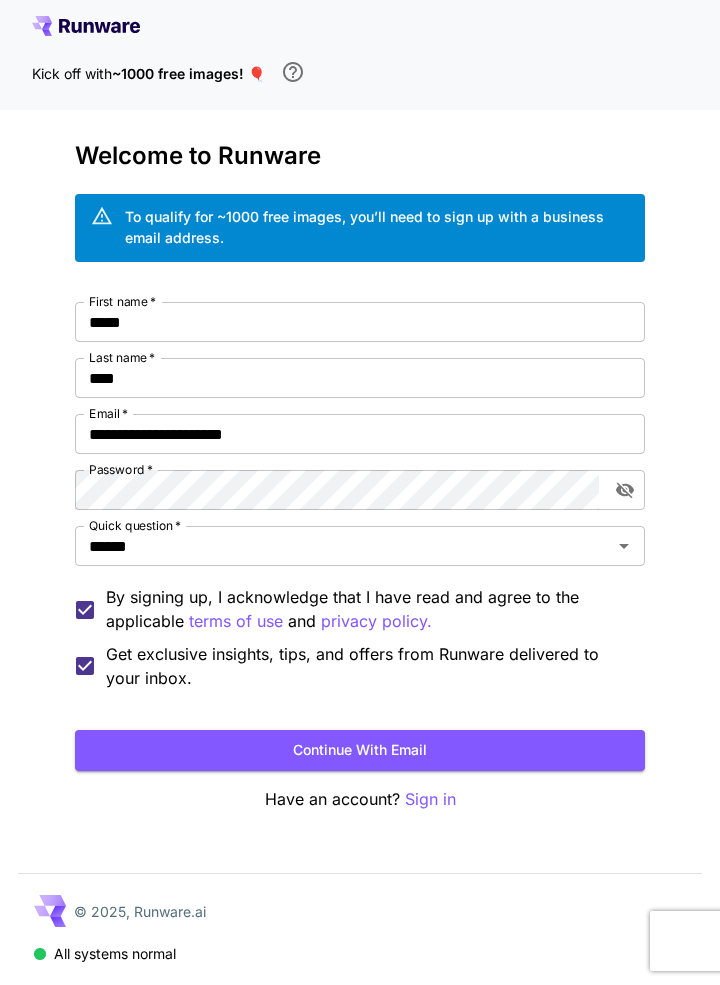 click on "Continue with email" at bounding box center [360, 750] 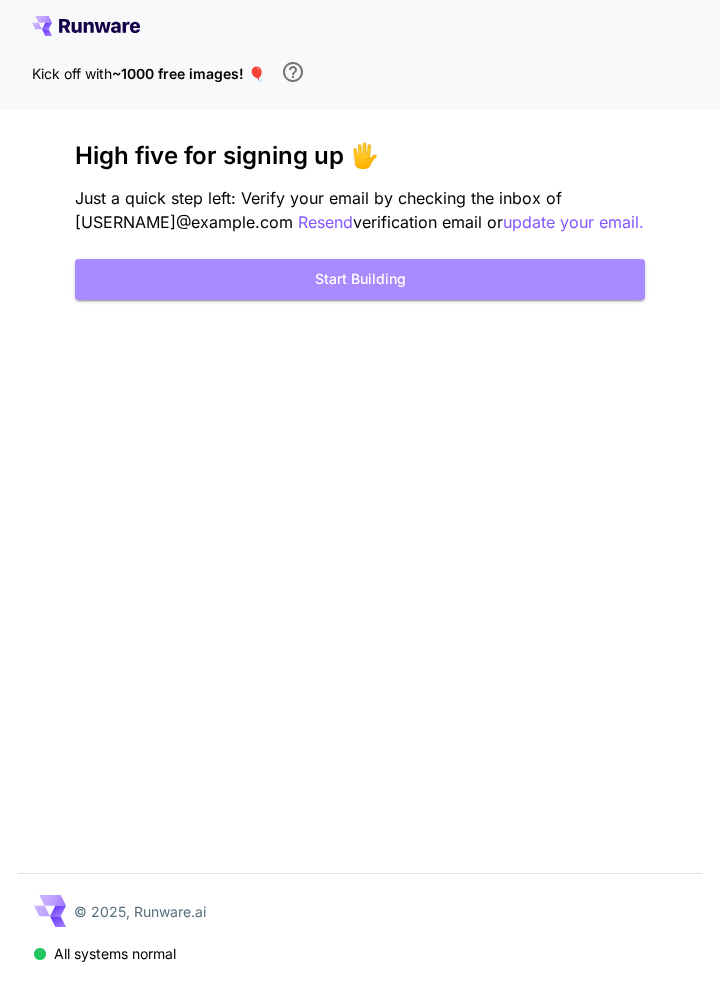 click on "Start Building" at bounding box center [360, 279] 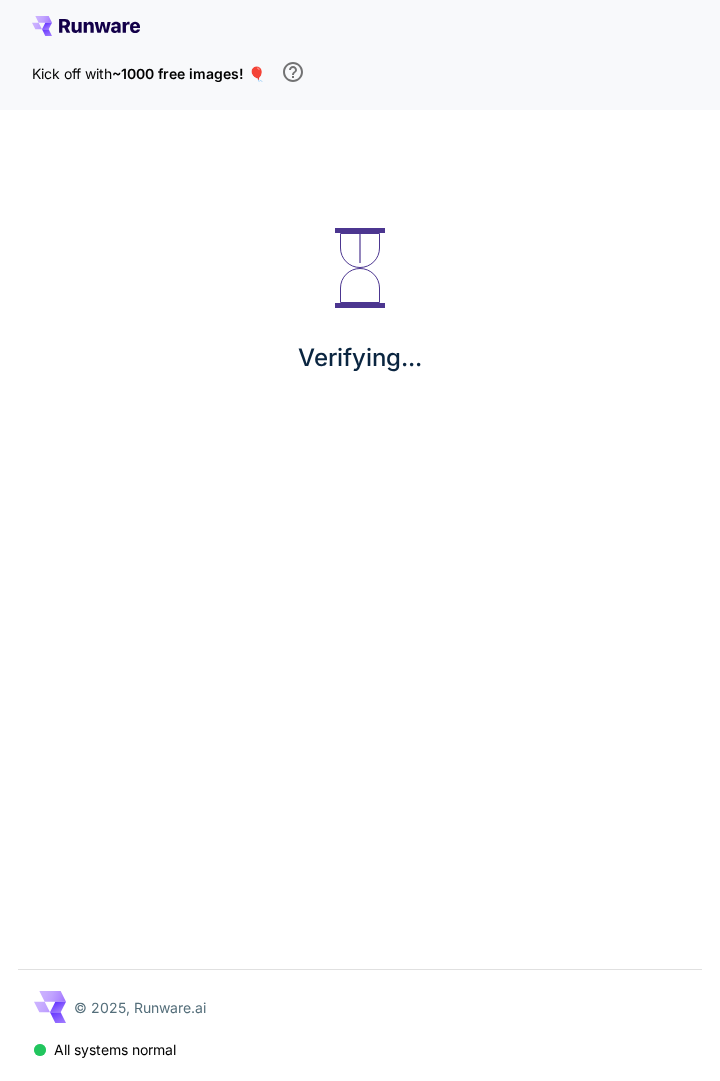 scroll, scrollTop: 0, scrollLeft: 0, axis: both 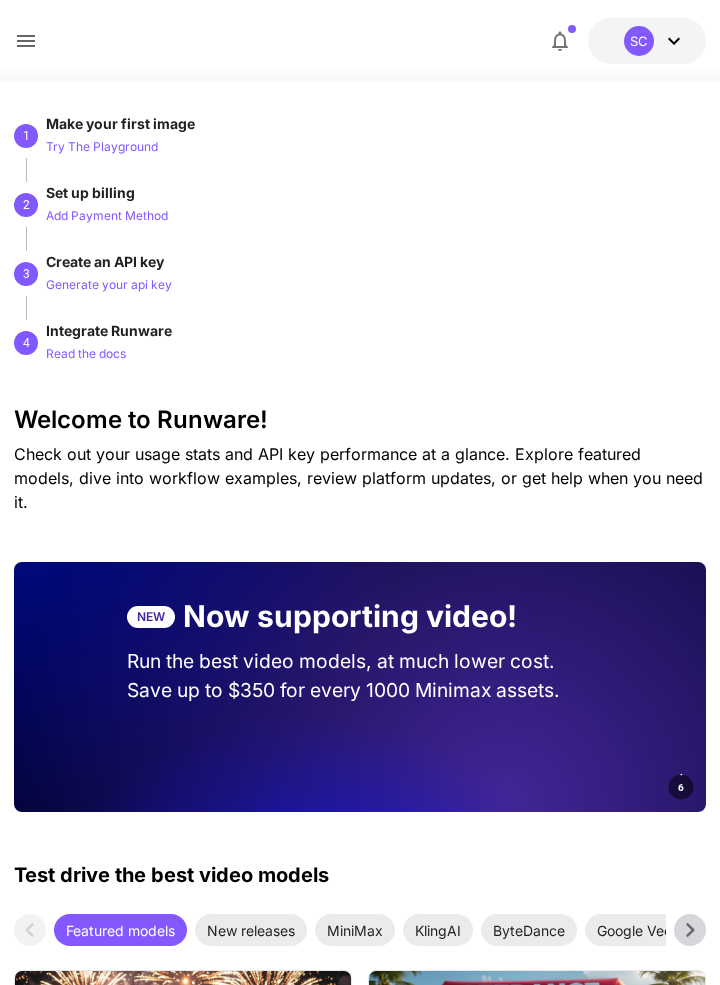click 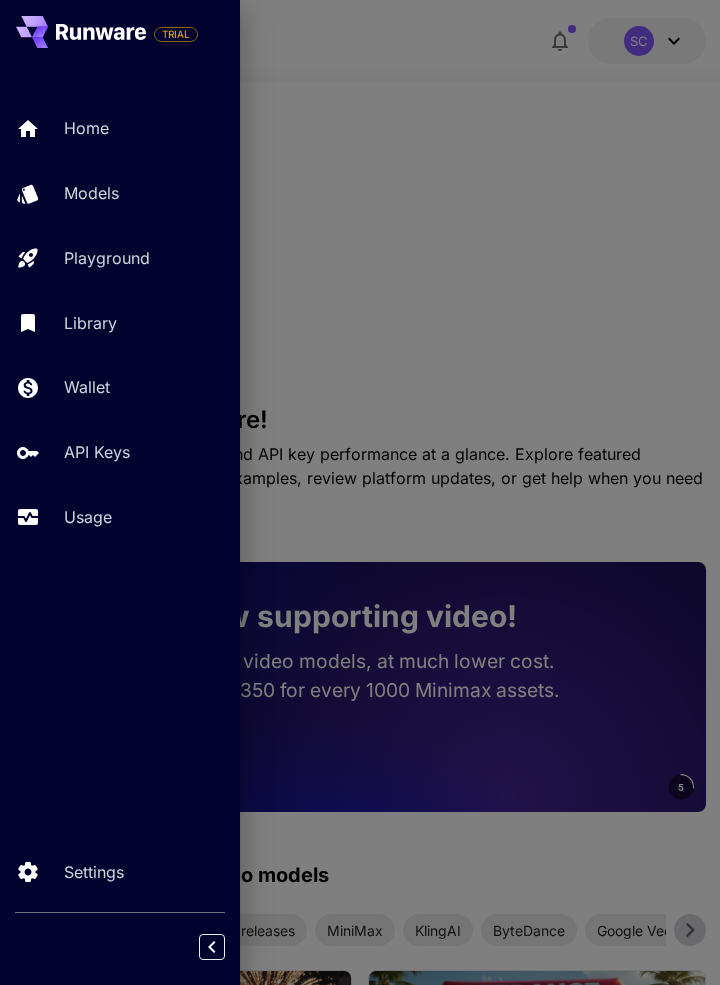 click on "Models" at bounding box center (91, 193) 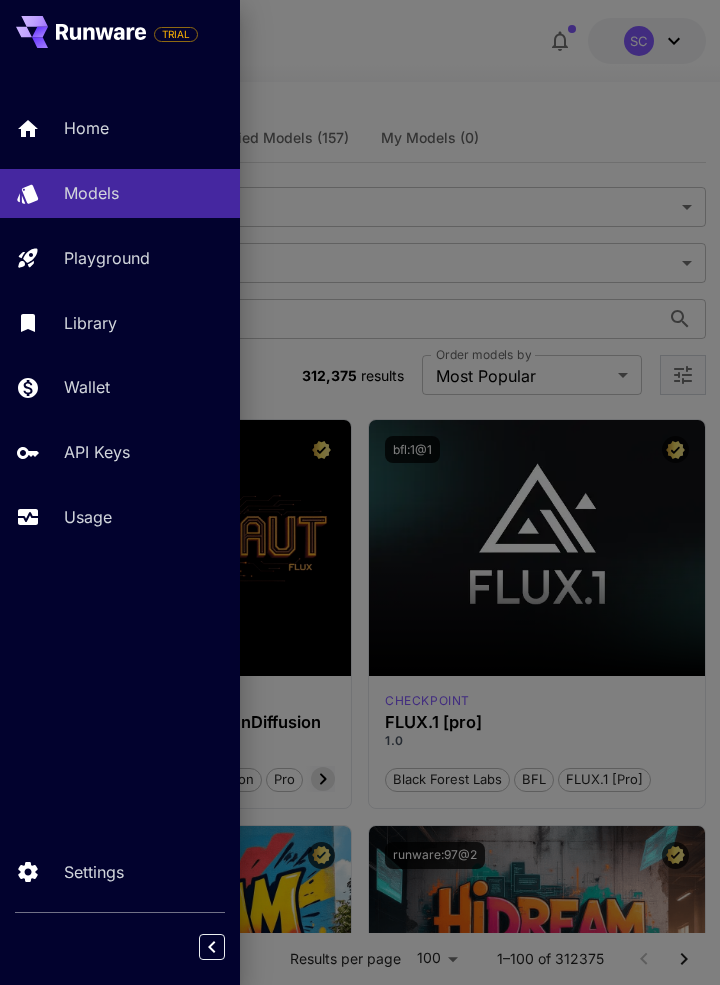 click at bounding box center [360, 492] 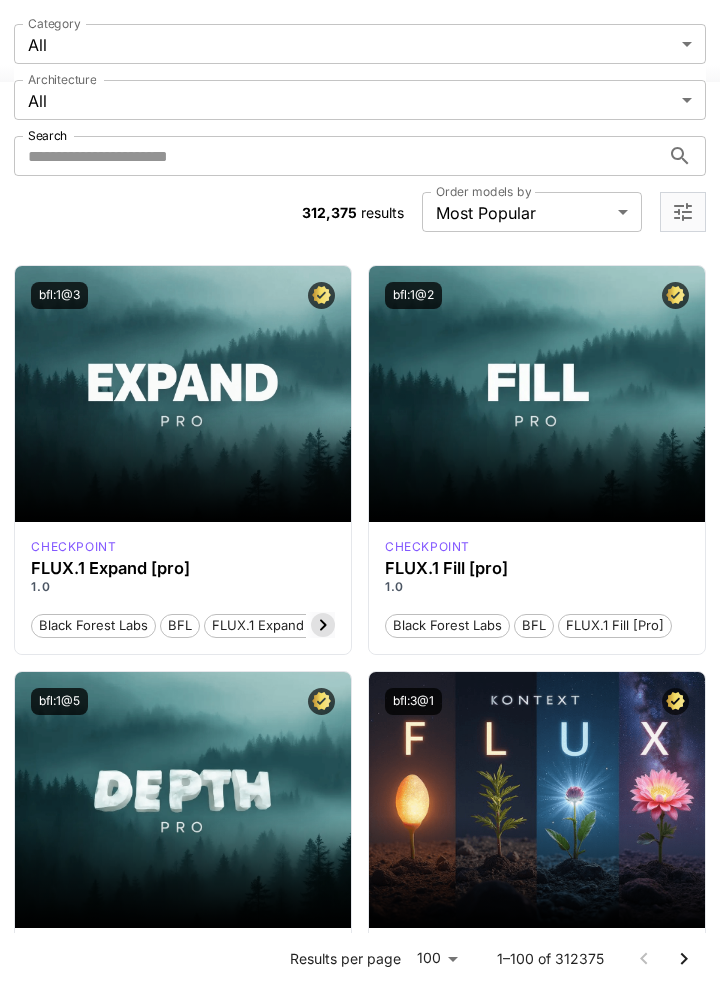 scroll, scrollTop: 1366, scrollLeft: 0, axis: vertical 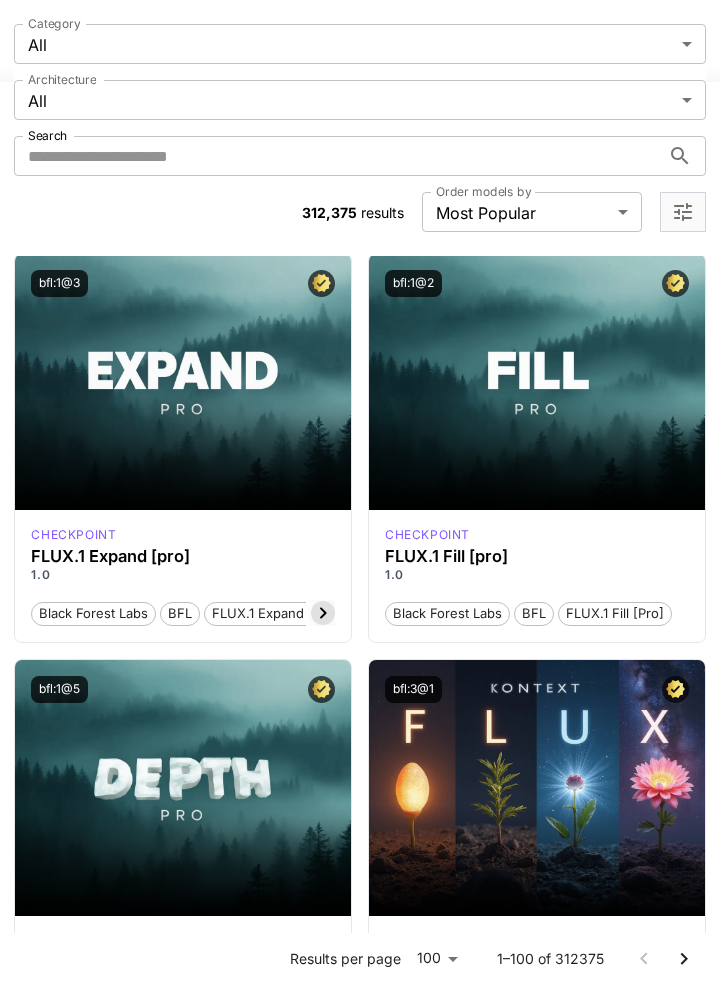 click on "Launch in Playground" at bounding box center (183, 788) 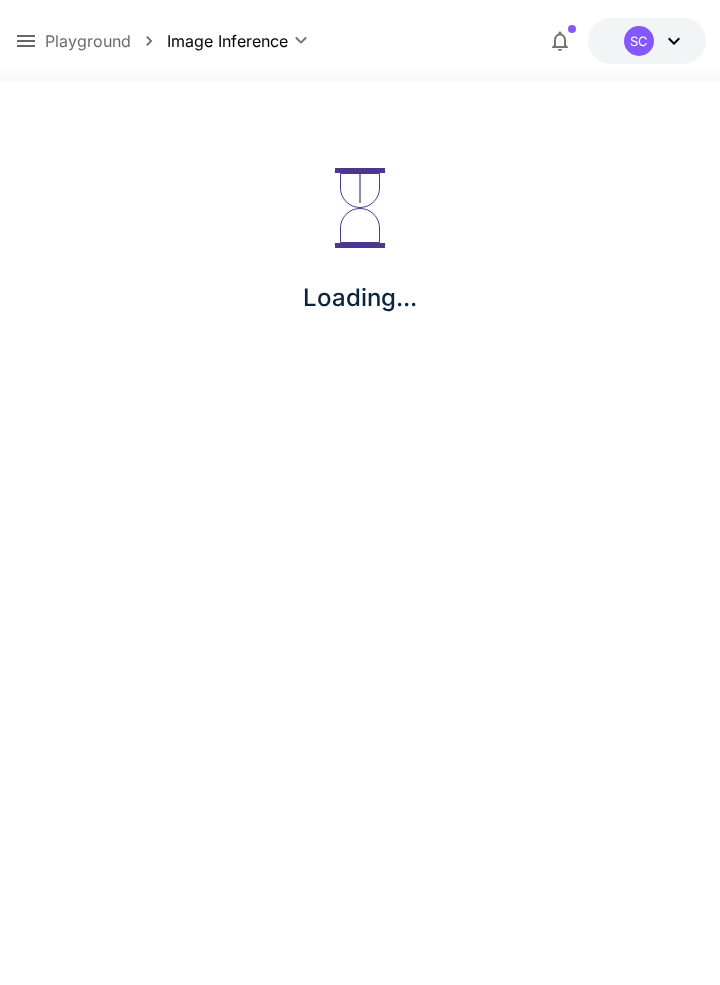 scroll, scrollTop: 96, scrollLeft: 0, axis: vertical 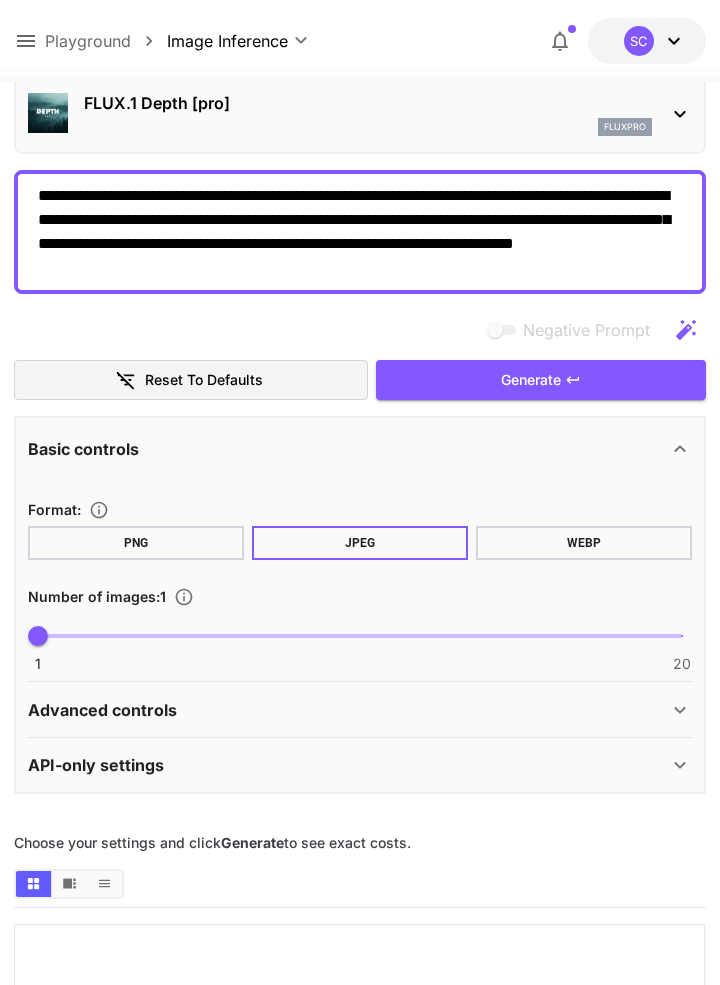 type on "**********" 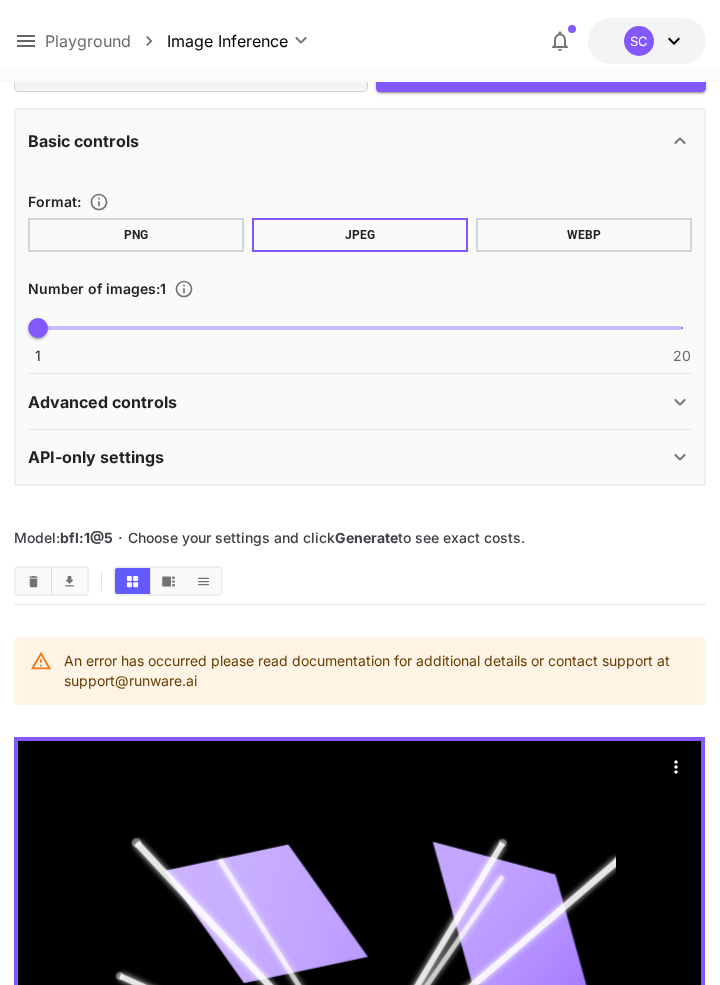 scroll, scrollTop: 402, scrollLeft: 0, axis: vertical 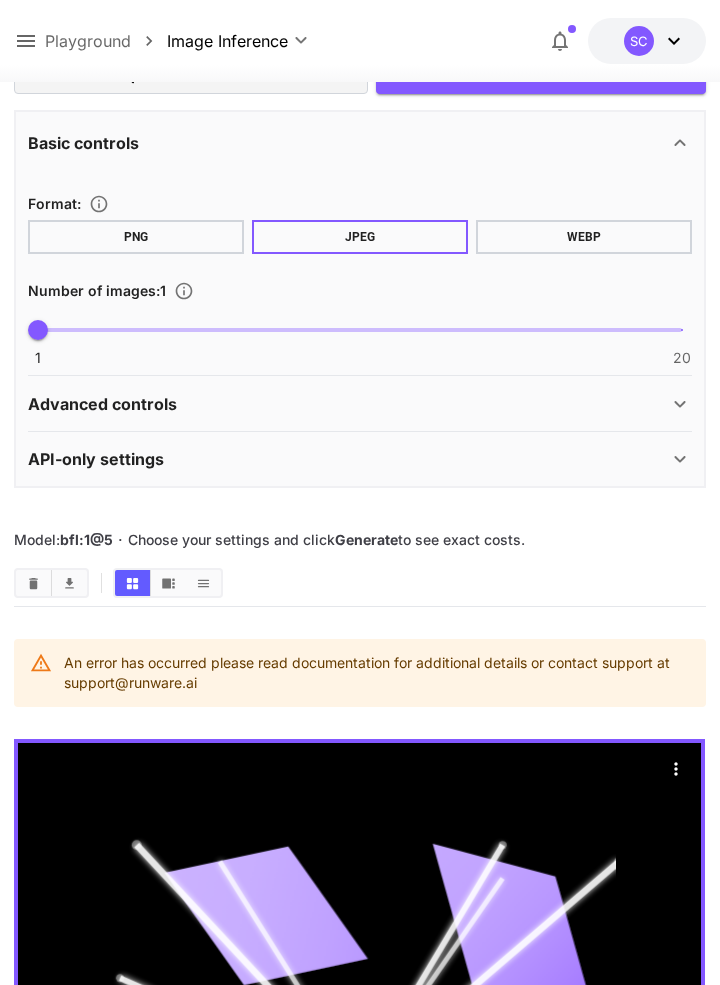 click at bounding box center (33, 583) 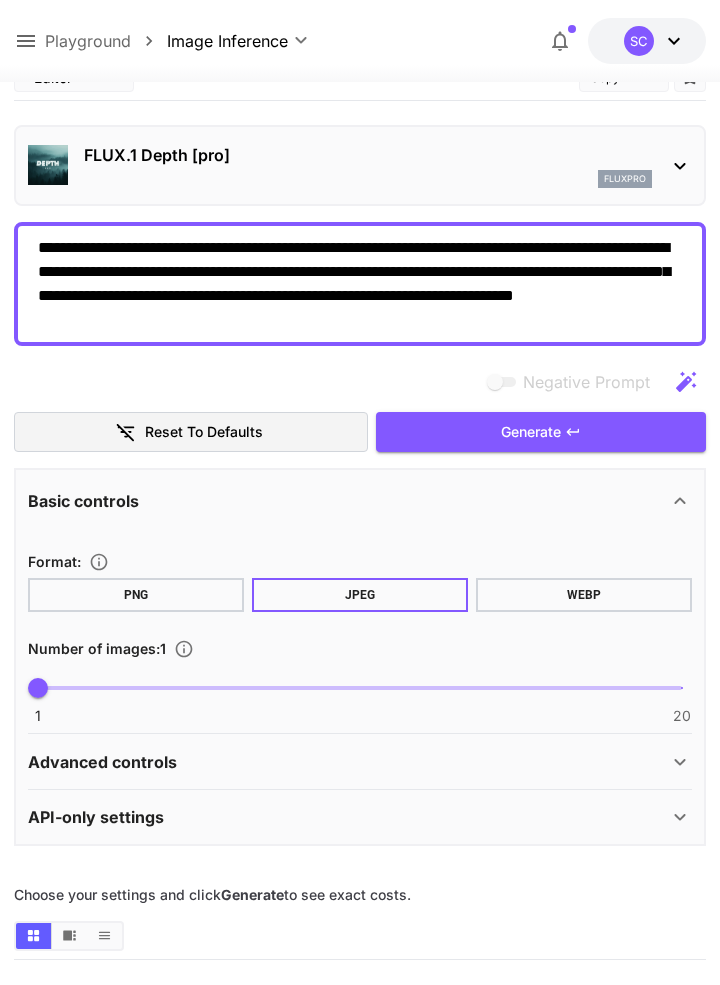 scroll, scrollTop: 0, scrollLeft: 0, axis: both 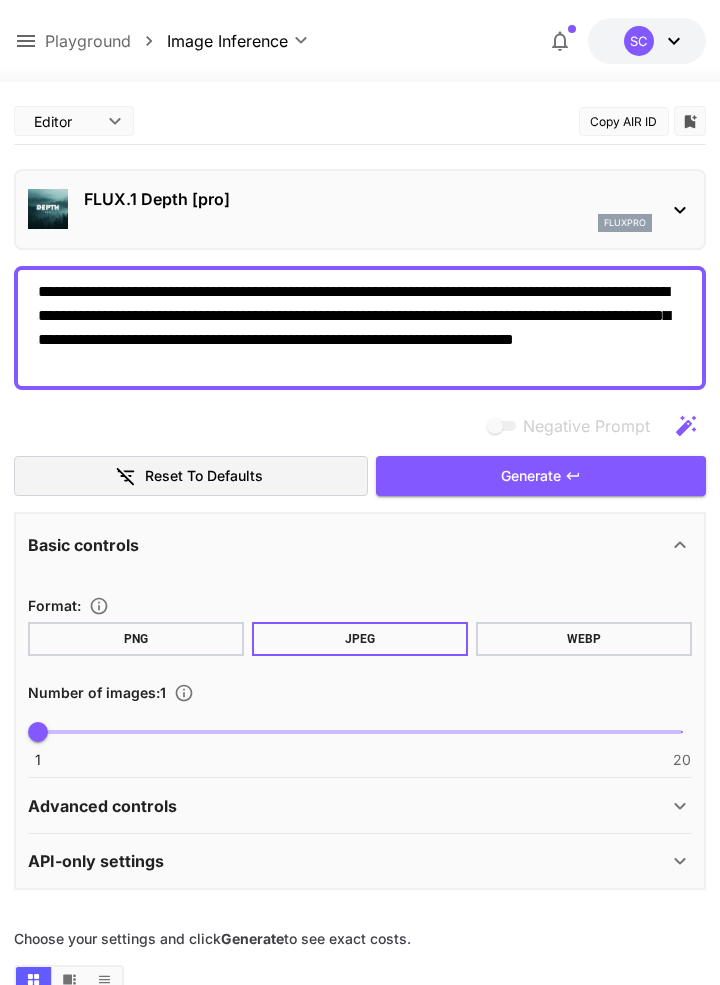 click 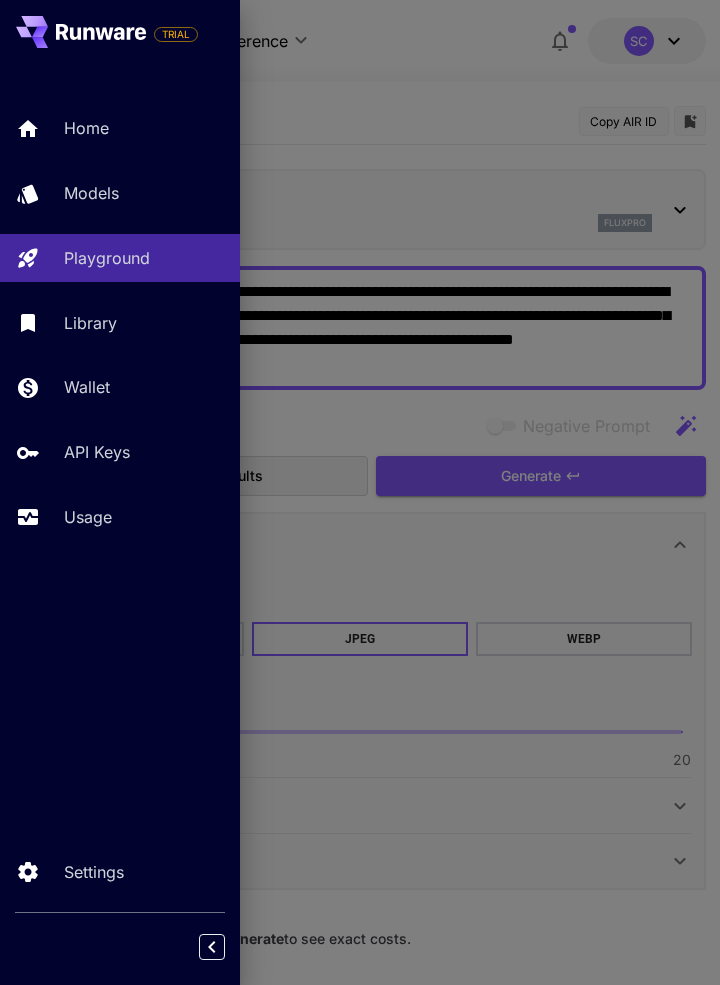 click on "Models" at bounding box center [91, 193] 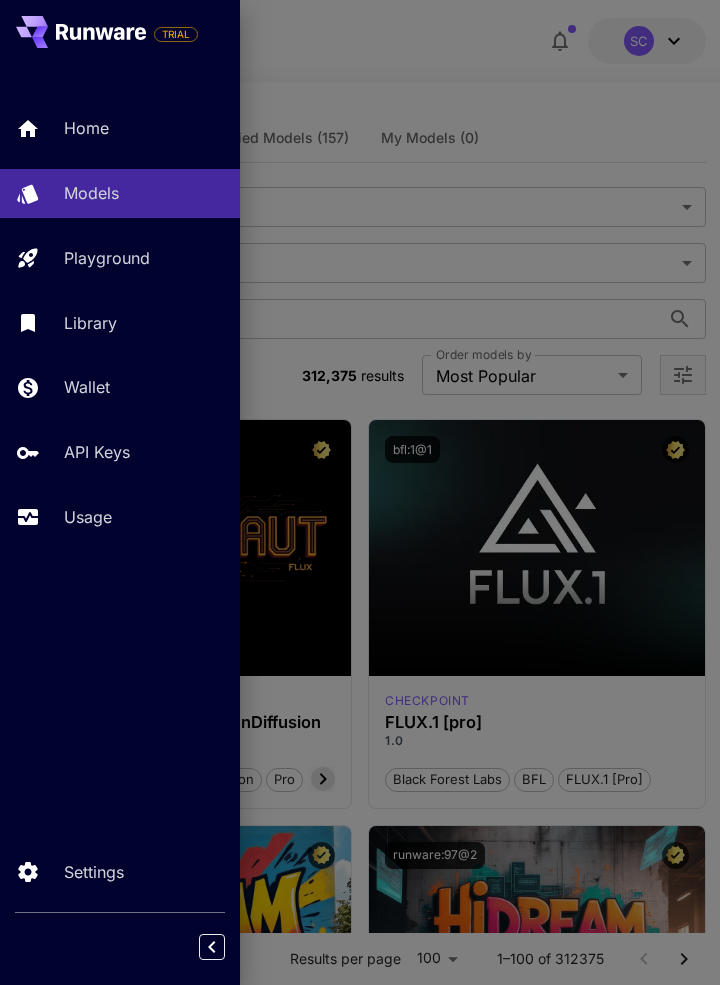 click at bounding box center (360, 492) 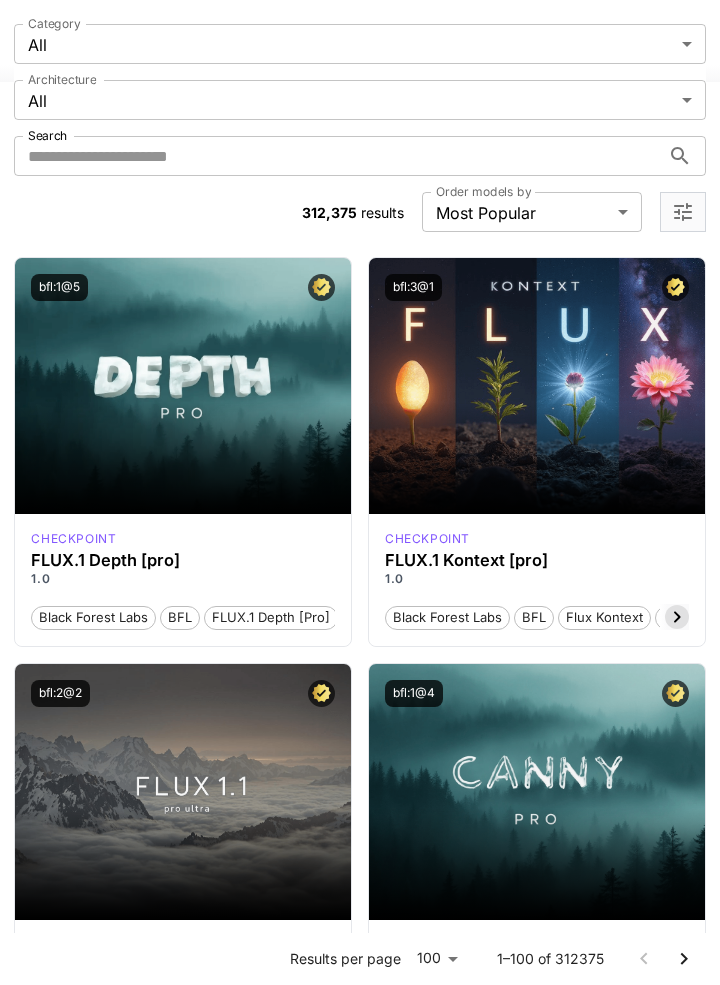 scroll, scrollTop: 1775, scrollLeft: 0, axis: vertical 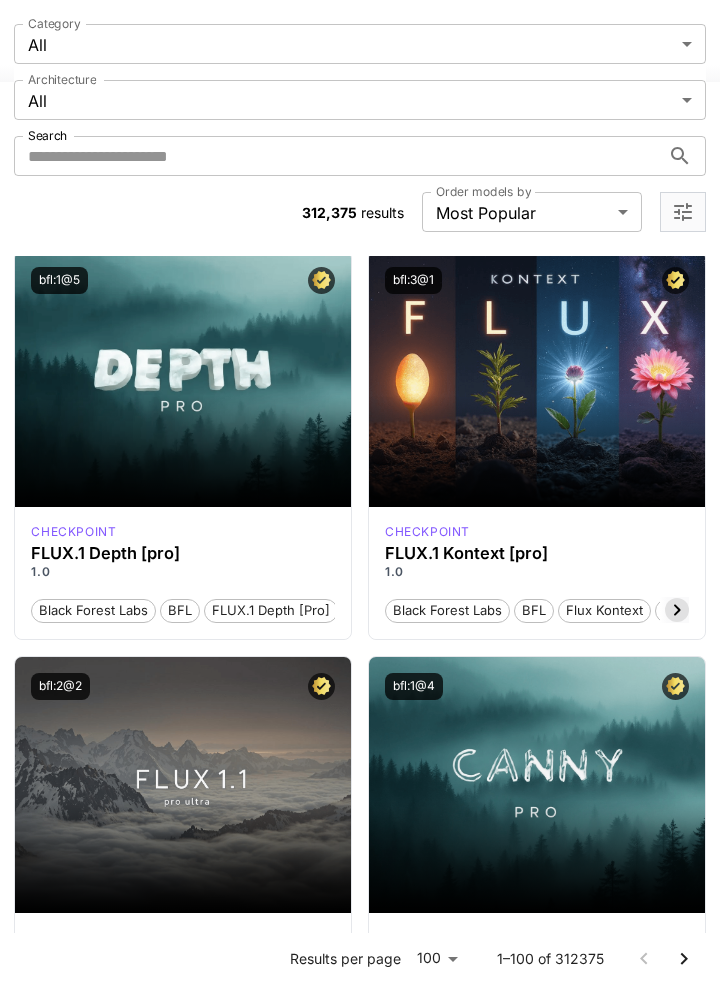 click on "Launch in Playground" at bounding box center [183, 785] 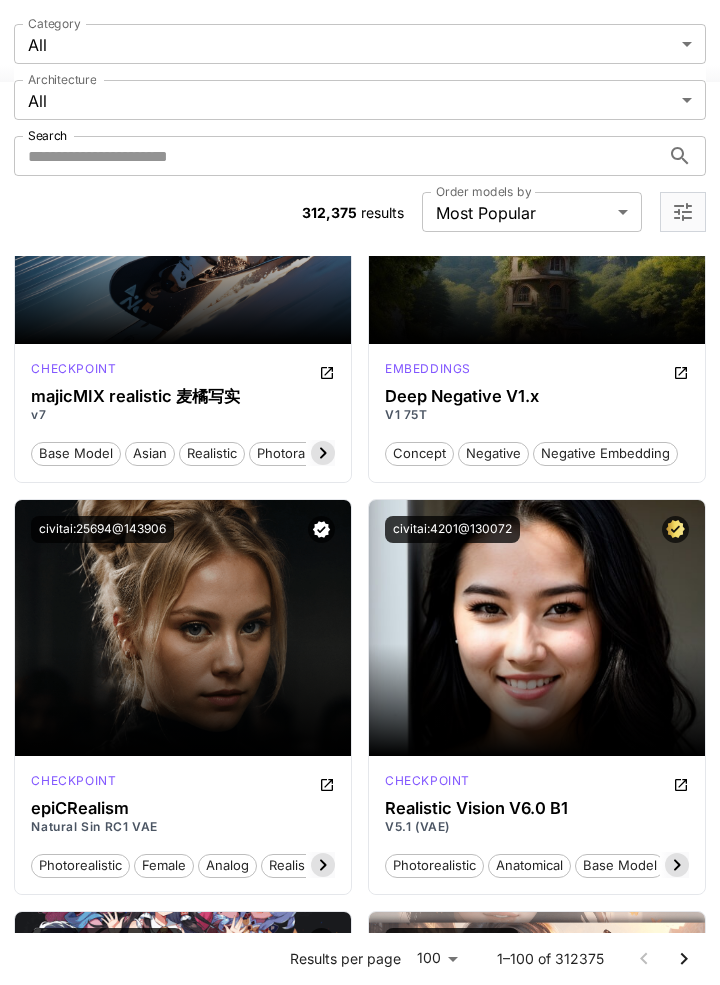 scroll, scrollTop: 5189, scrollLeft: 0, axis: vertical 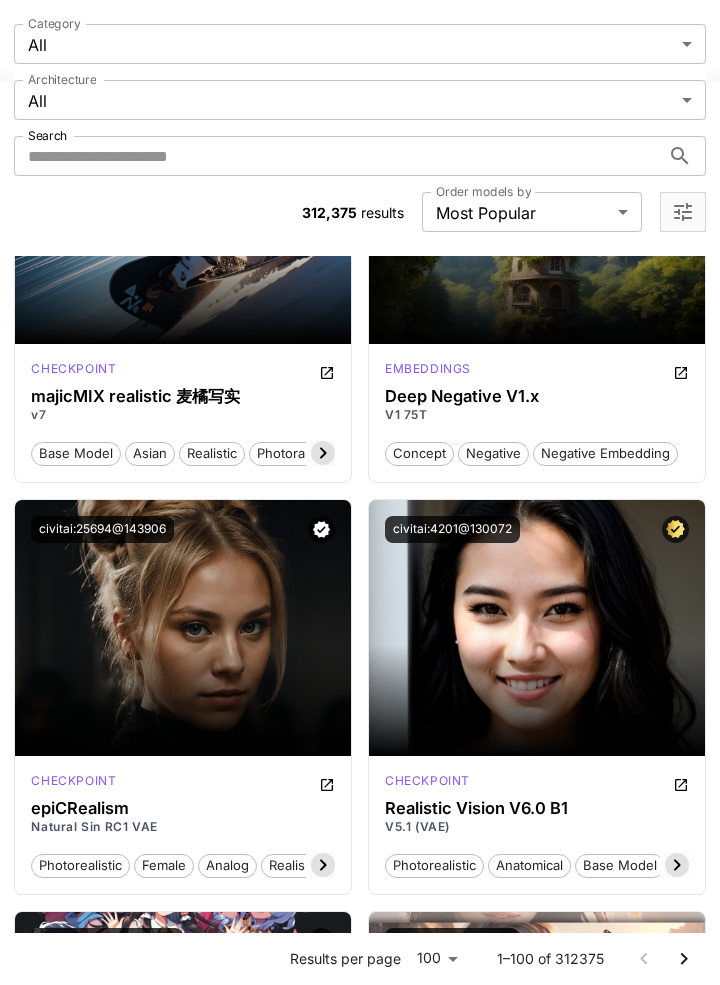 click on "Launch in Playground" at bounding box center [183, 628] 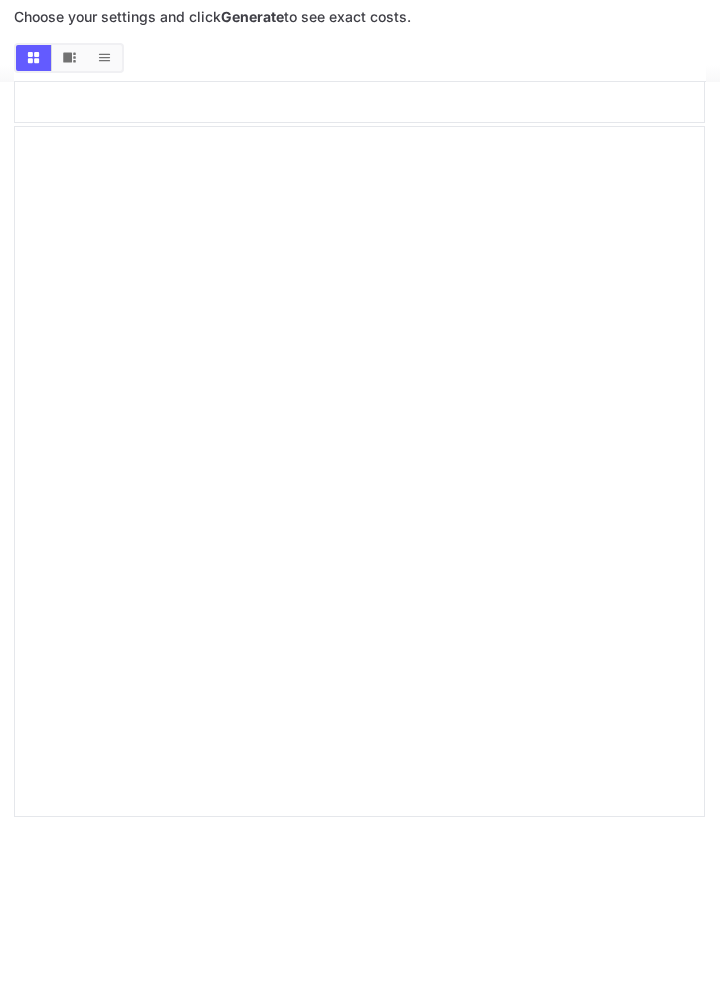 type on "*******" 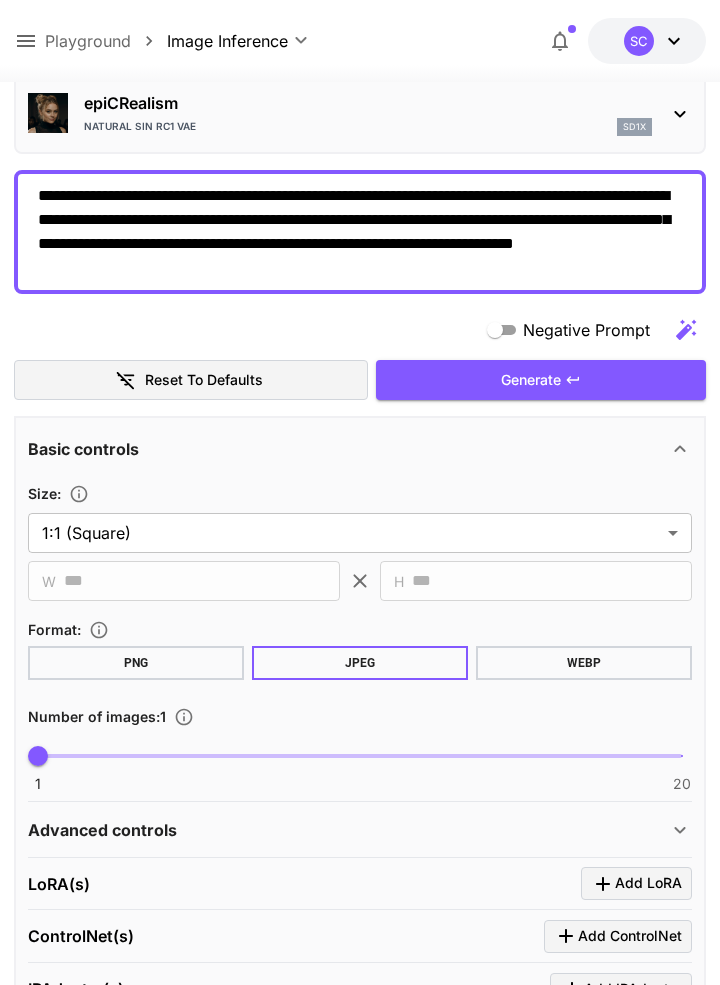 click on "**********" at bounding box center (360, 2451) 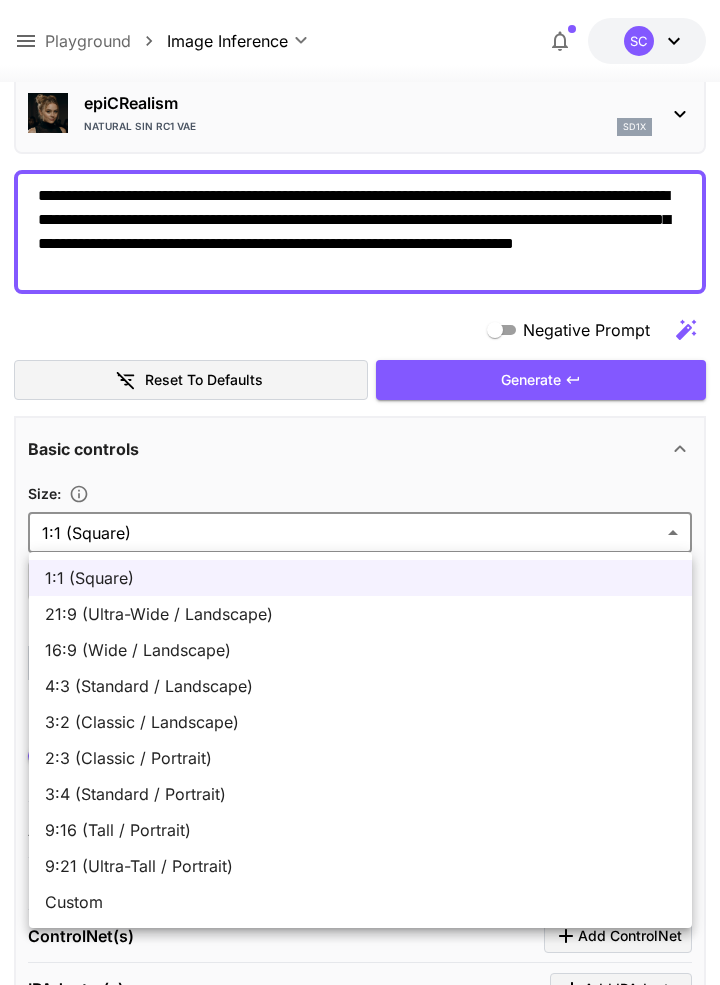 click on "16:9 (Wide / Landscape)" at bounding box center (360, 650) 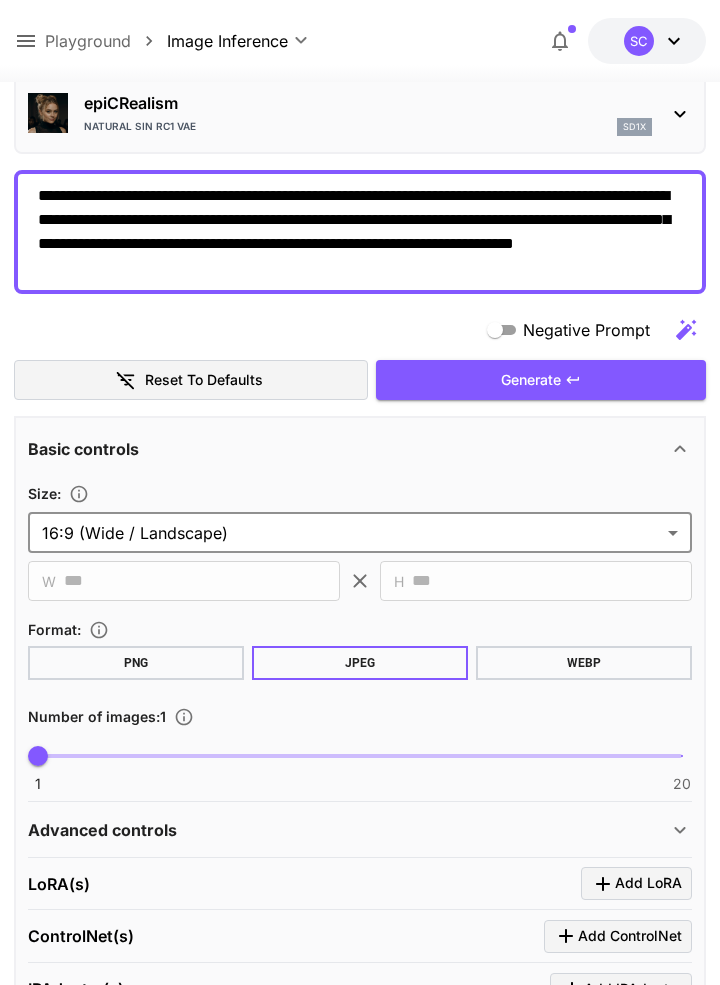 type on "**********" 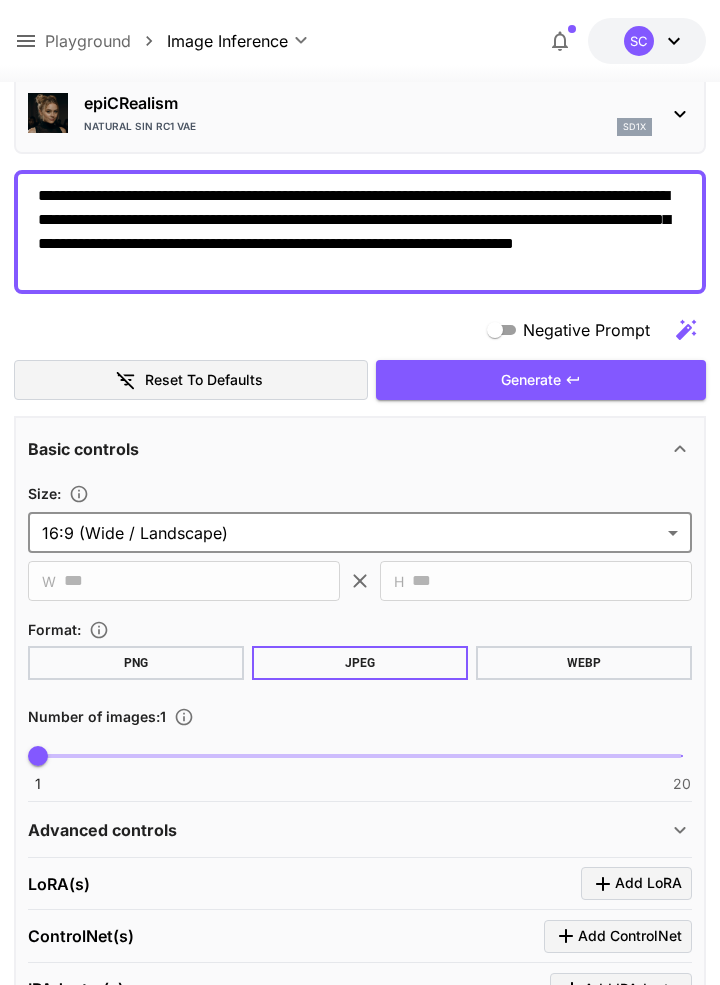click on "Generate" at bounding box center (541, 380) 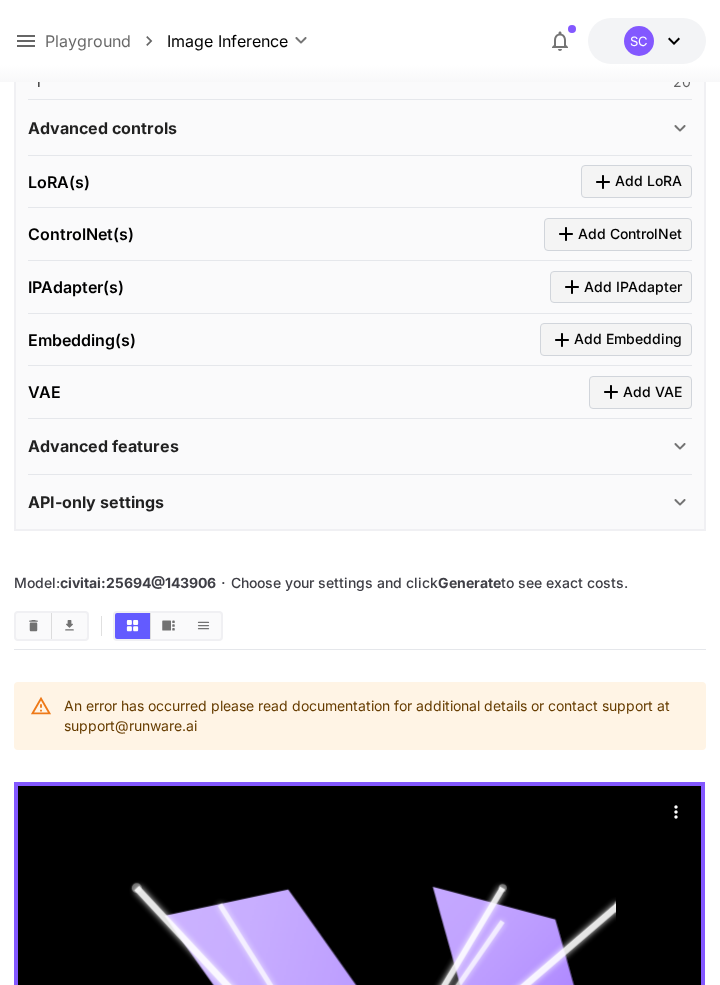 scroll, scrollTop: 798, scrollLeft: 0, axis: vertical 